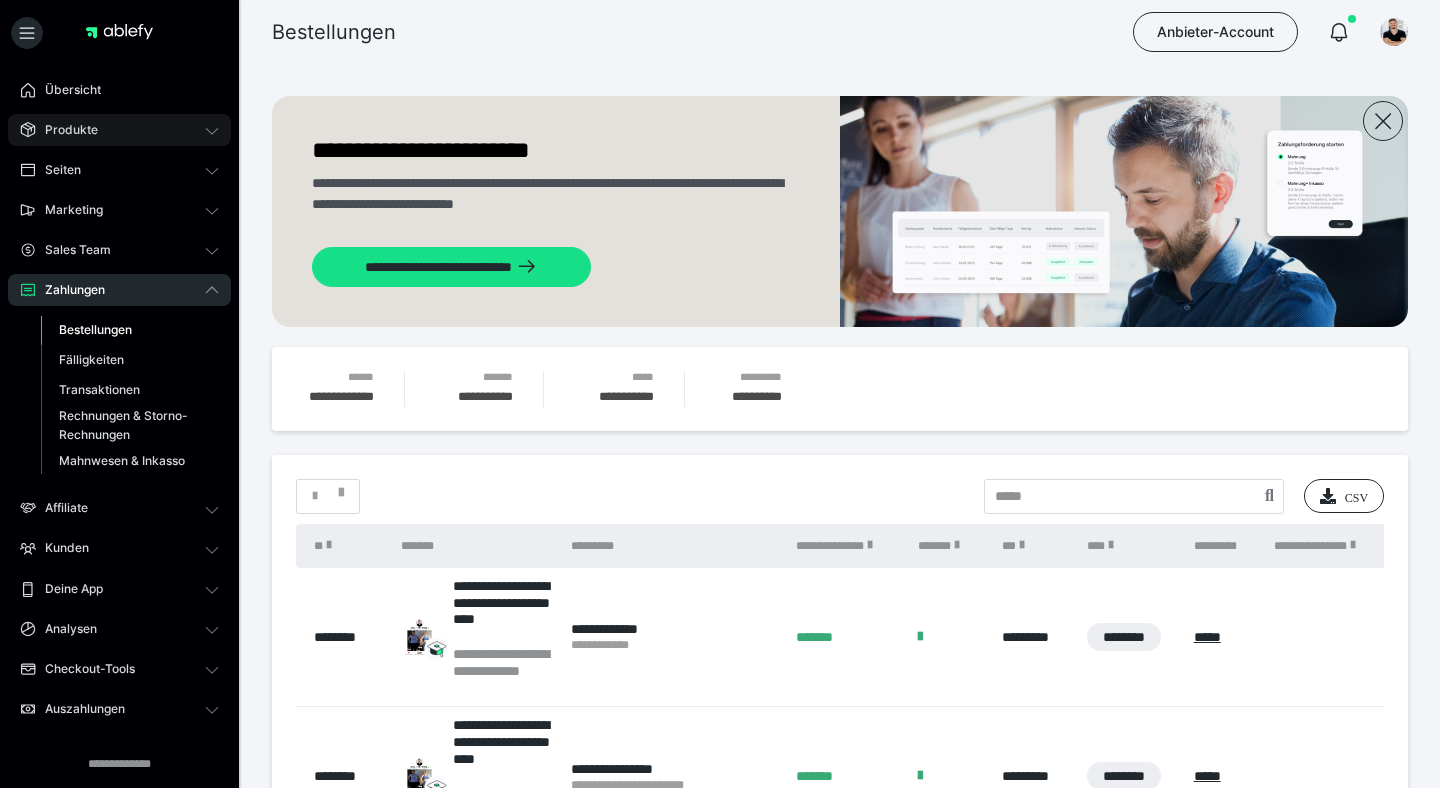scroll, scrollTop: 0, scrollLeft: 0, axis: both 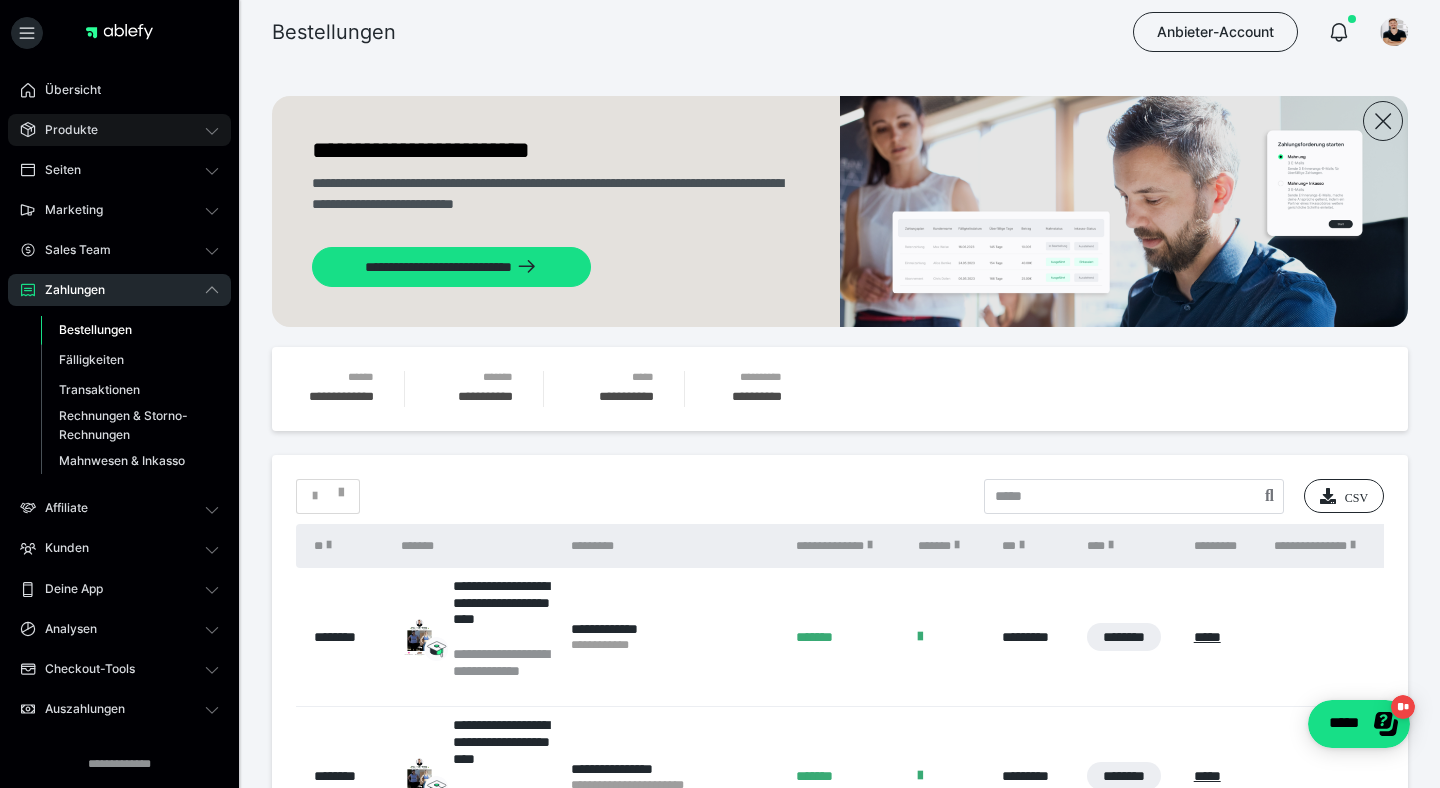 click on "Produkte" at bounding box center [119, 130] 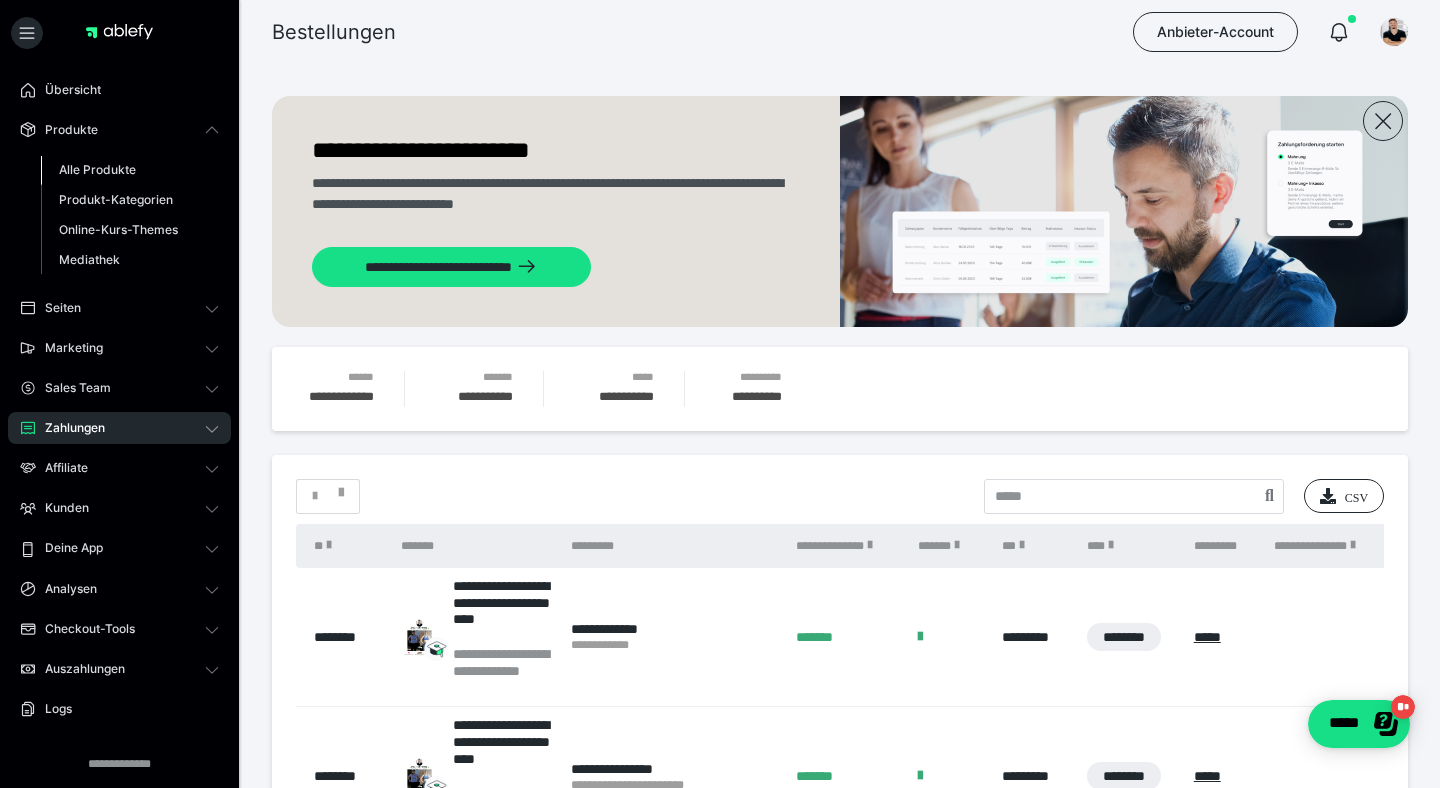 click on "Alle Produkte" at bounding box center (97, 169) 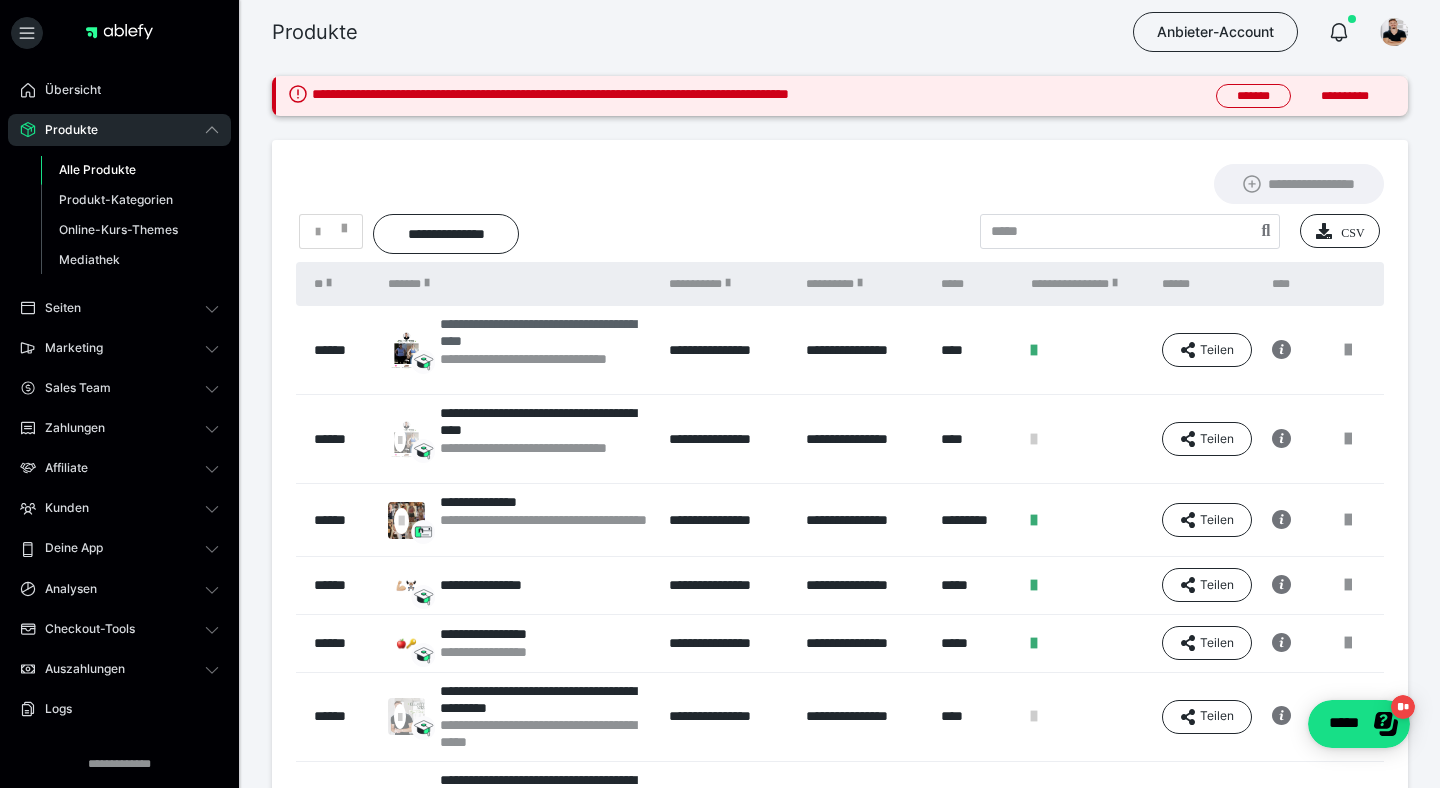 click on "**********" at bounding box center [544, 333] 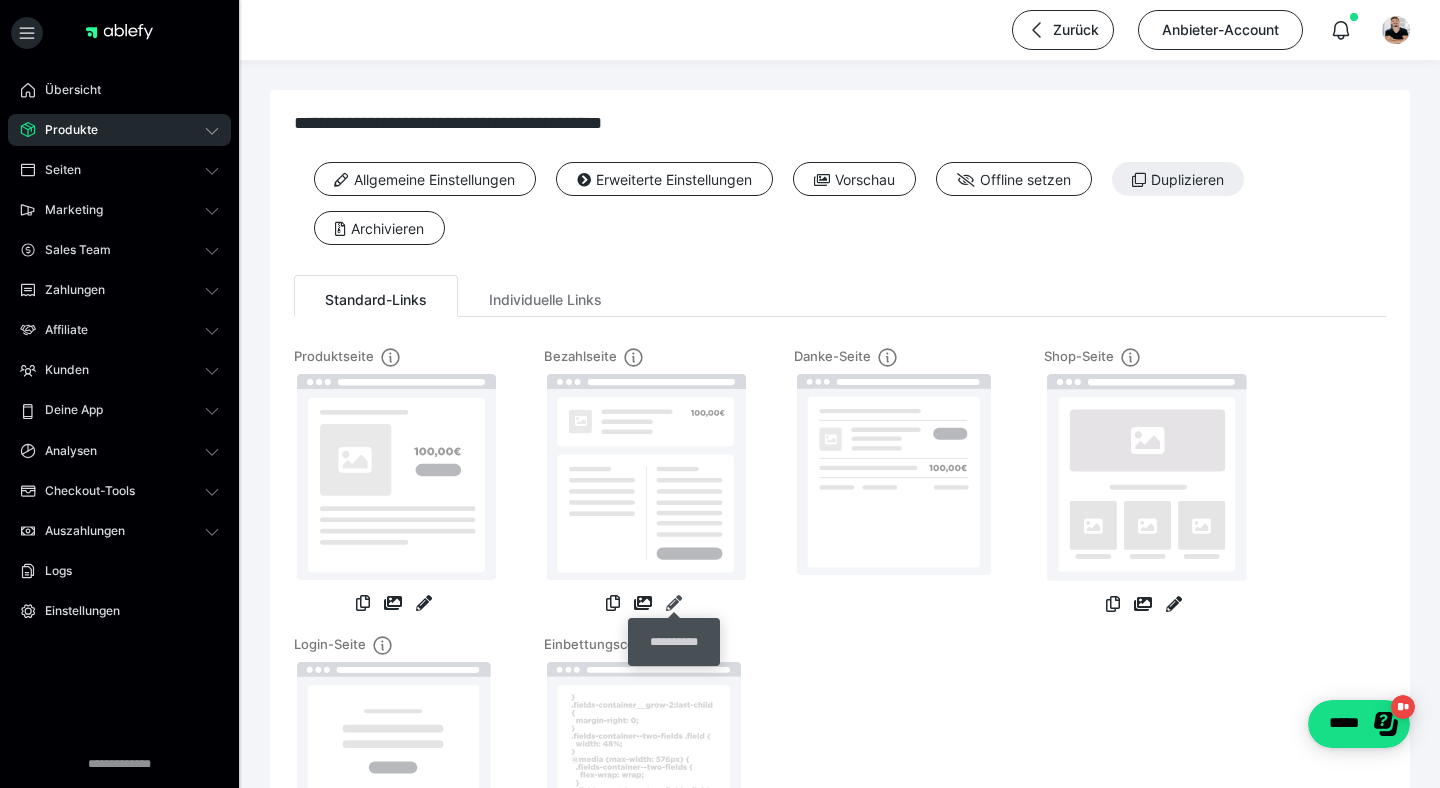 click at bounding box center (674, 603) 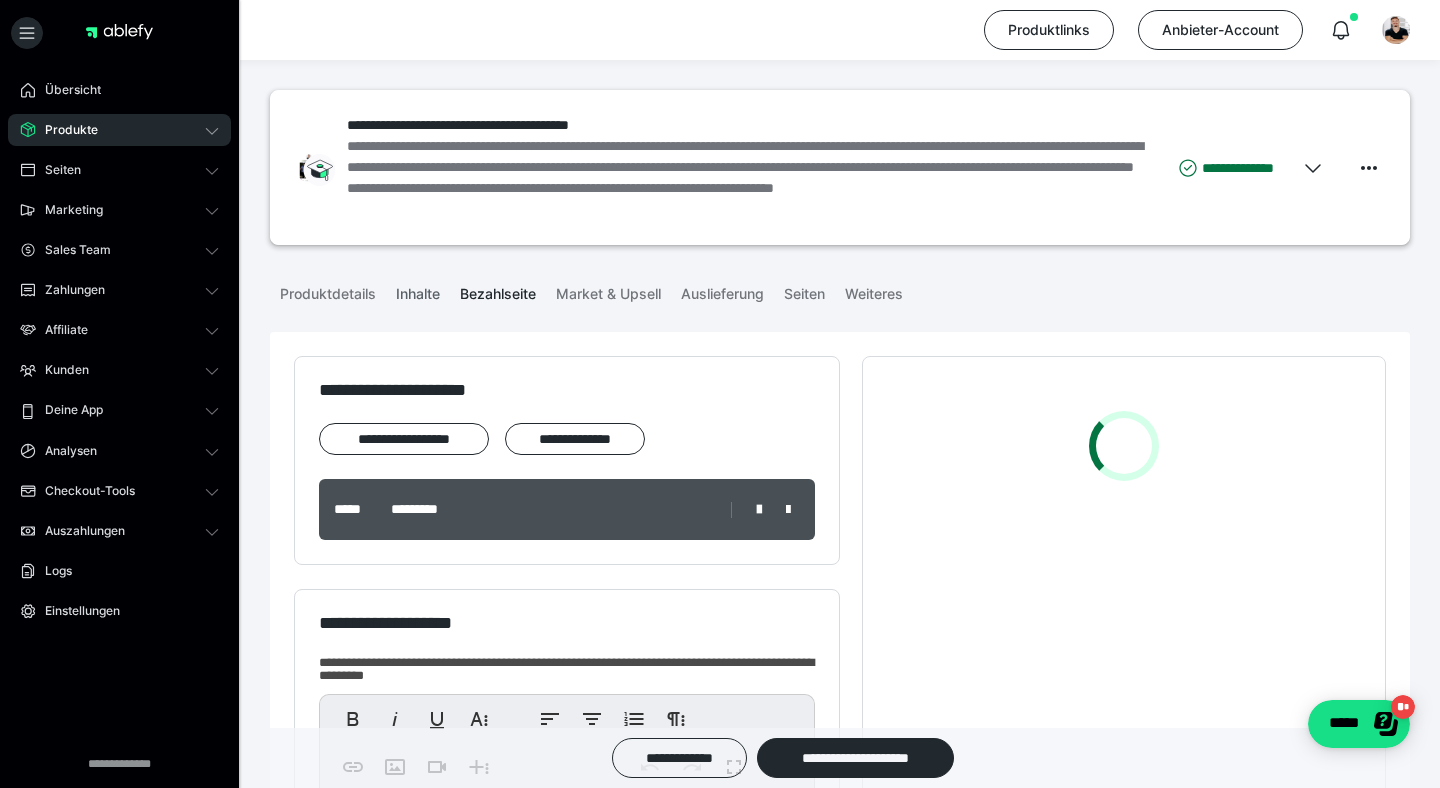 click on "Inhalte" at bounding box center (418, 290) 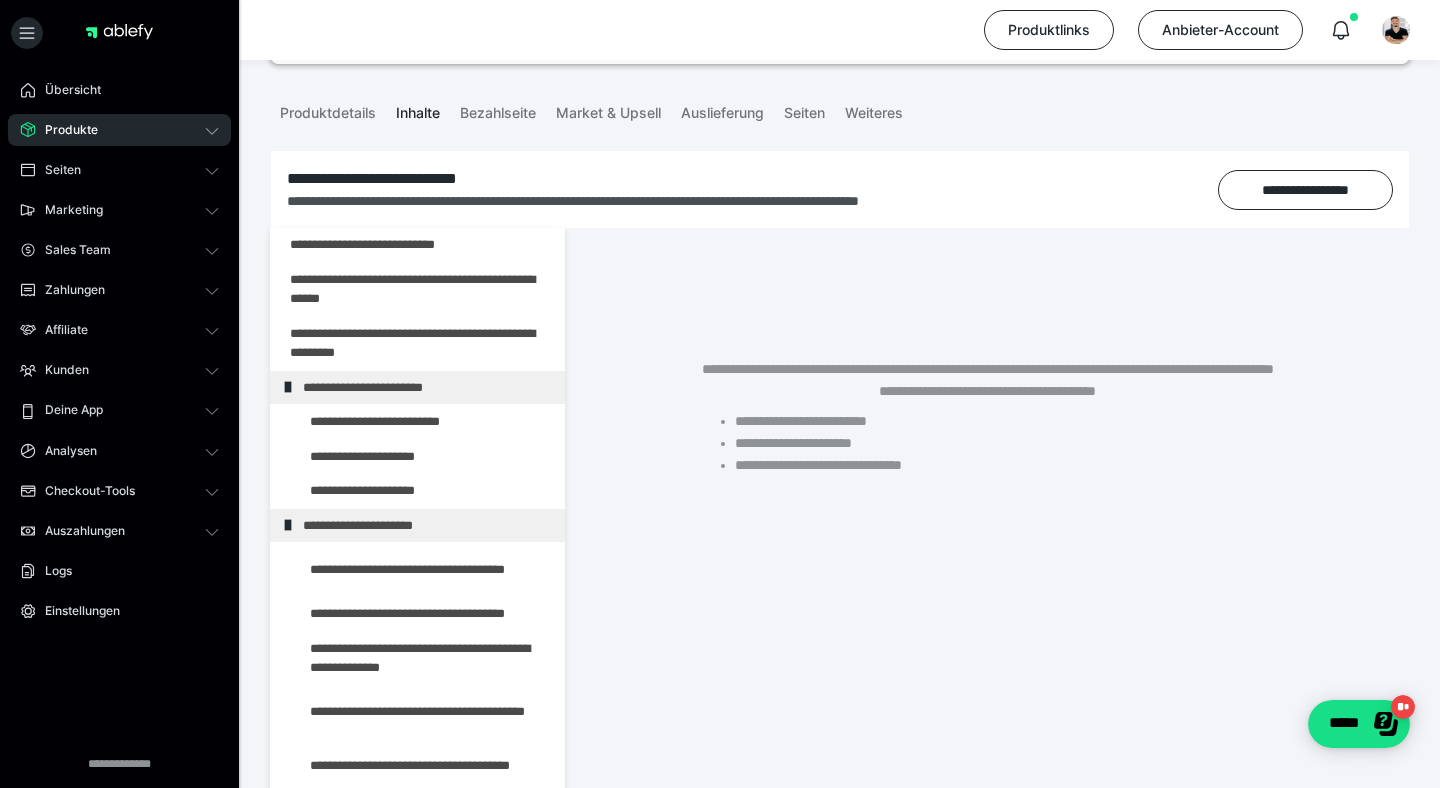 scroll, scrollTop: 224, scrollLeft: 0, axis: vertical 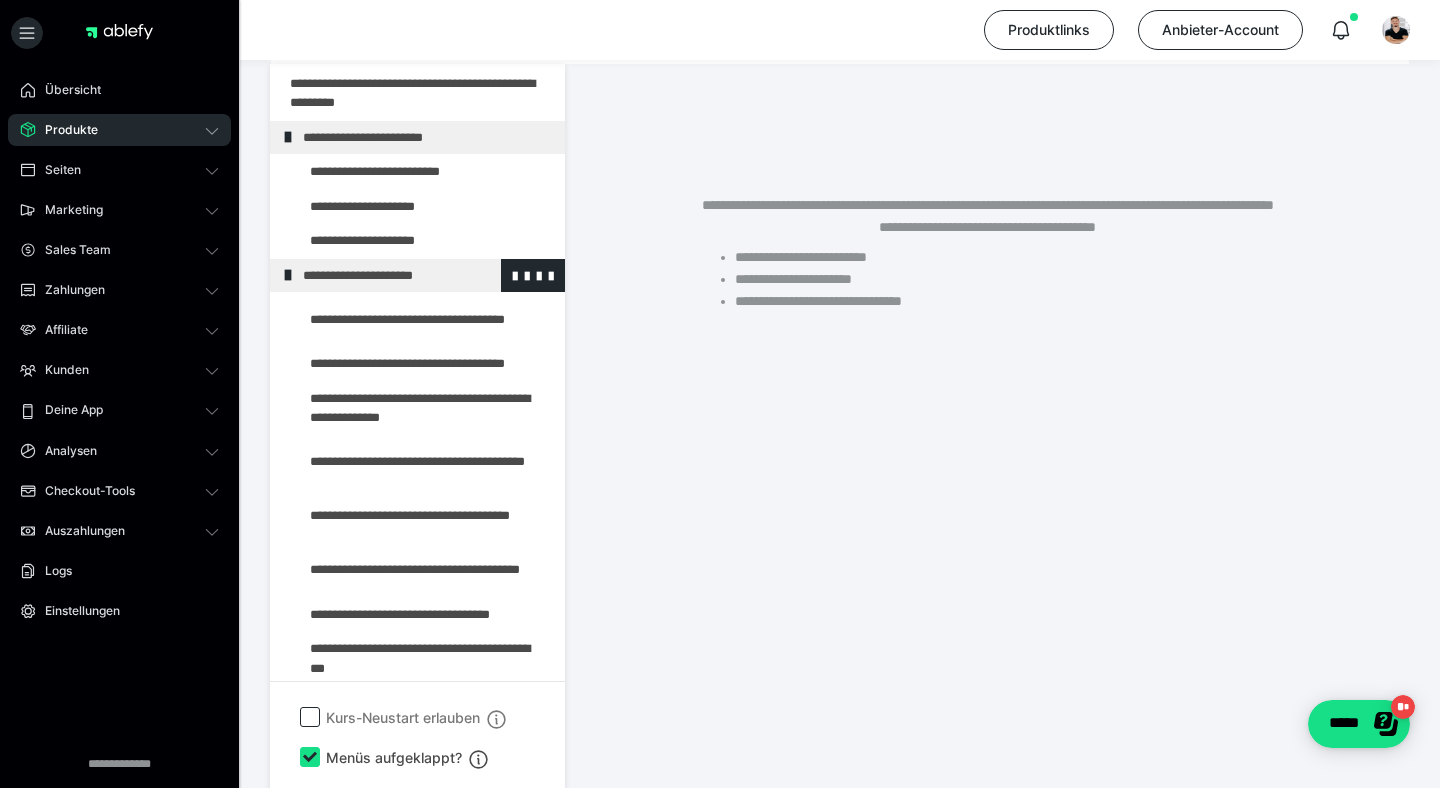 click on "**********" at bounding box center (426, 276) 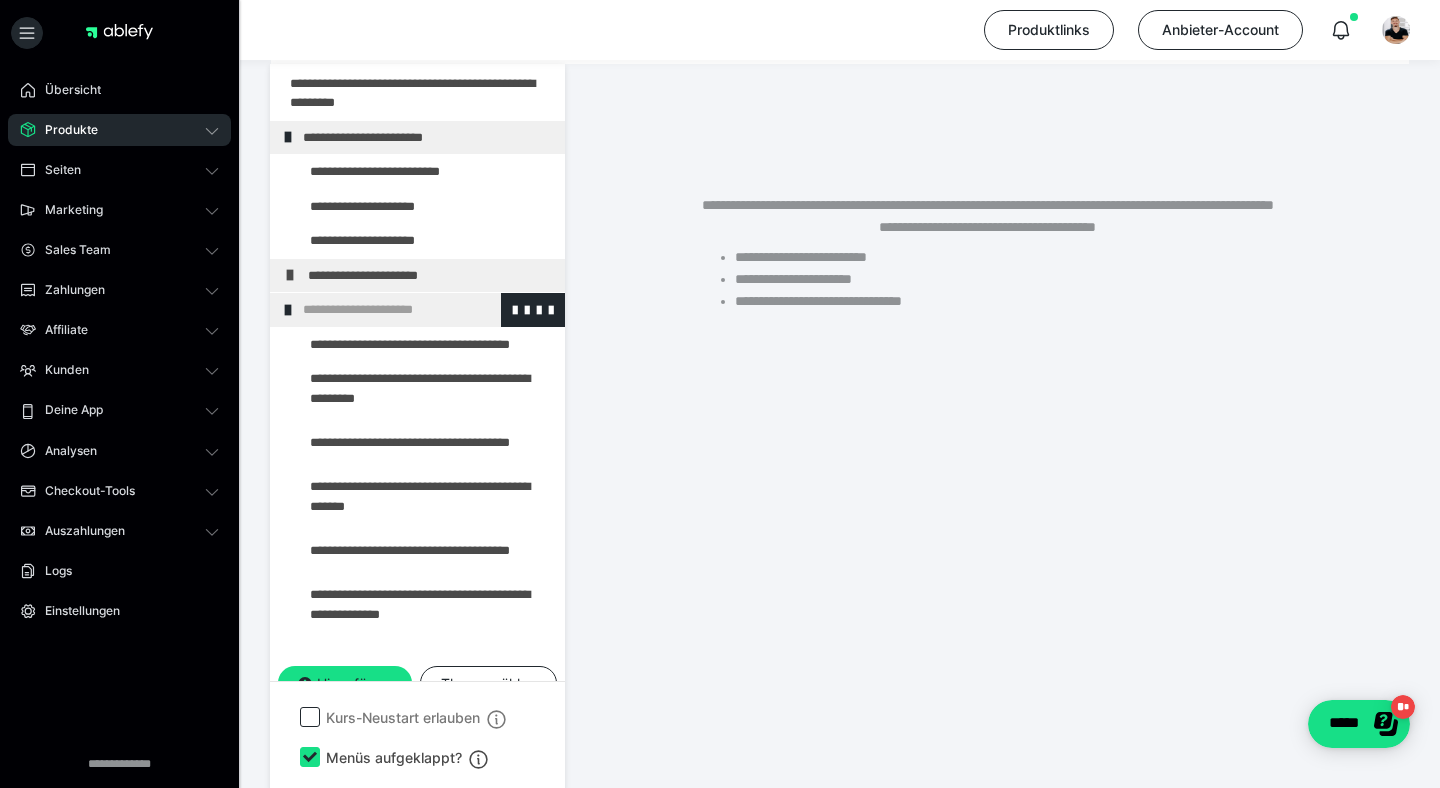 click on "**********" at bounding box center (426, 310) 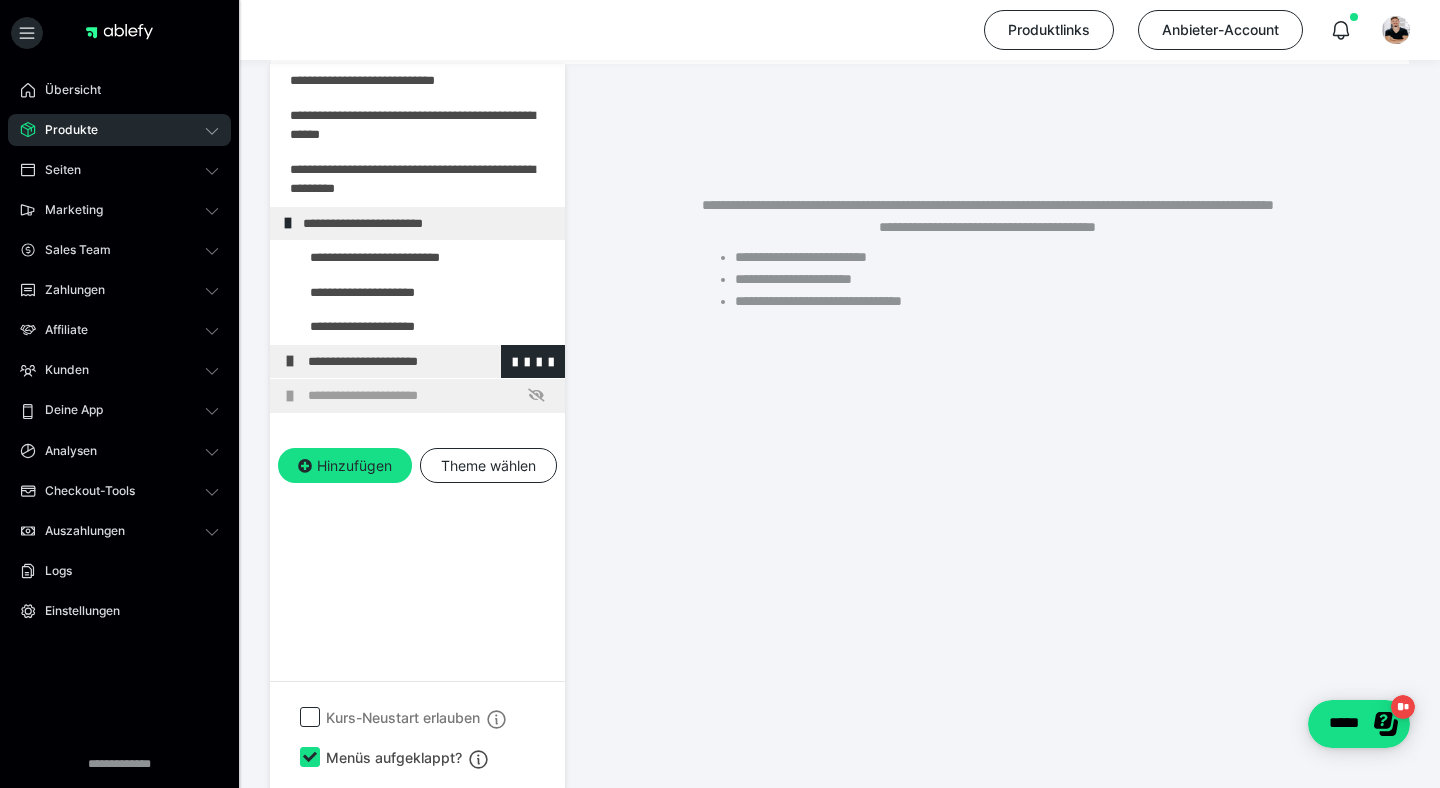 click on "**********" at bounding box center [431, 362] 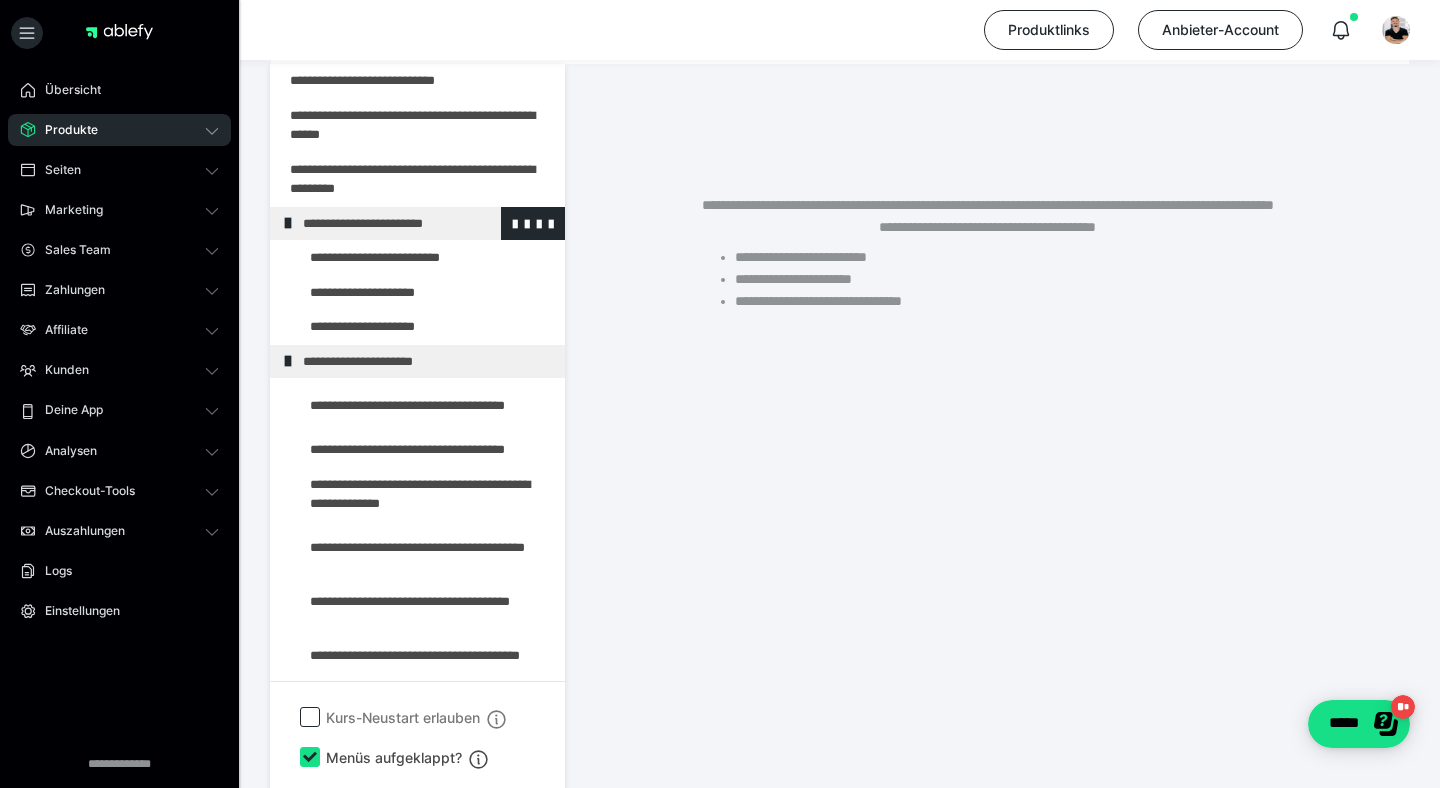 click on "**********" at bounding box center [417, 224] 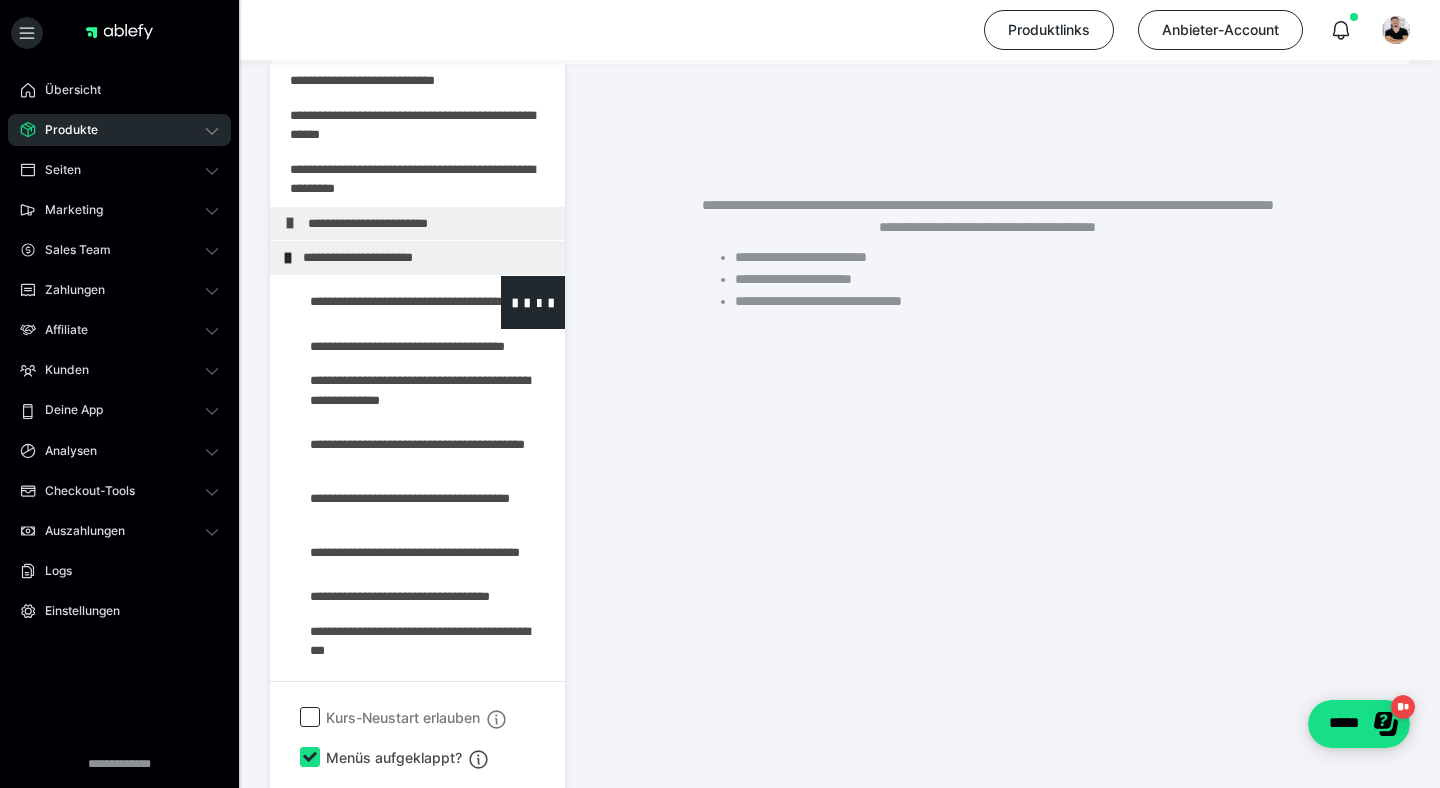 click at bounding box center (375, 302) 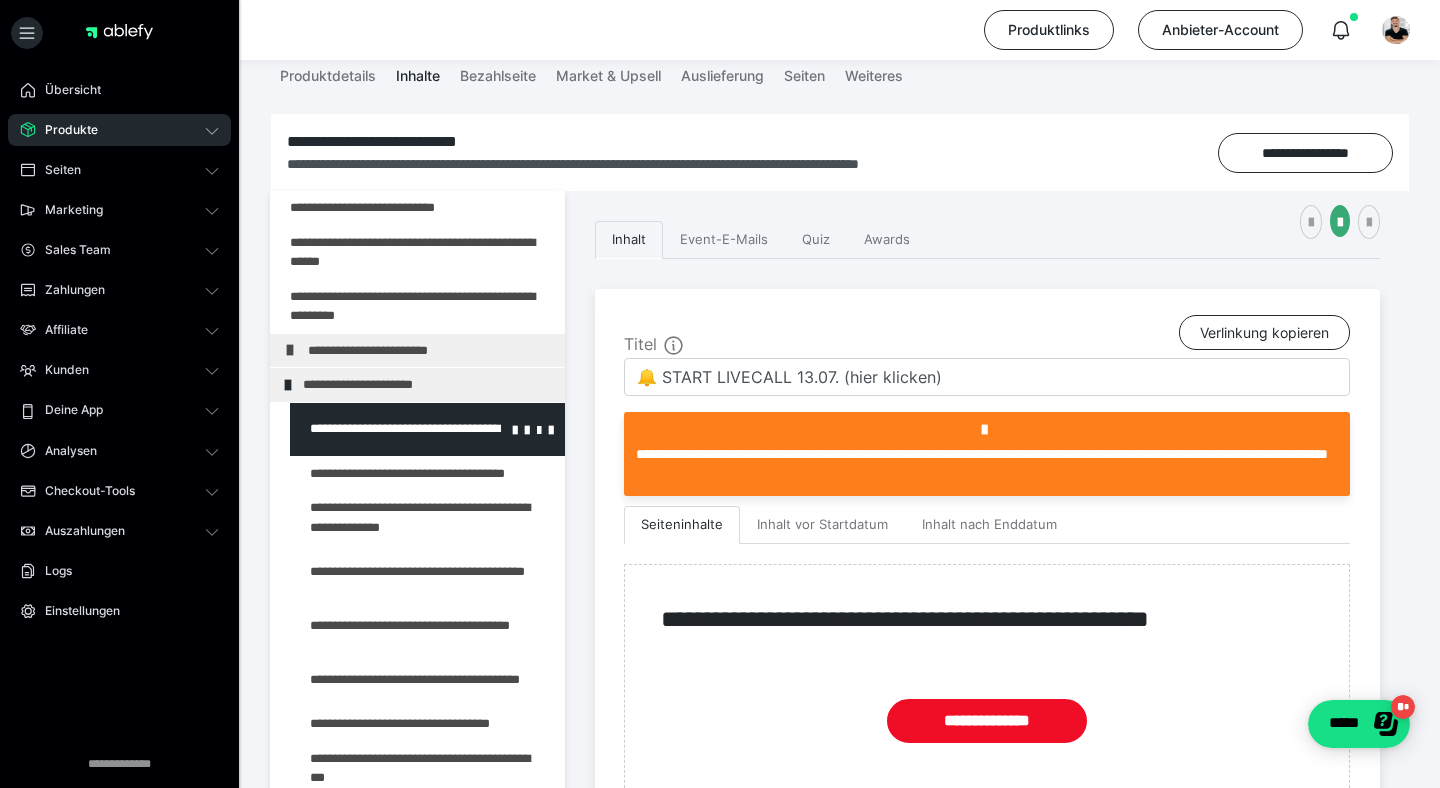 scroll, scrollTop: 211, scrollLeft: 0, axis: vertical 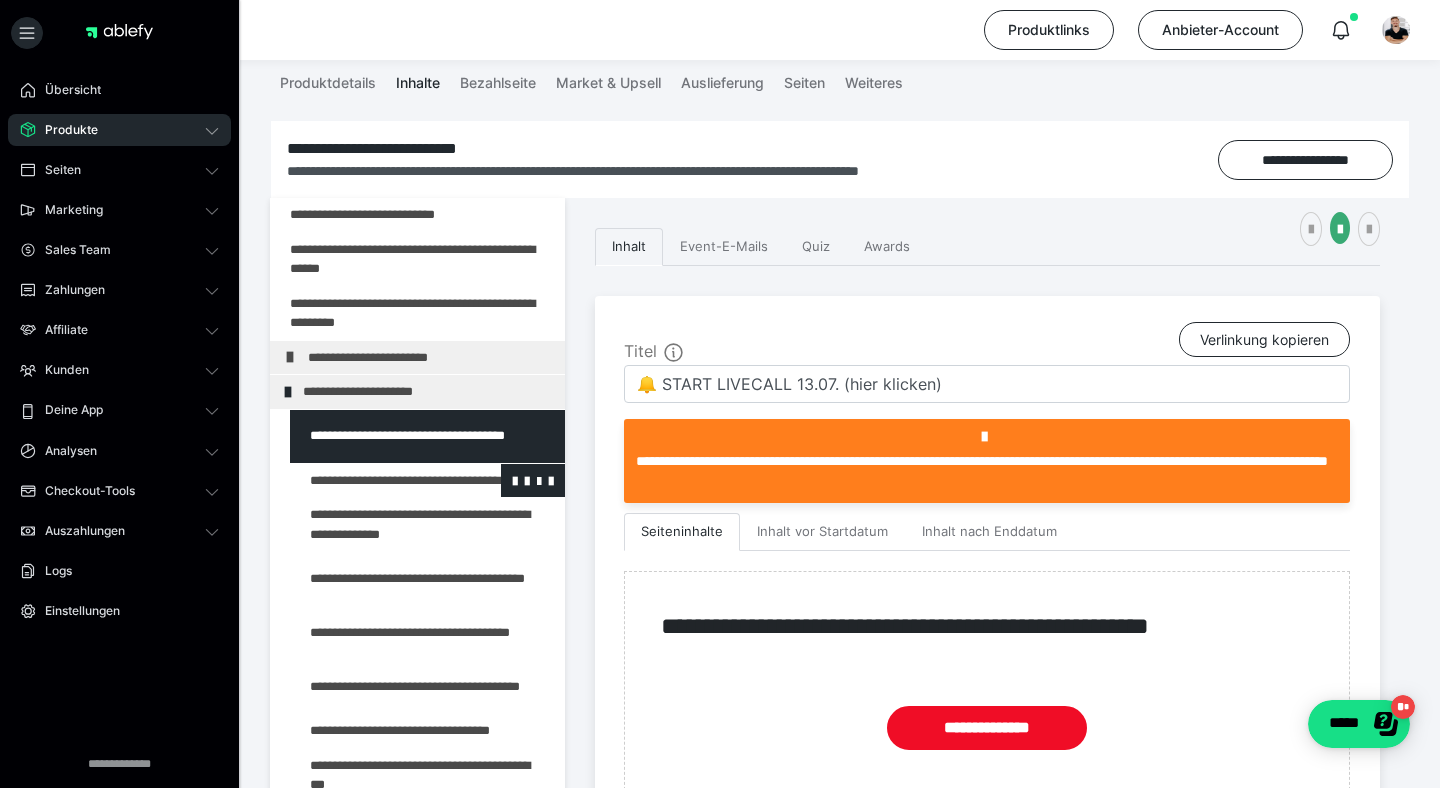 click at bounding box center [375, 481] 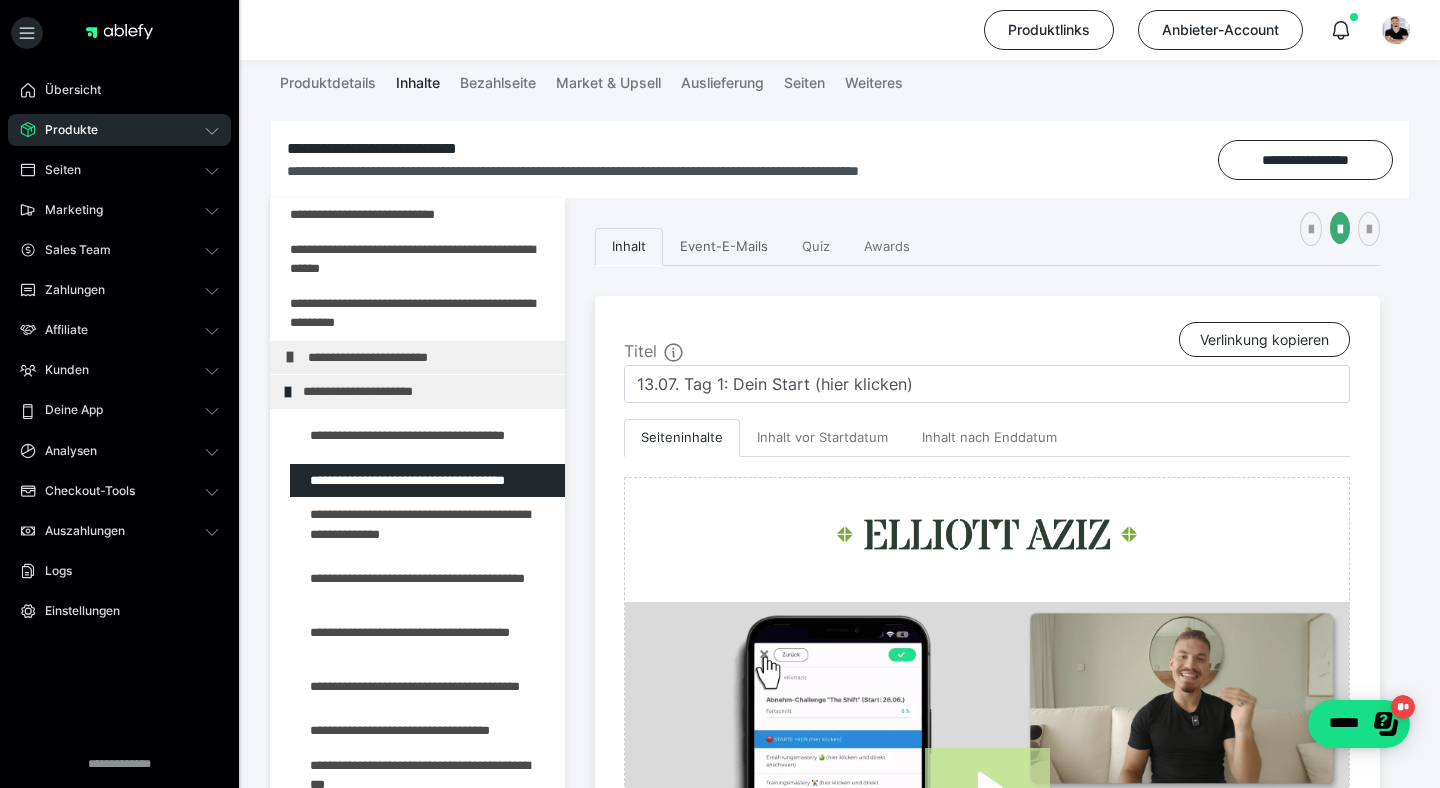 click on "Event-E-Mails" at bounding box center (724, 247) 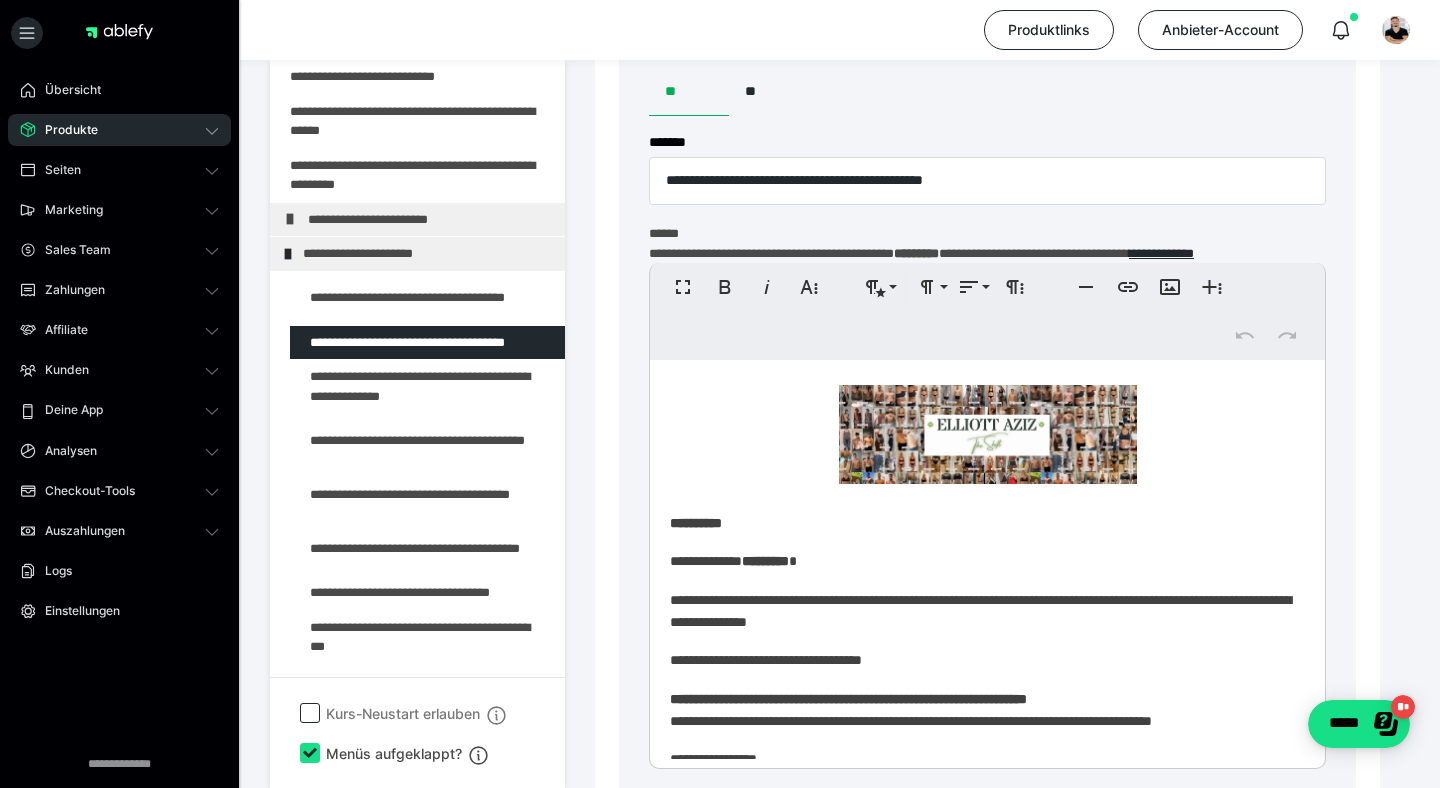 scroll, scrollTop: 635, scrollLeft: 0, axis: vertical 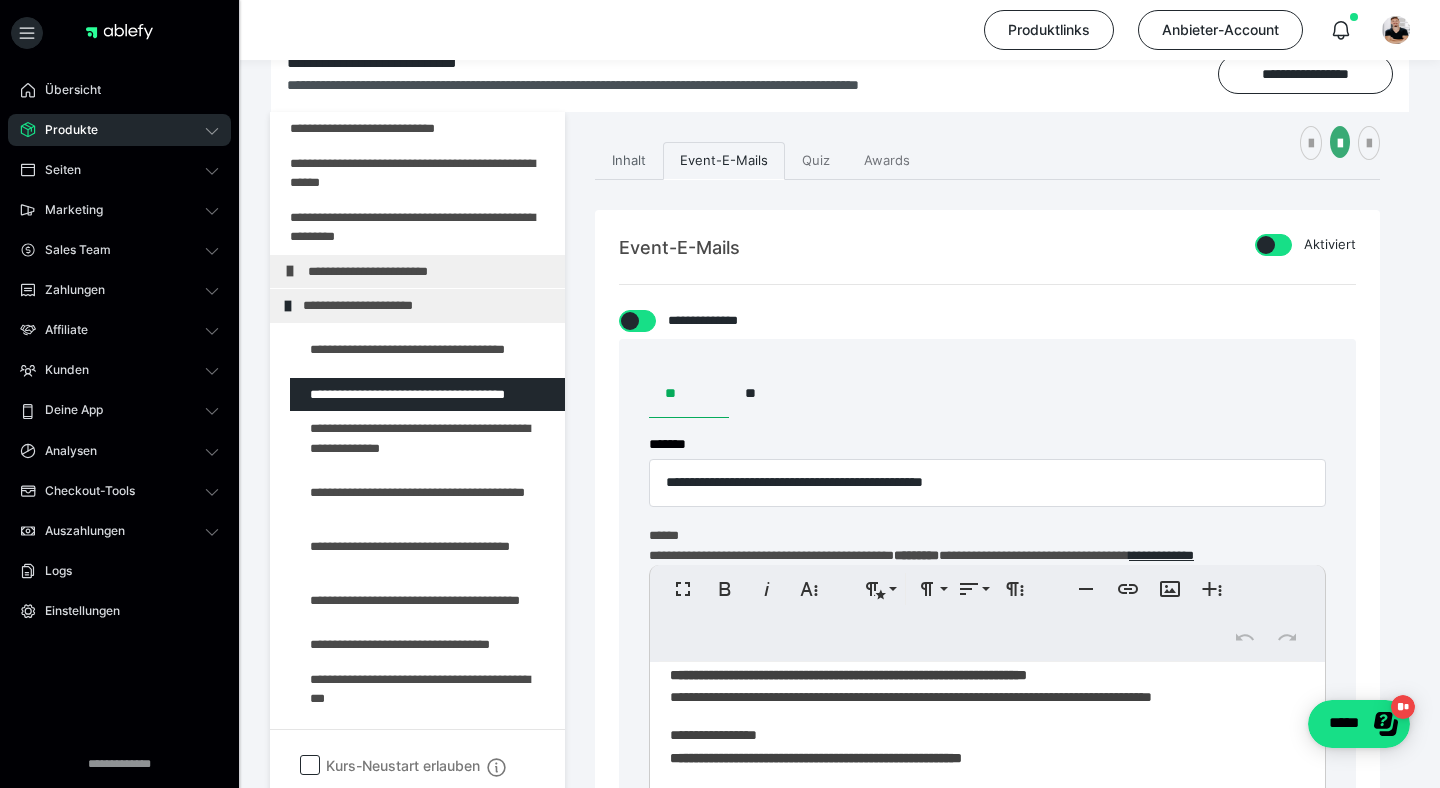 click on "Inhalt" at bounding box center (629, 161) 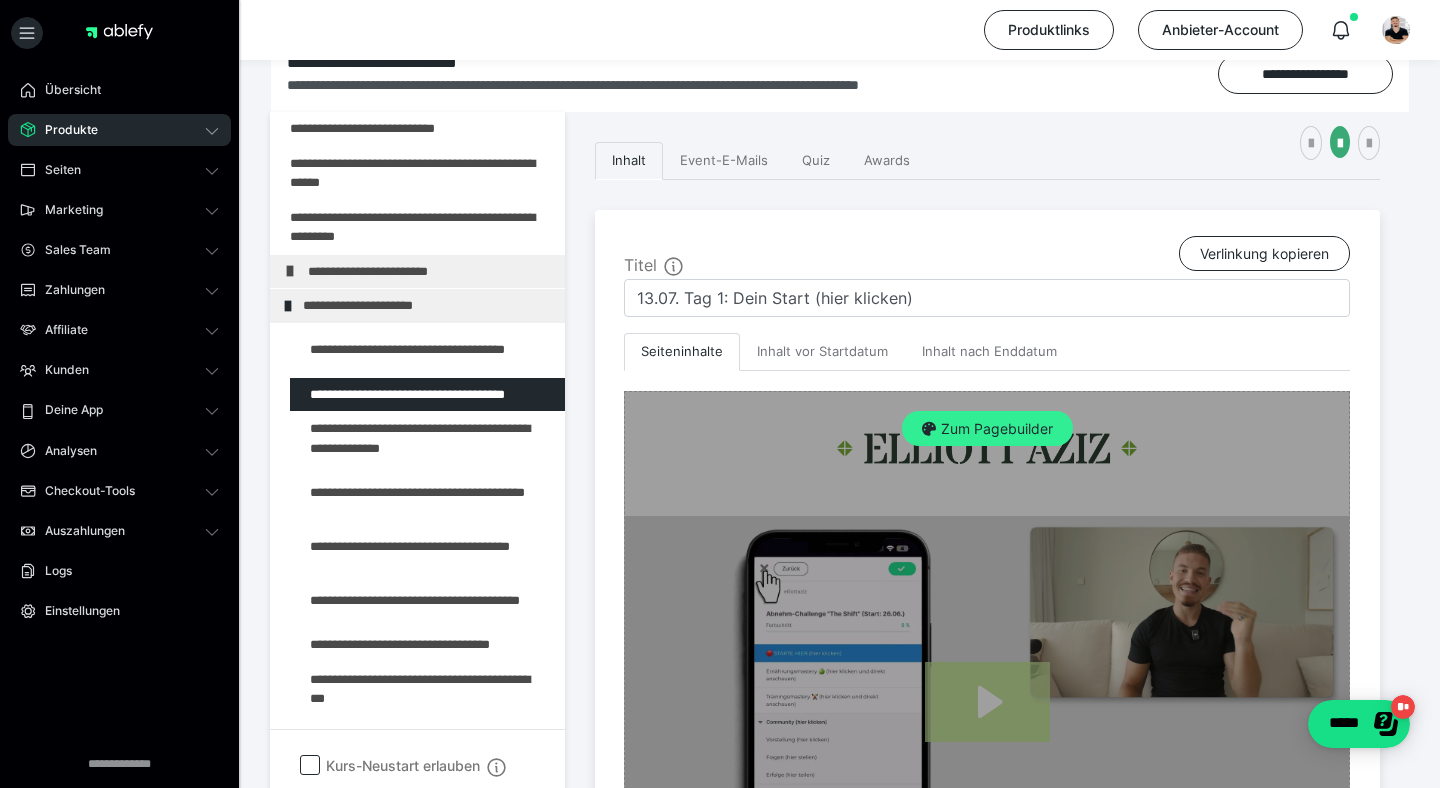 click on "Zum Pagebuilder" at bounding box center [987, 429] 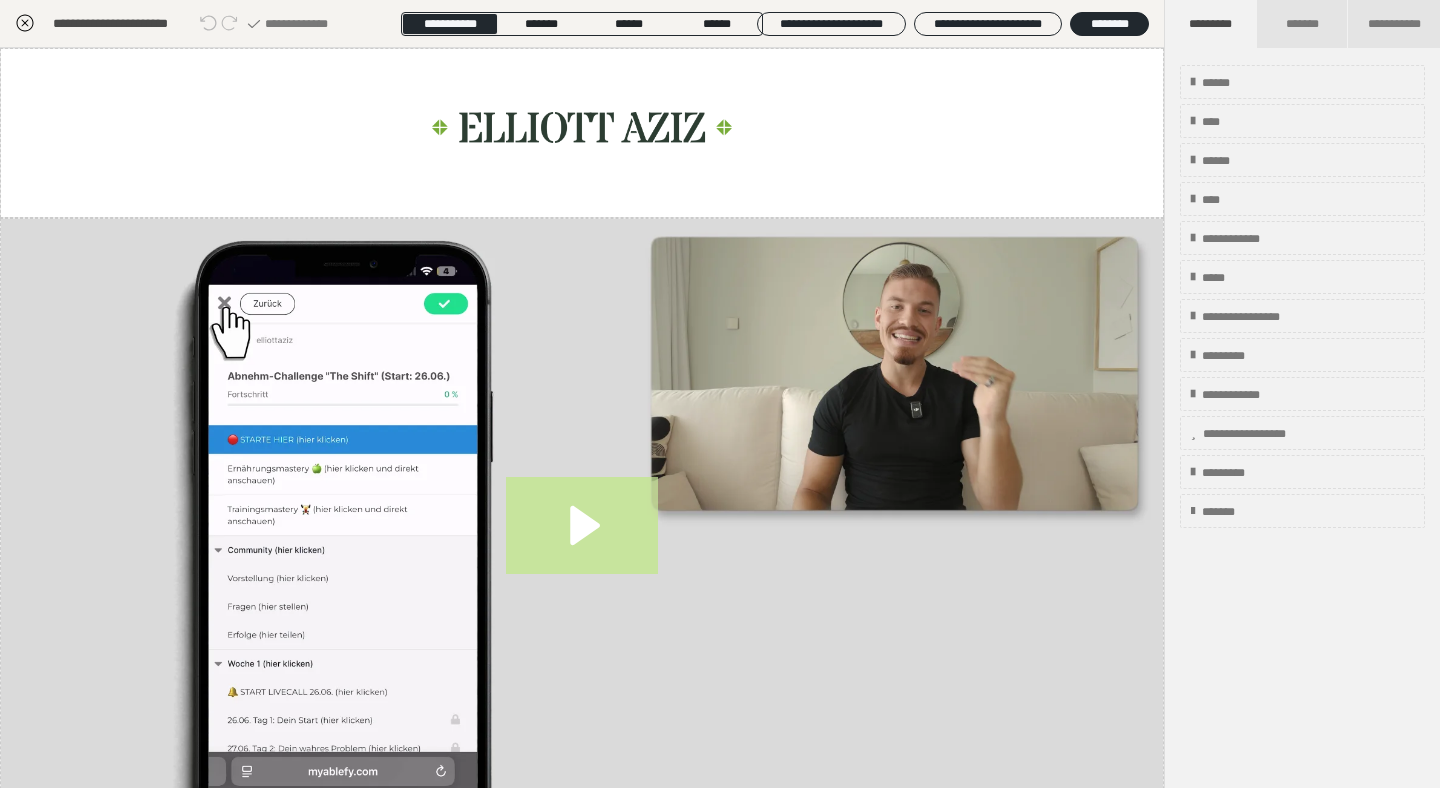 click 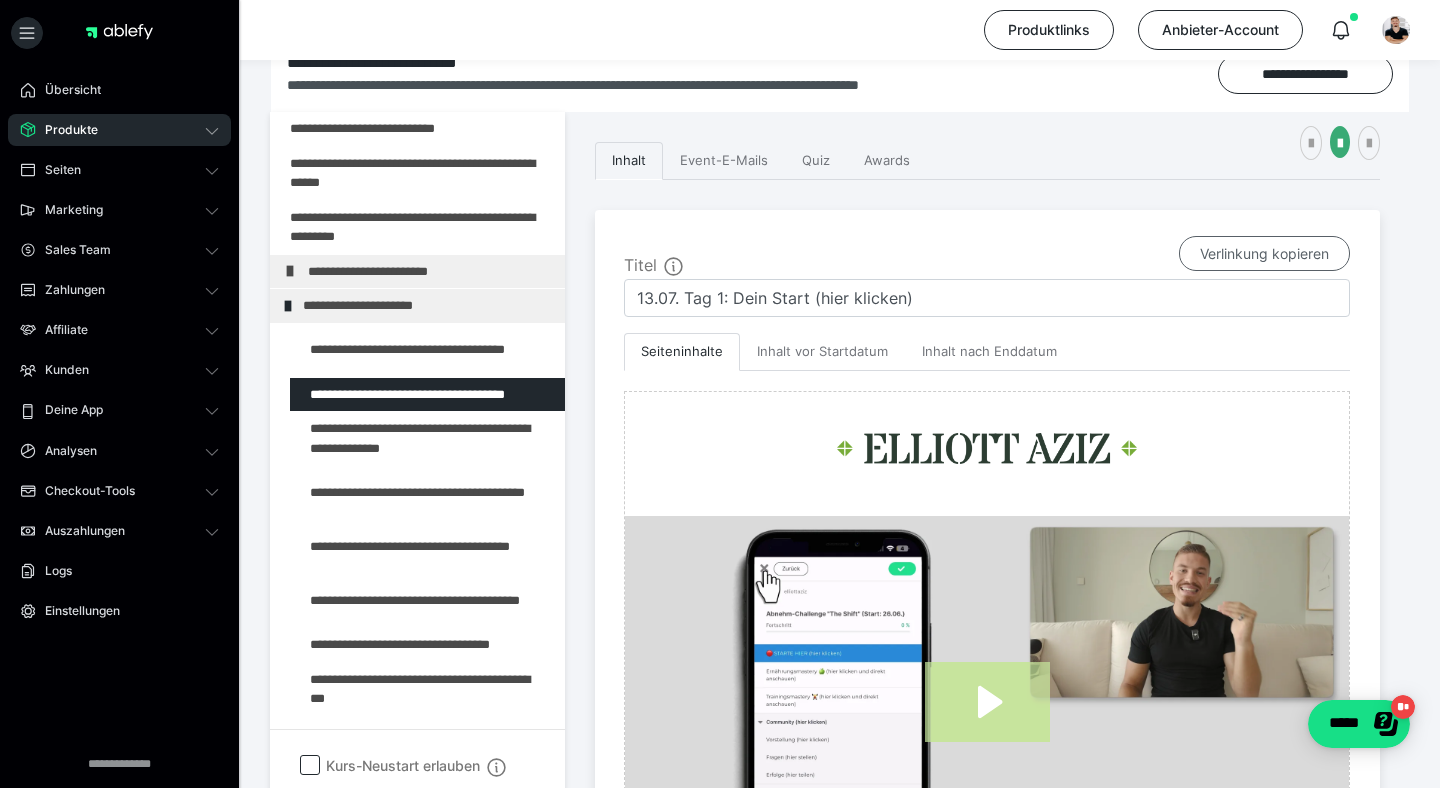 click on "Verlinkung kopieren" at bounding box center (1264, 254) 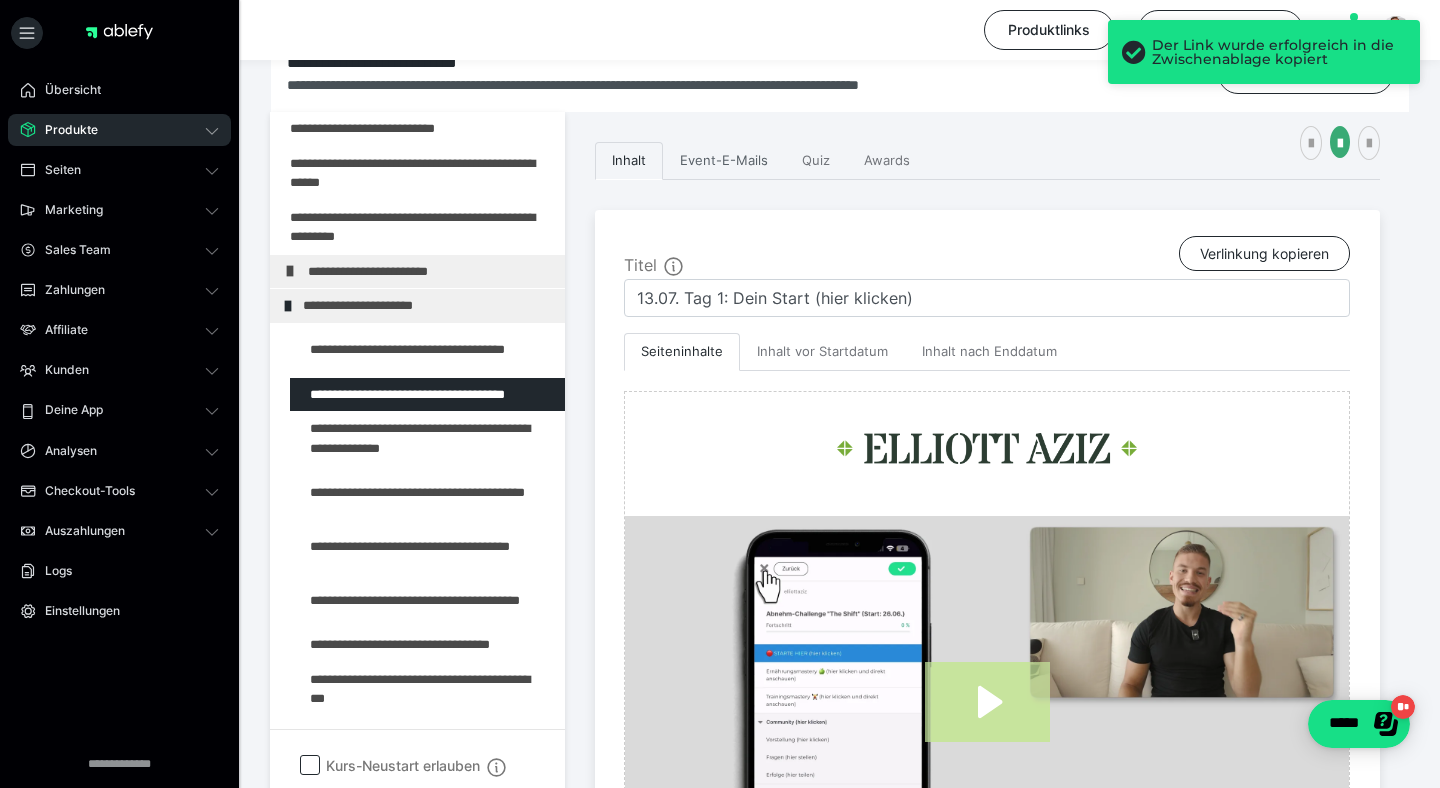 click on "Event-E-Mails" at bounding box center (724, 161) 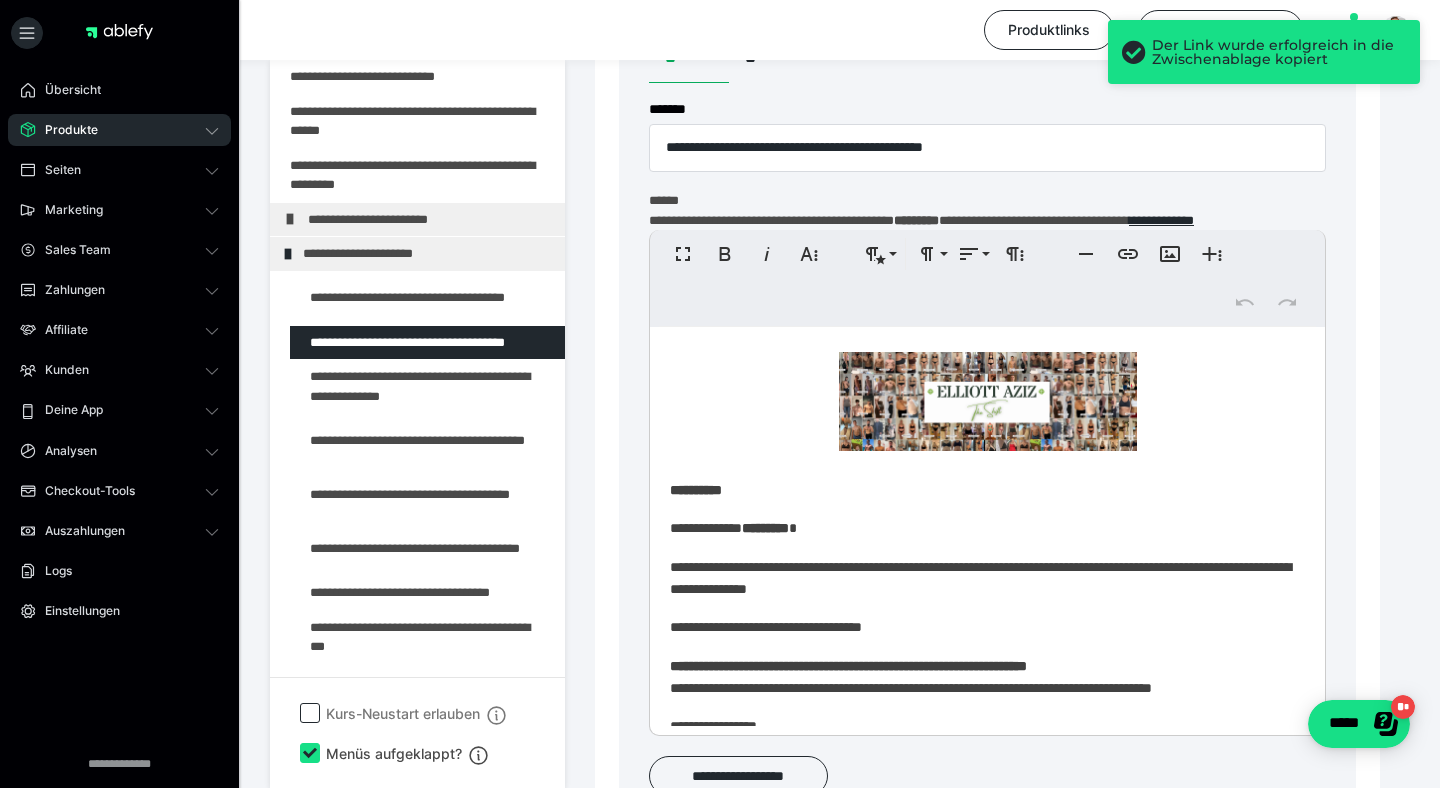 scroll, scrollTop: 647, scrollLeft: 0, axis: vertical 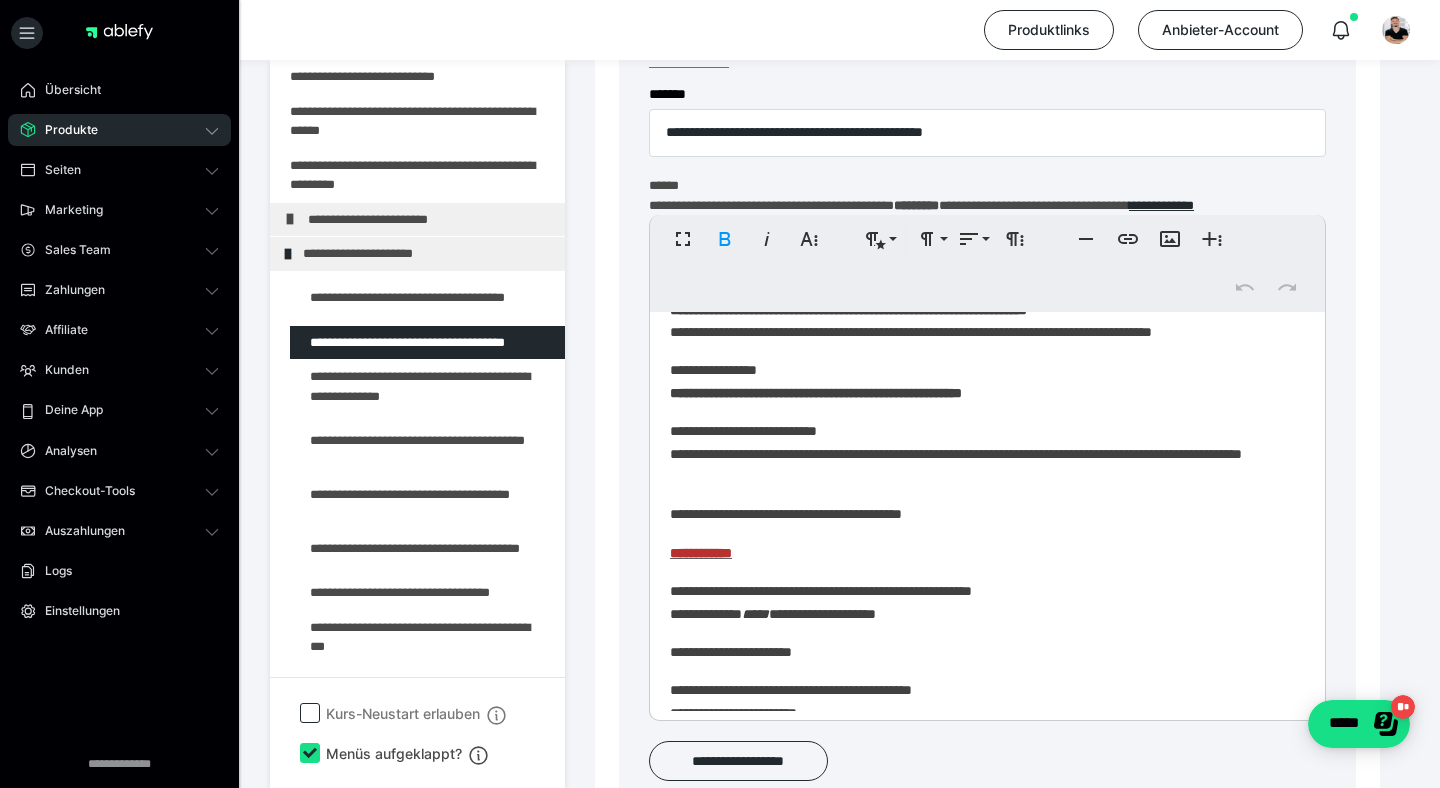 click on "**********" at bounding box center [701, 553] 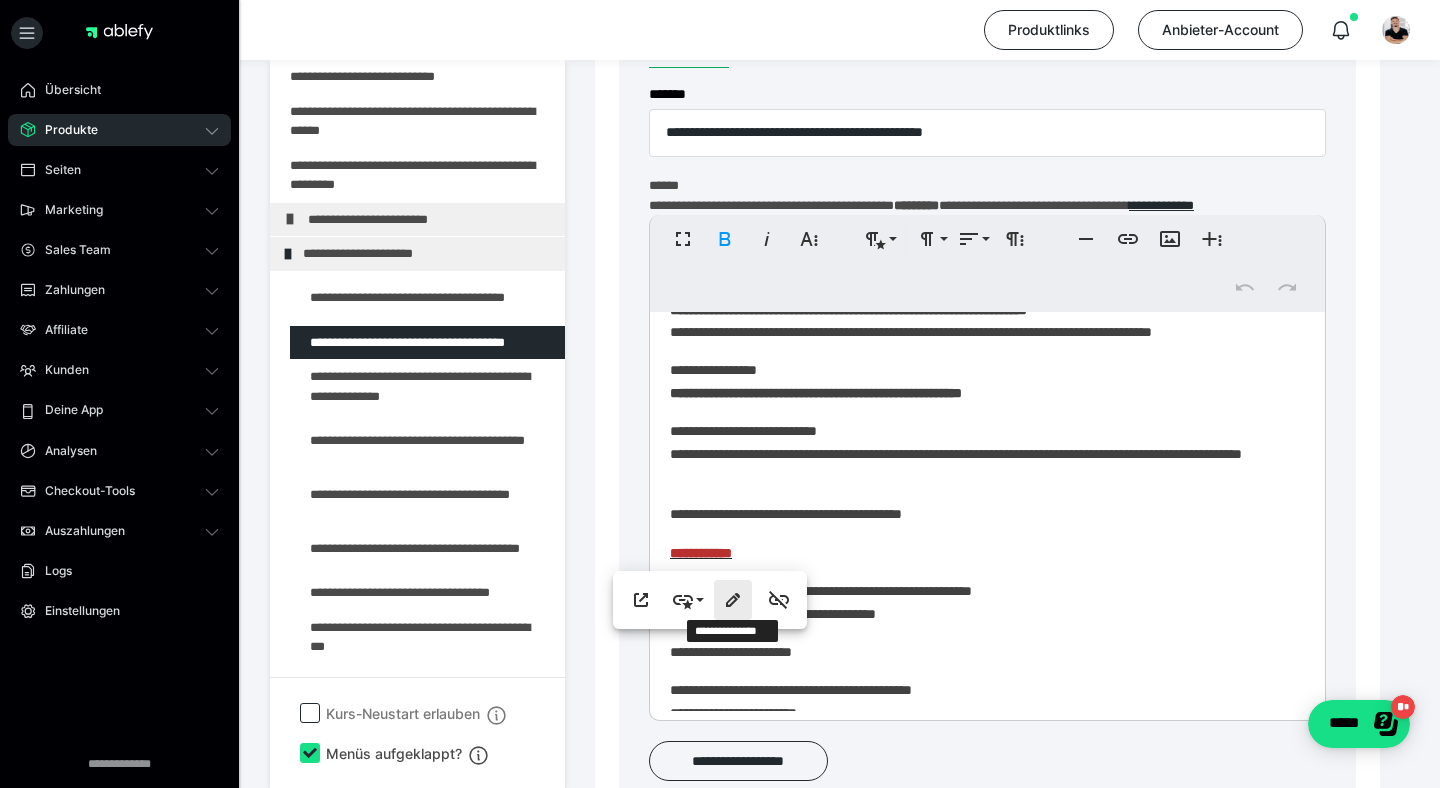 click 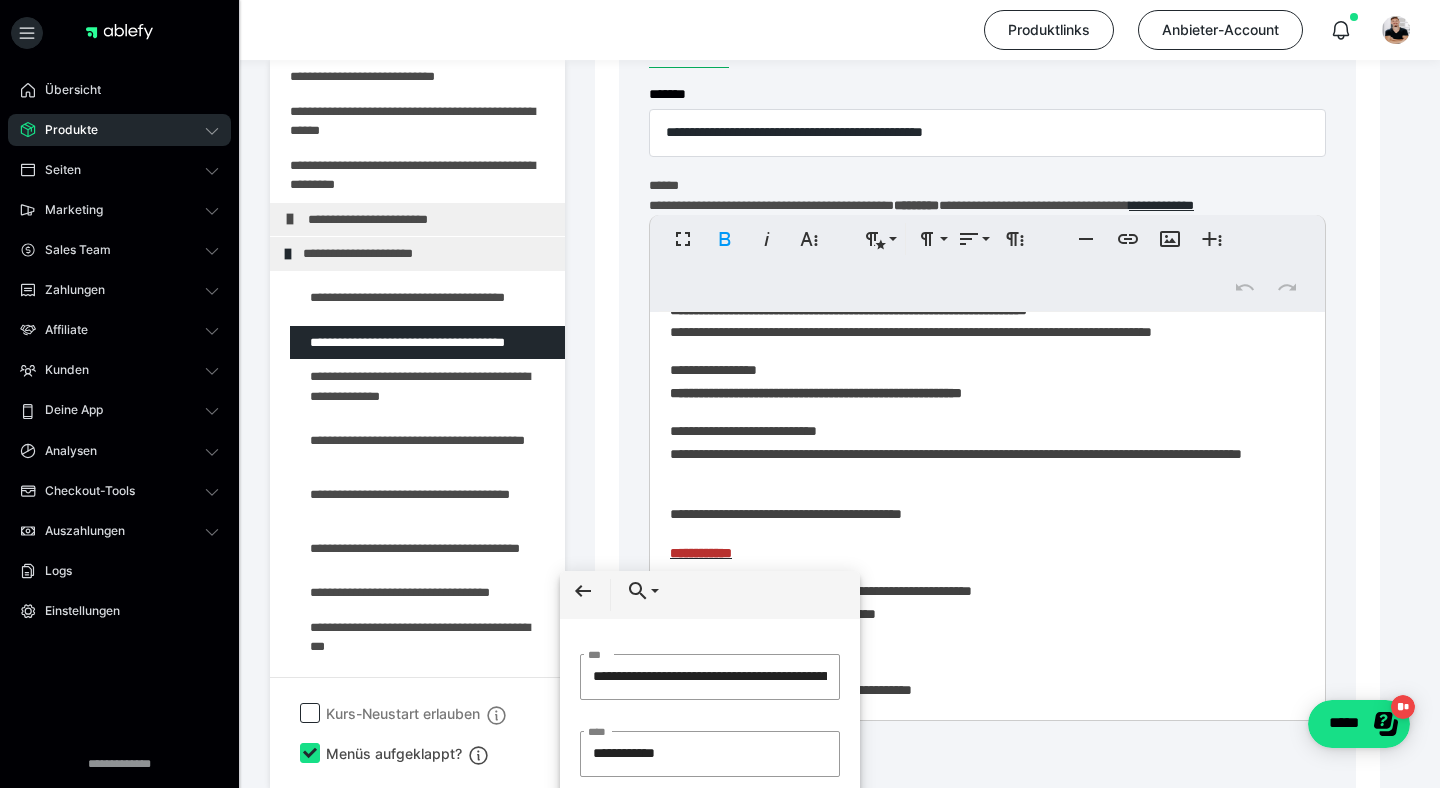 scroll, scrollTop: 0, scrollLeft: 305, axis: horizontal 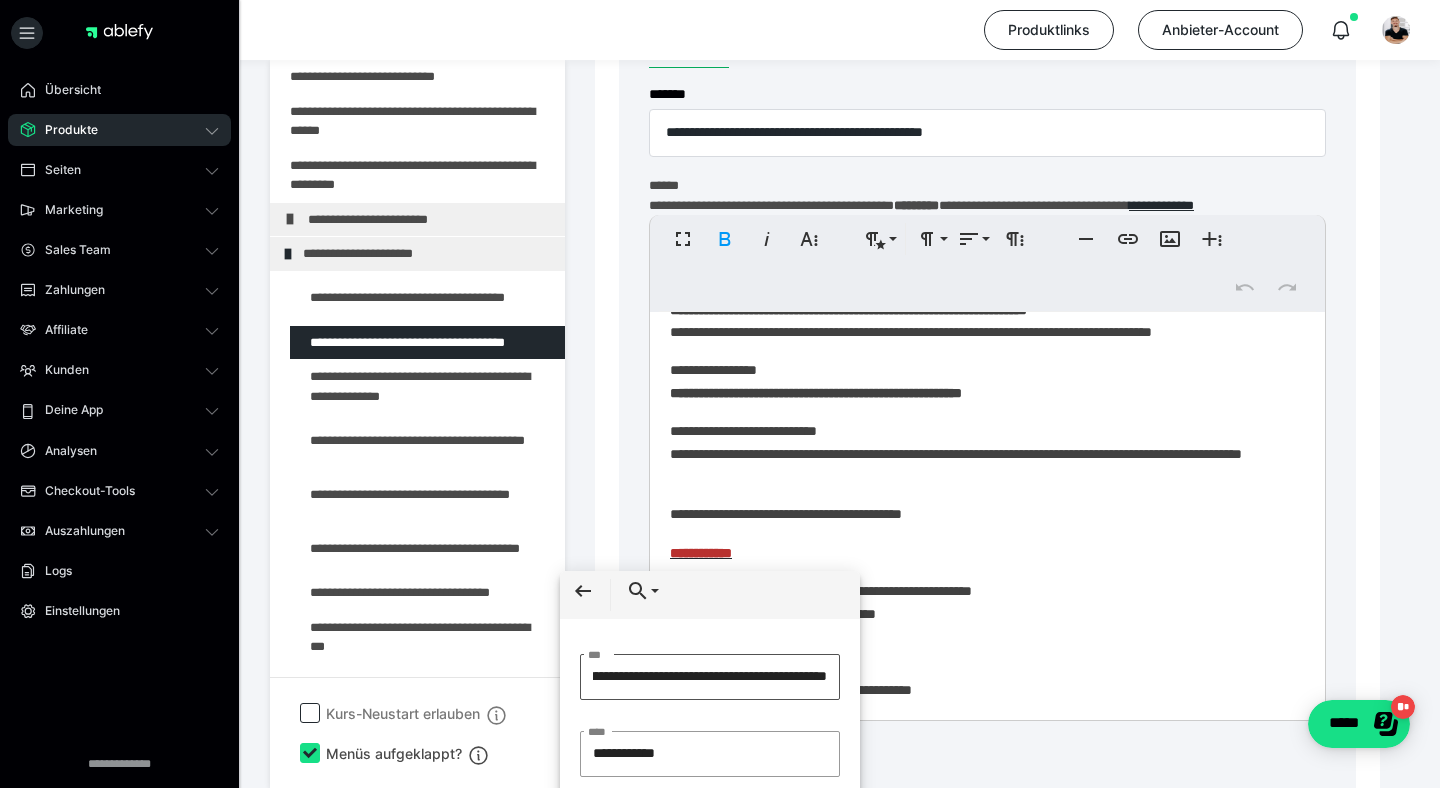 click on "**********" at bounding box center (710, 677) 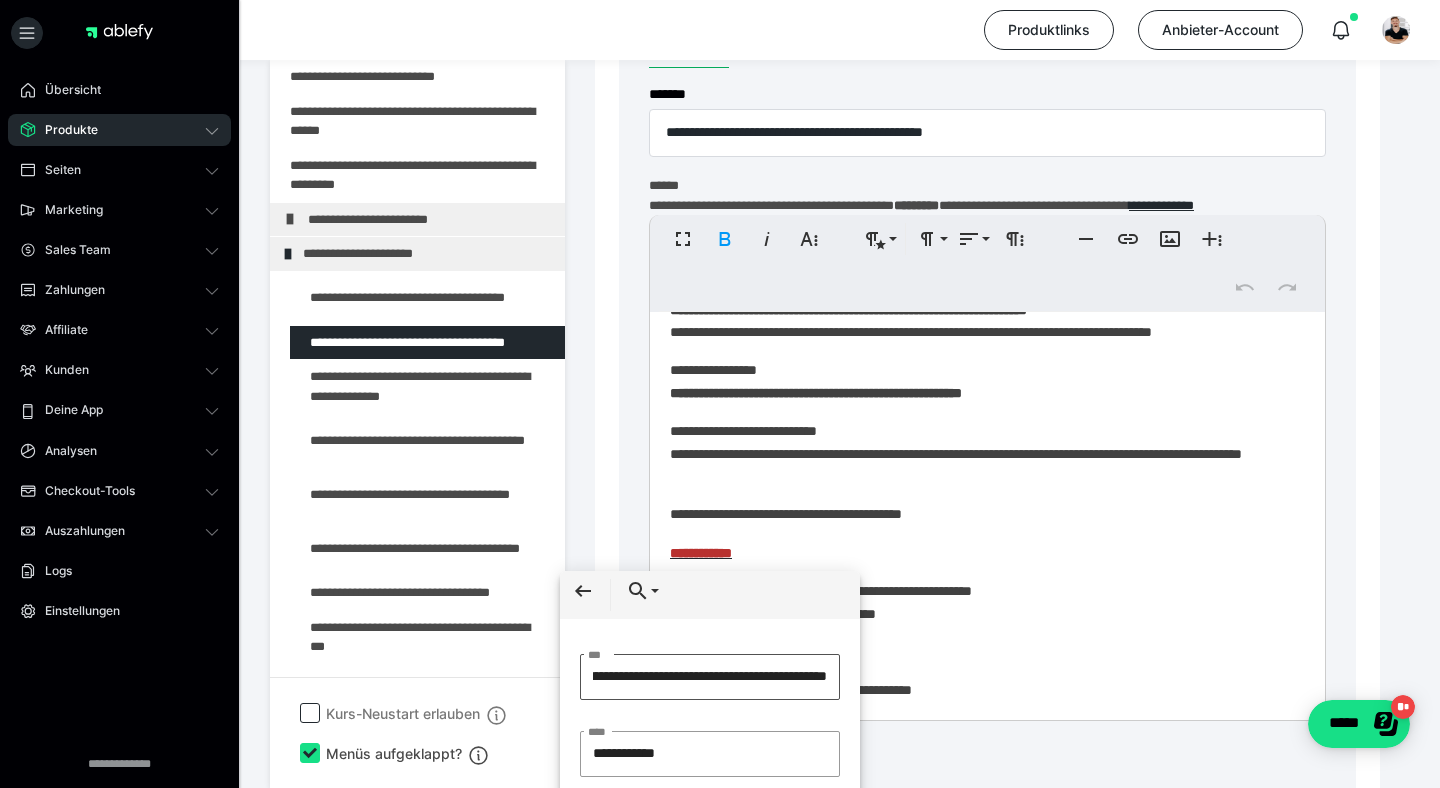 scroll, scrollTop: 0, scrollLeft: 236, axis: horizontal 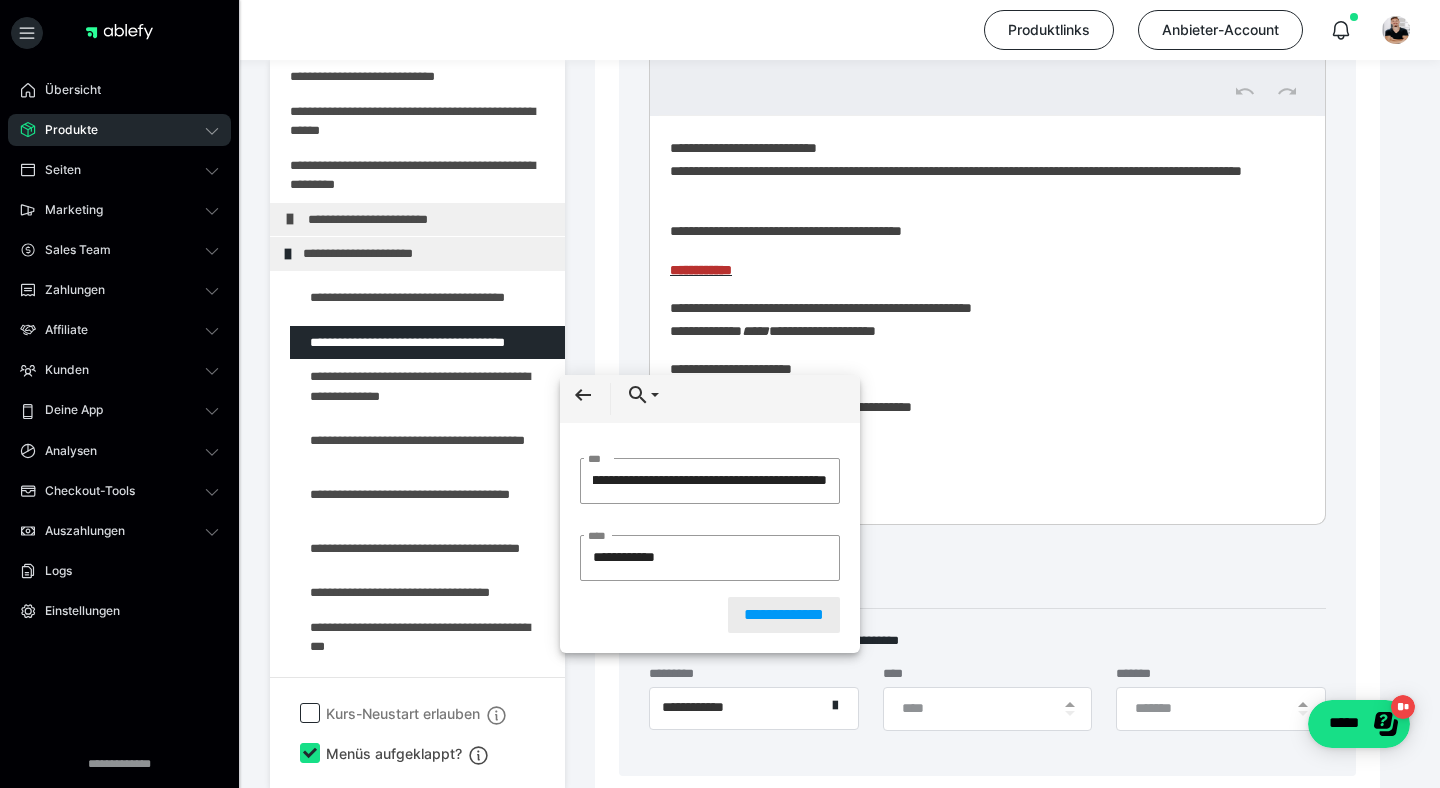 click on "**********" at bounding box center [784, 615] 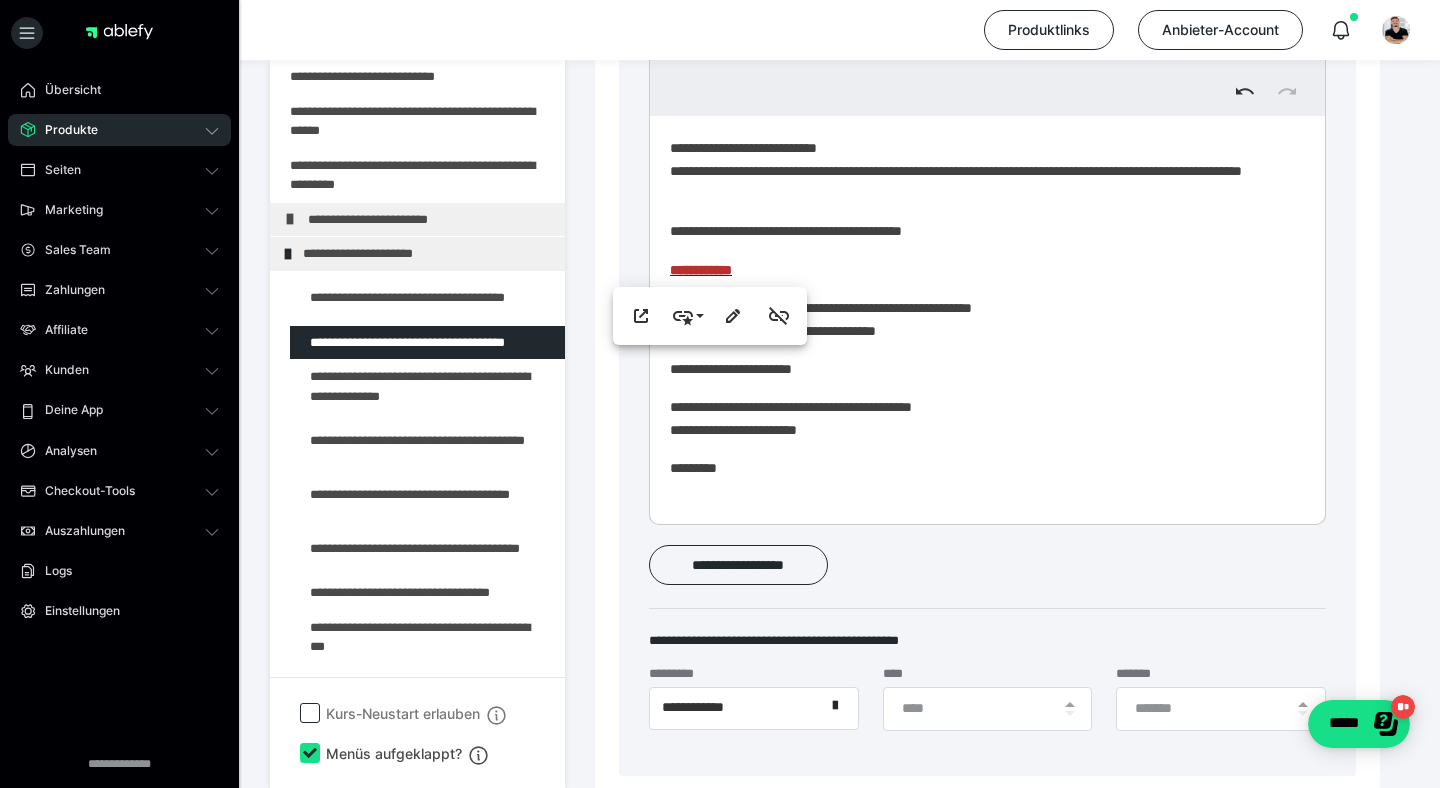 scroll, scrollTop: 0, scrollLeft: 0, axis: both 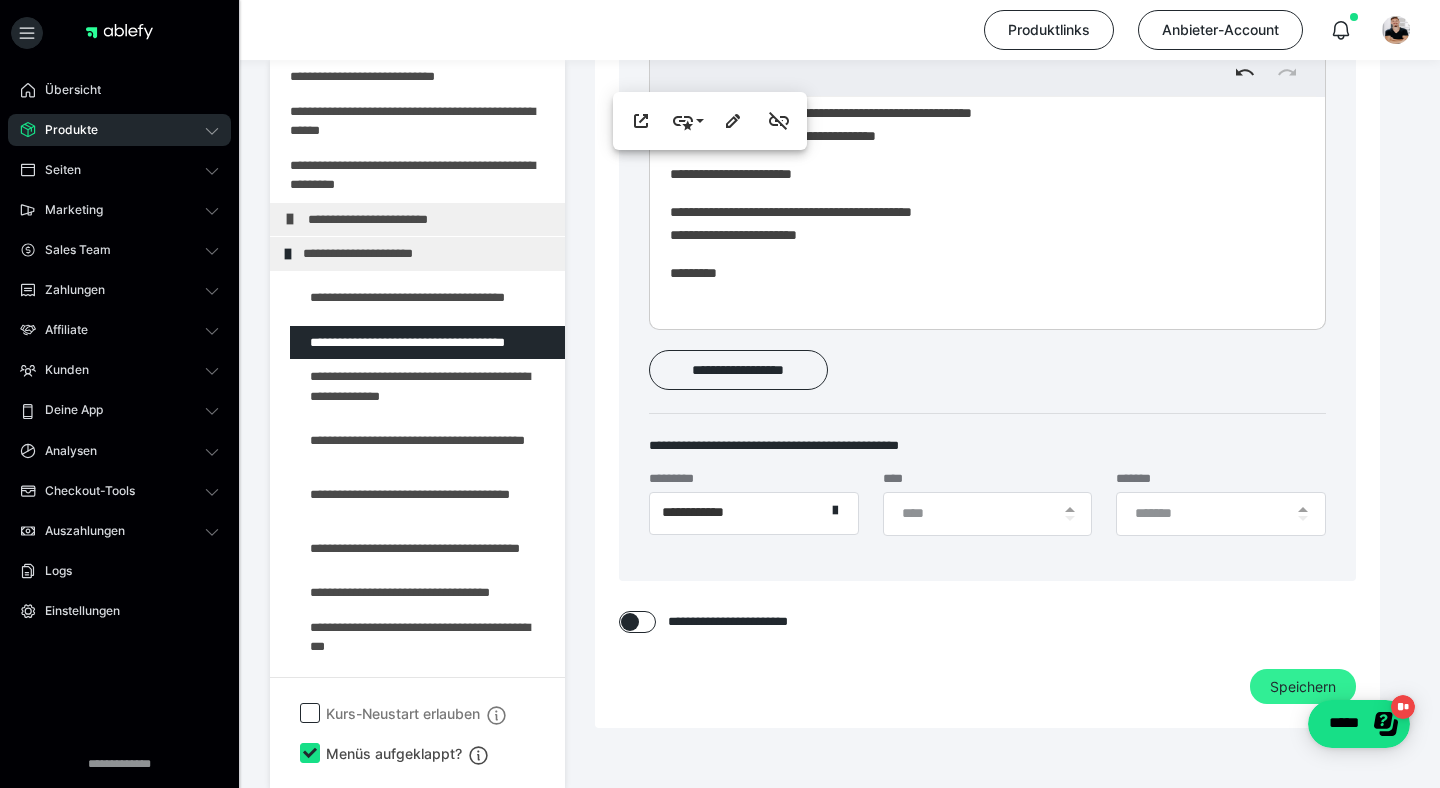 click on "Speichern" at bounding box center [1303, 687] 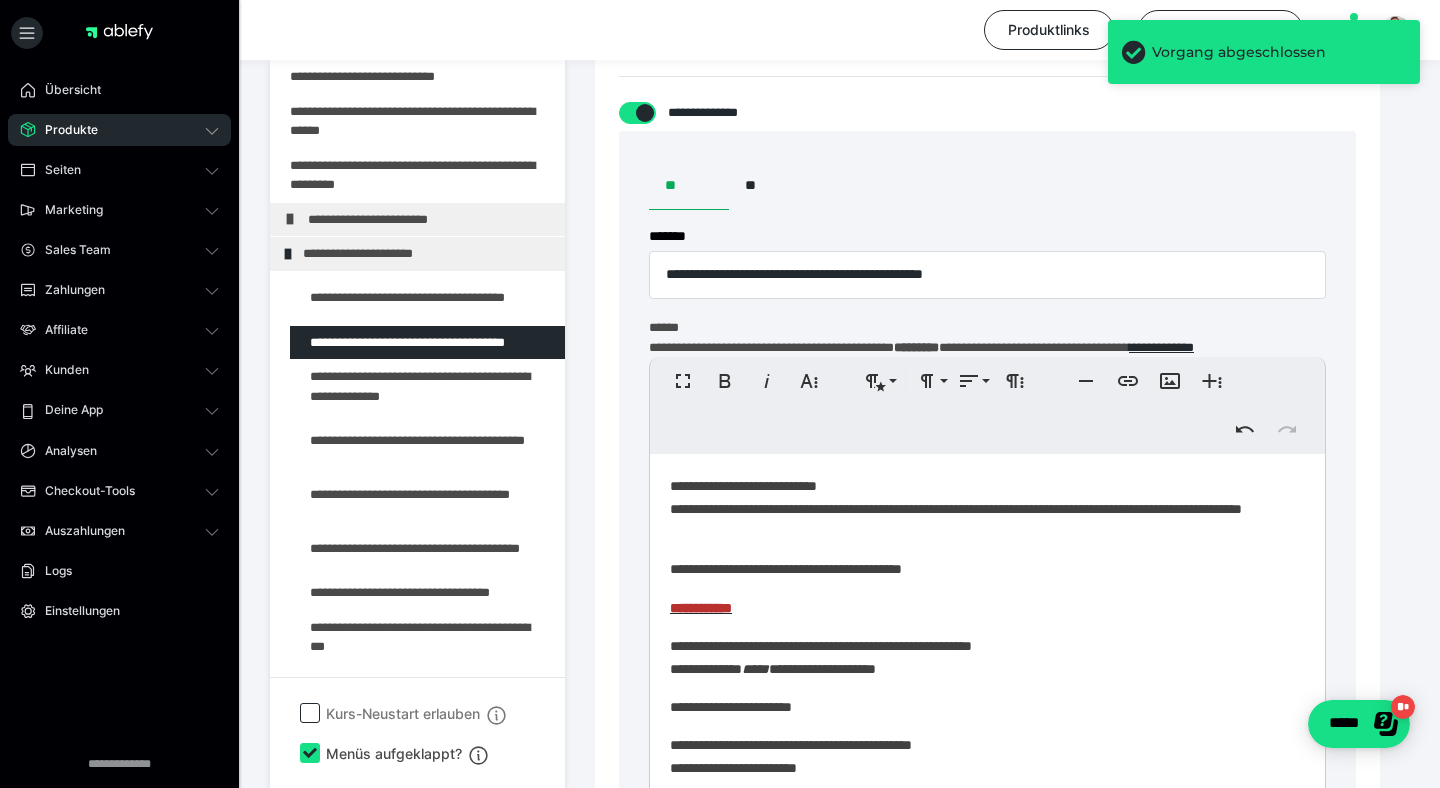 scroll, scrollTop: 390, scrollLeft: 0, axis: vertical 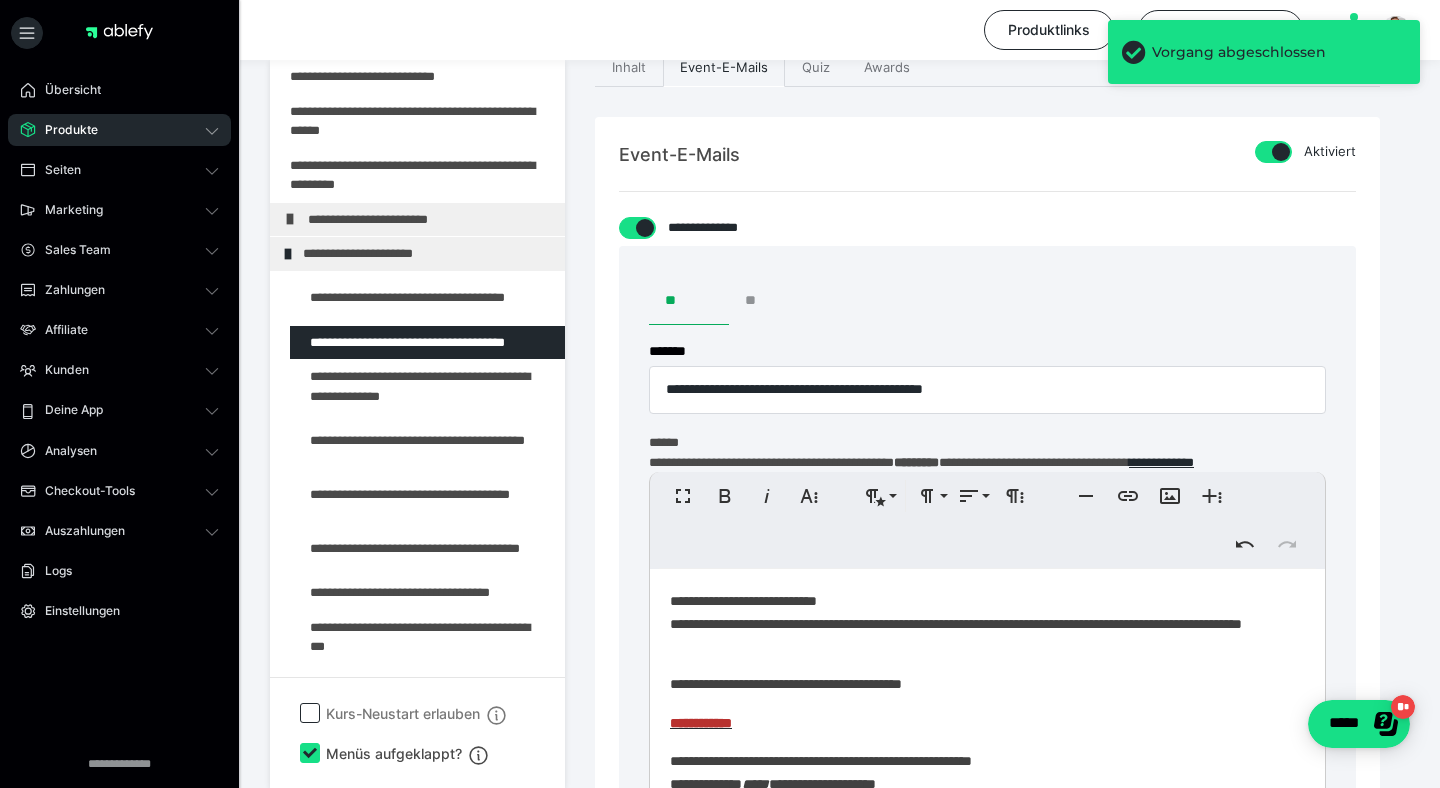 click on "**" at bounding box center [769, 301] 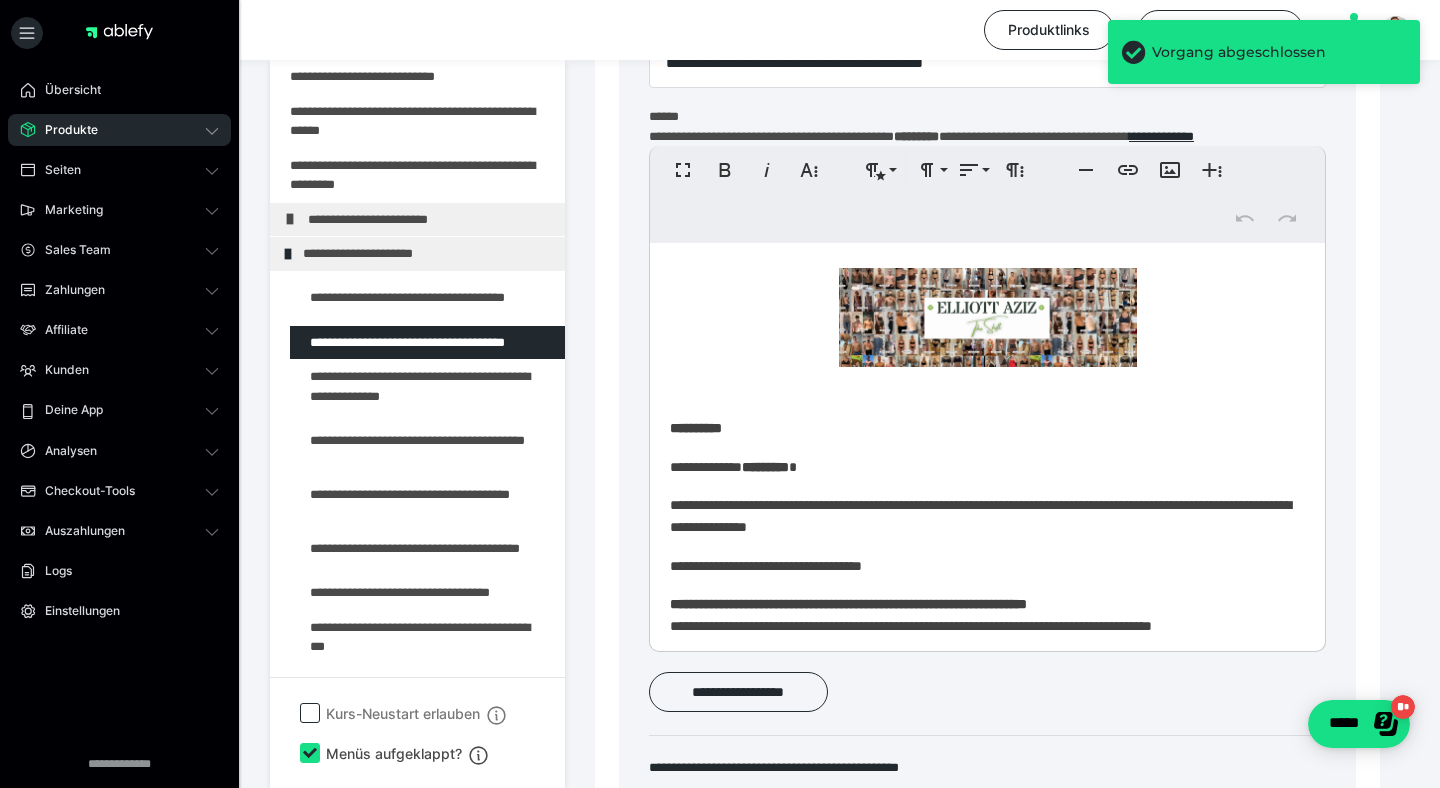 scroll, scrollTop: 725, scrollLeft: 0, axis: vertical 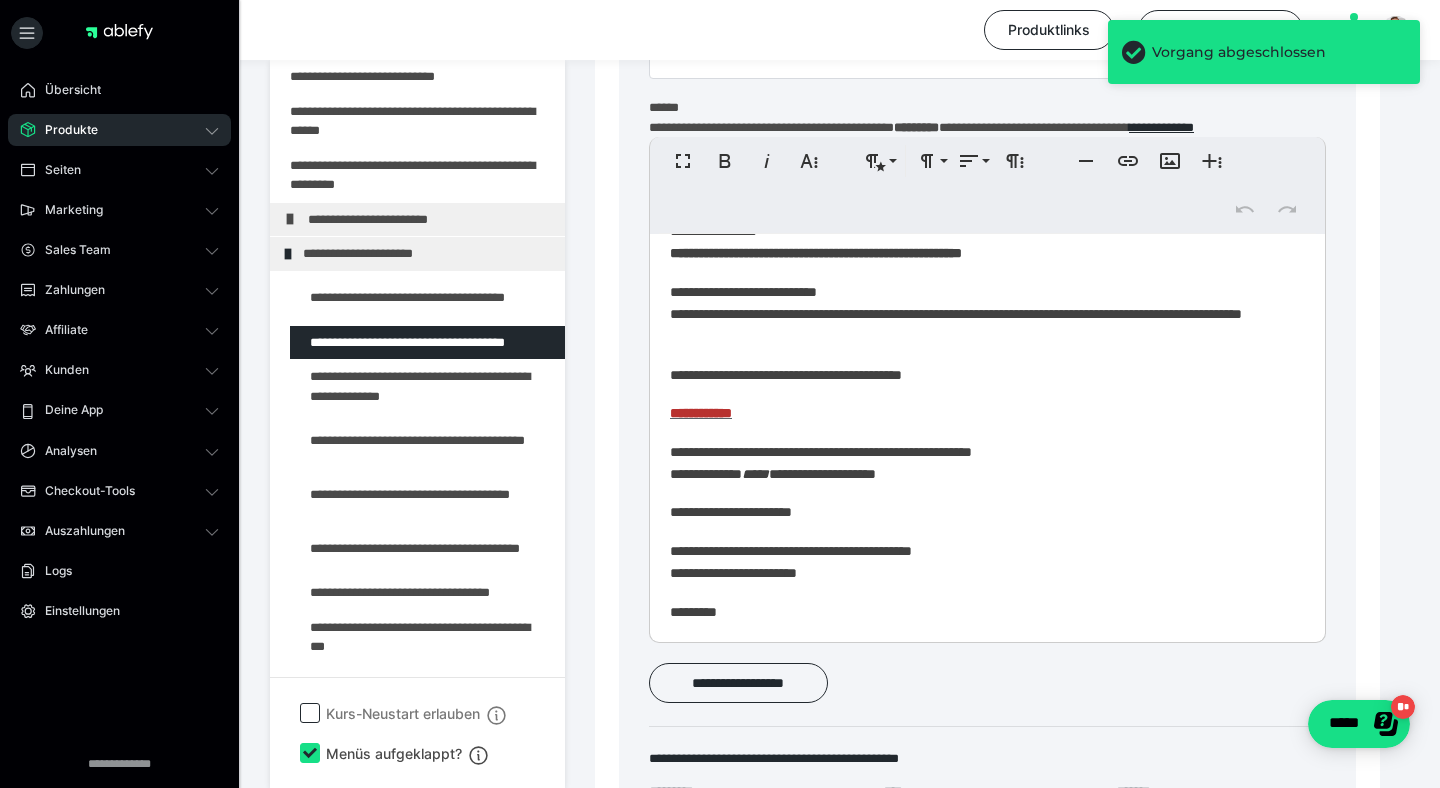click on "**********" at bounding box center (701, 413) 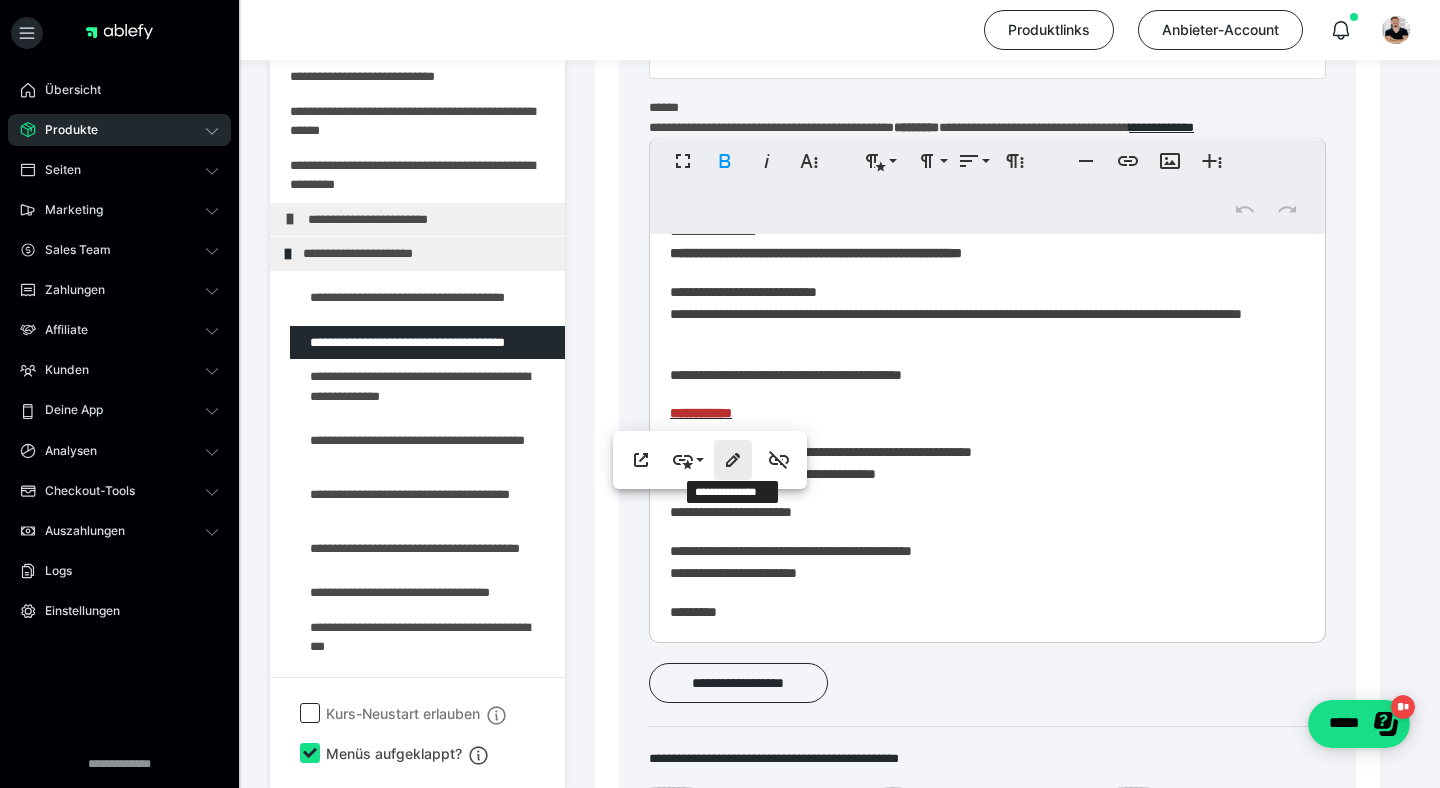 type on "**********" 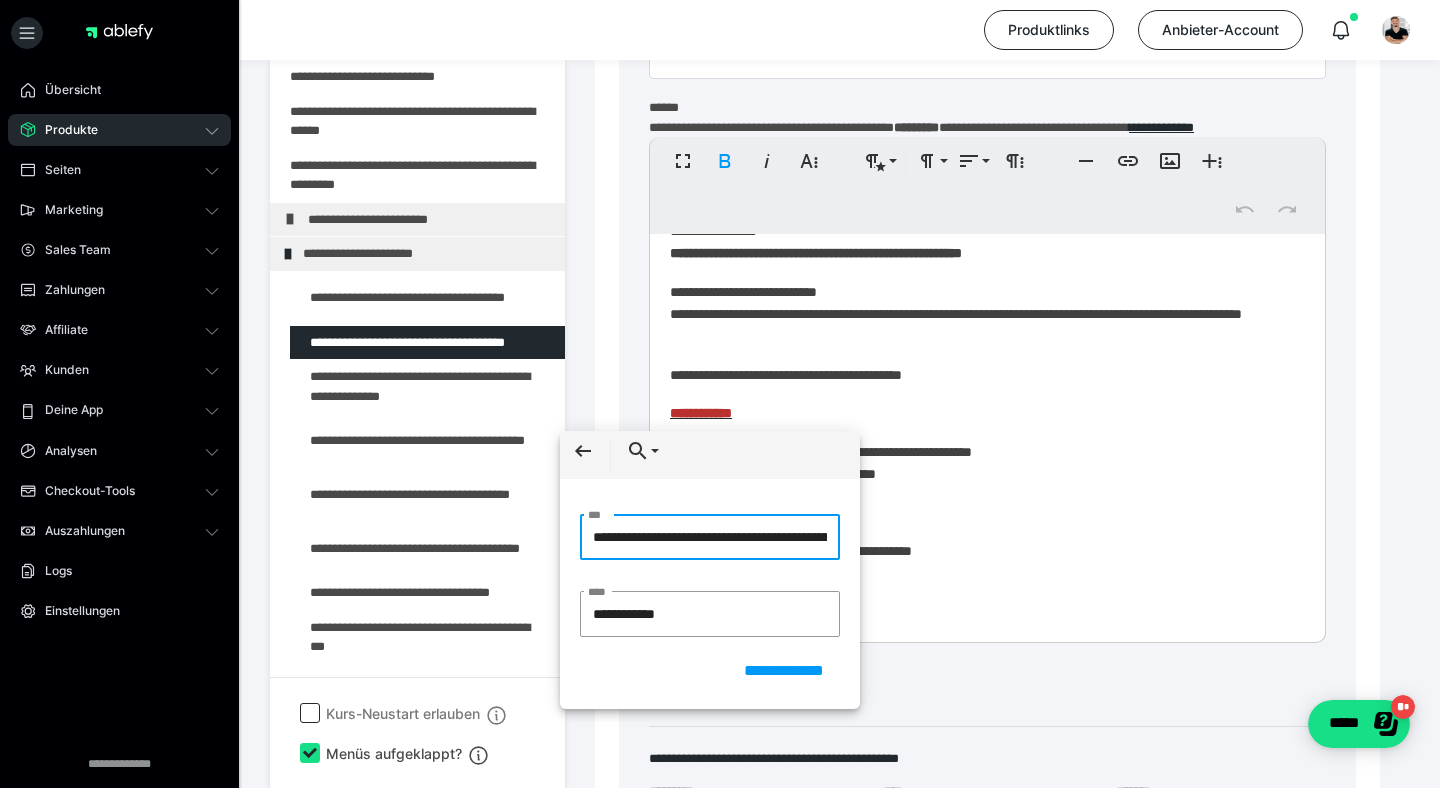 scroll, scrollTop: 0, scrollLeft: 305, axis: horizontal 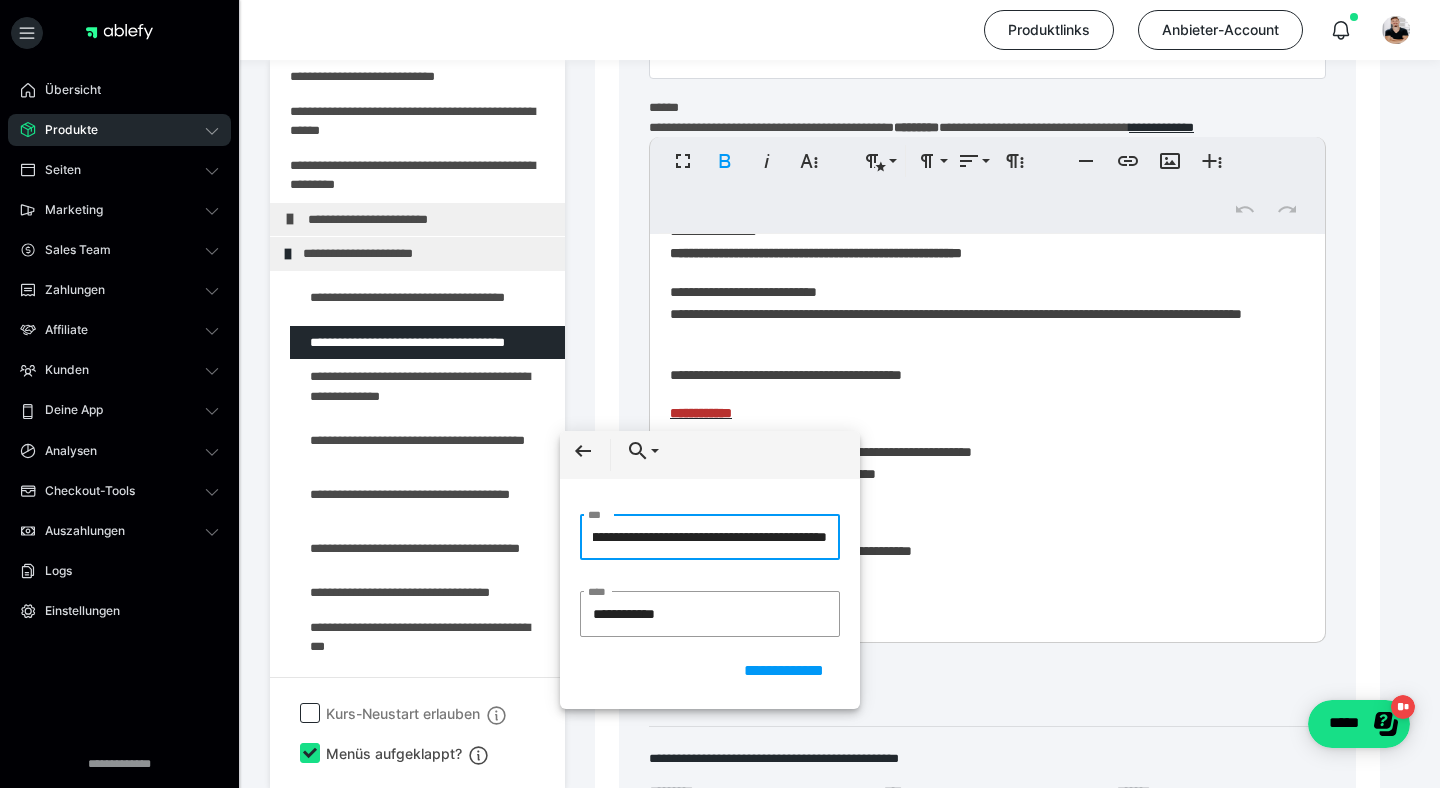 click on "**********" at bounding box center (710, 537) 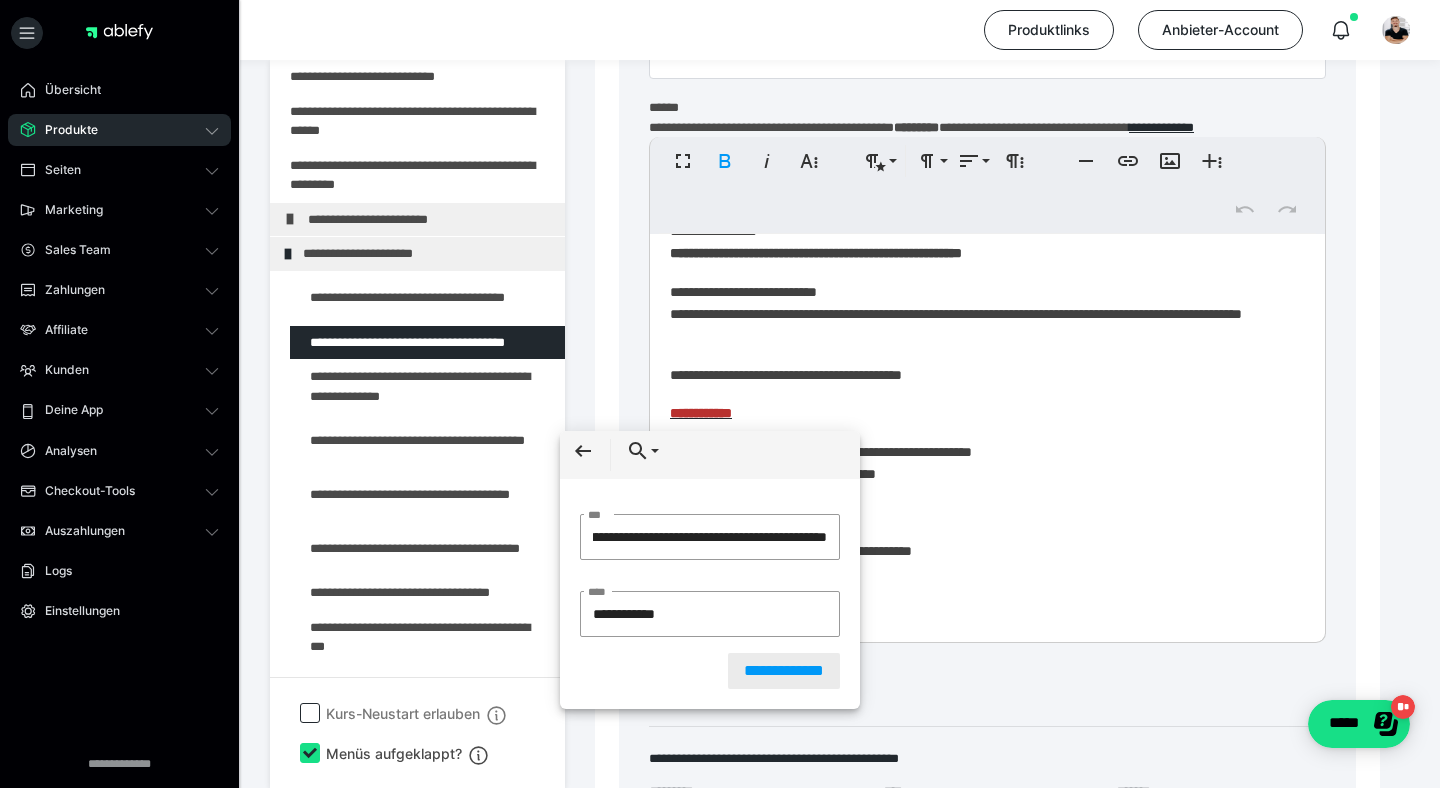 click on "**********" at bounding box center [784, 671] 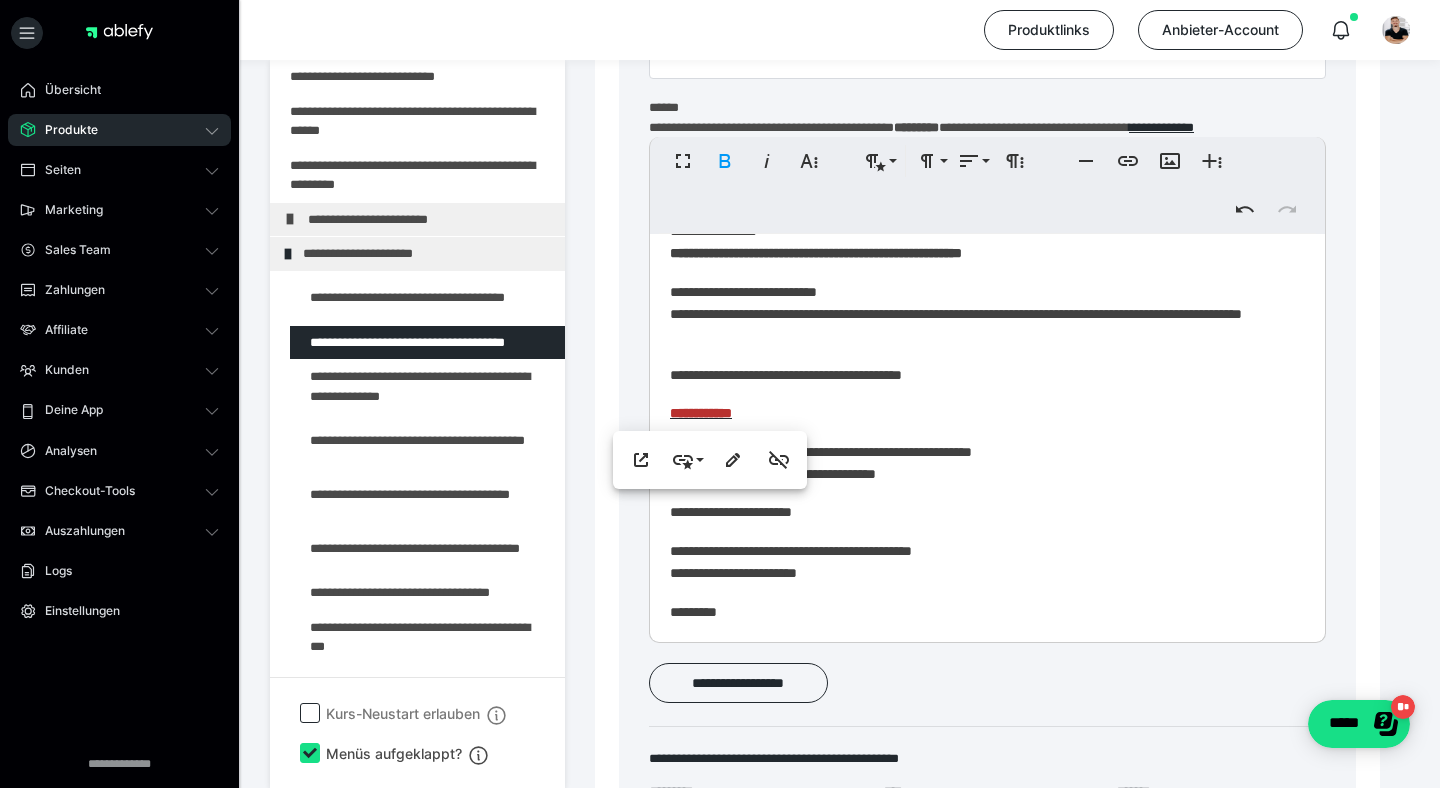 scroll, scrollTop: 0, scrollLeft: 0, axis: both 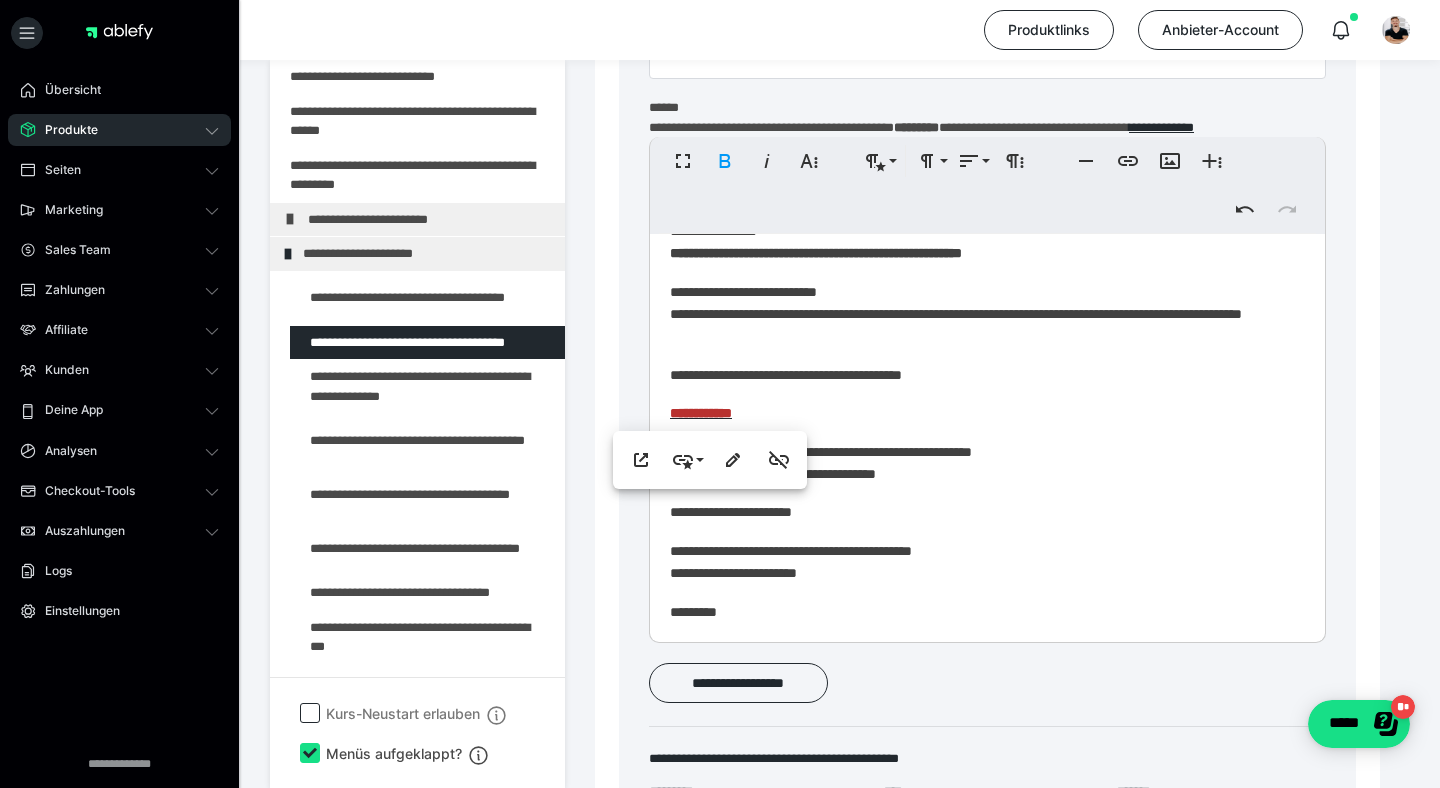 click on "*********" at bounding box center [987, 612] 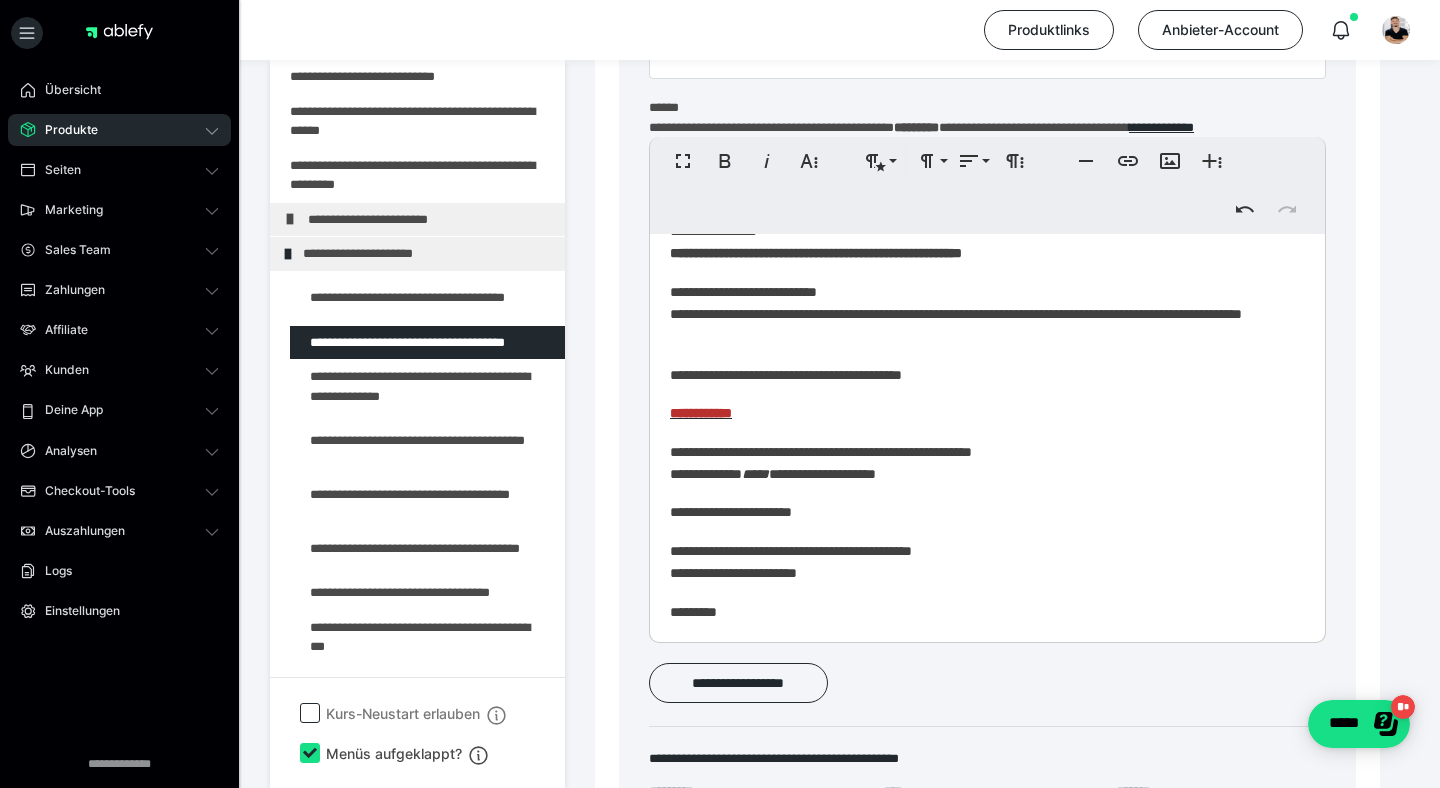 scroll, scrollTop: 473, scrollLeft: 0, axis: vertical 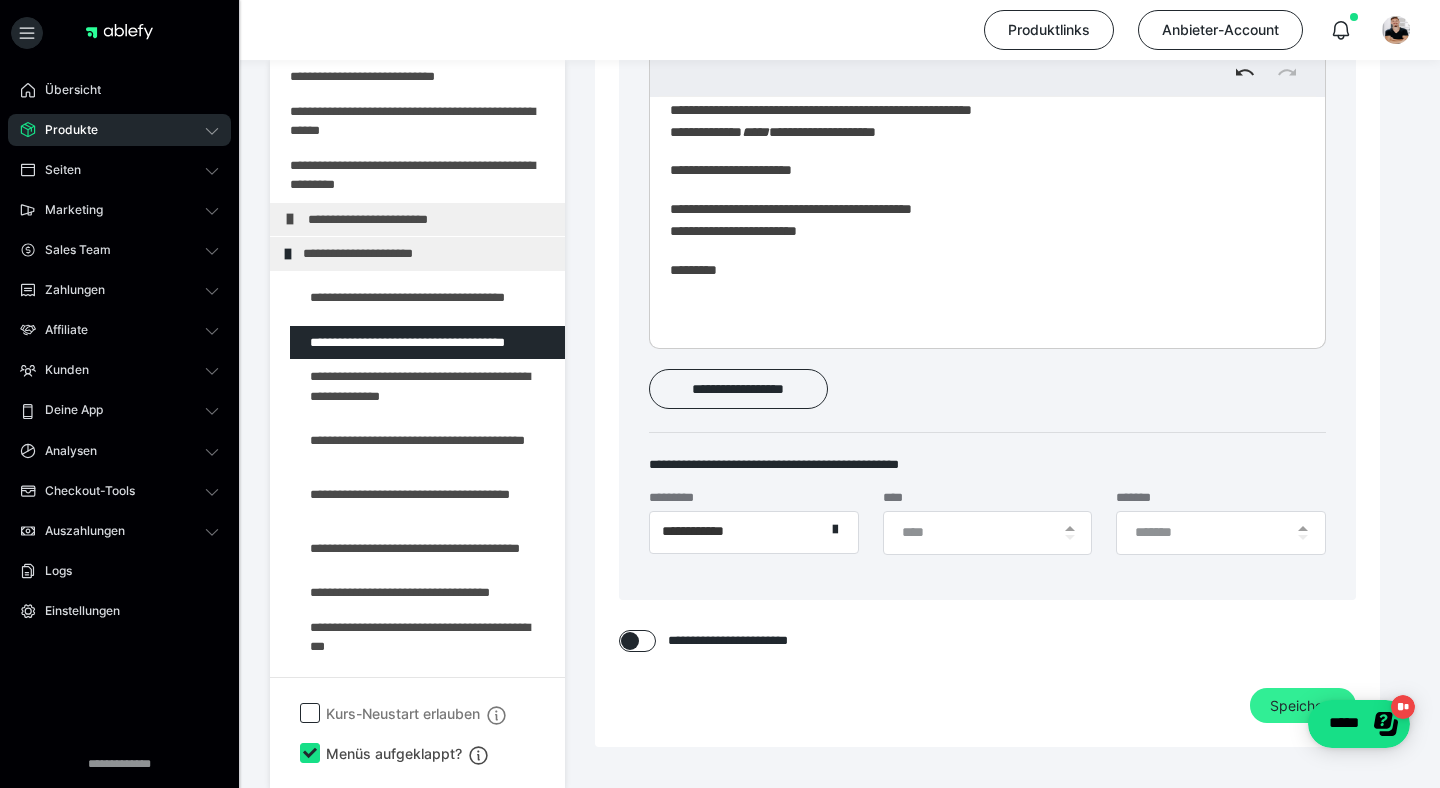 click on "Speichern" at bounding box center (1303, 706) 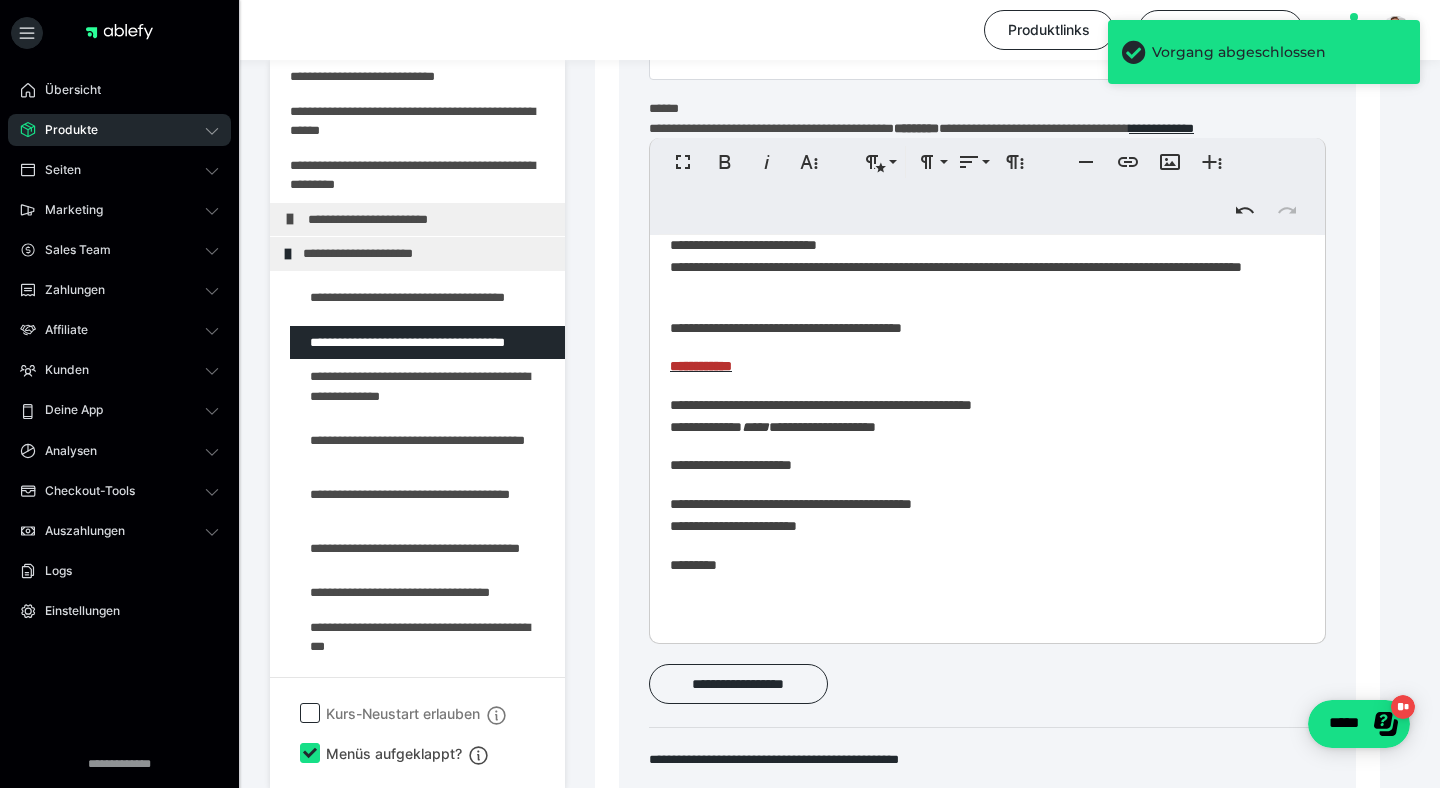 scroll, scrollTop: 718, scrollLeft: 0, axis: vertical 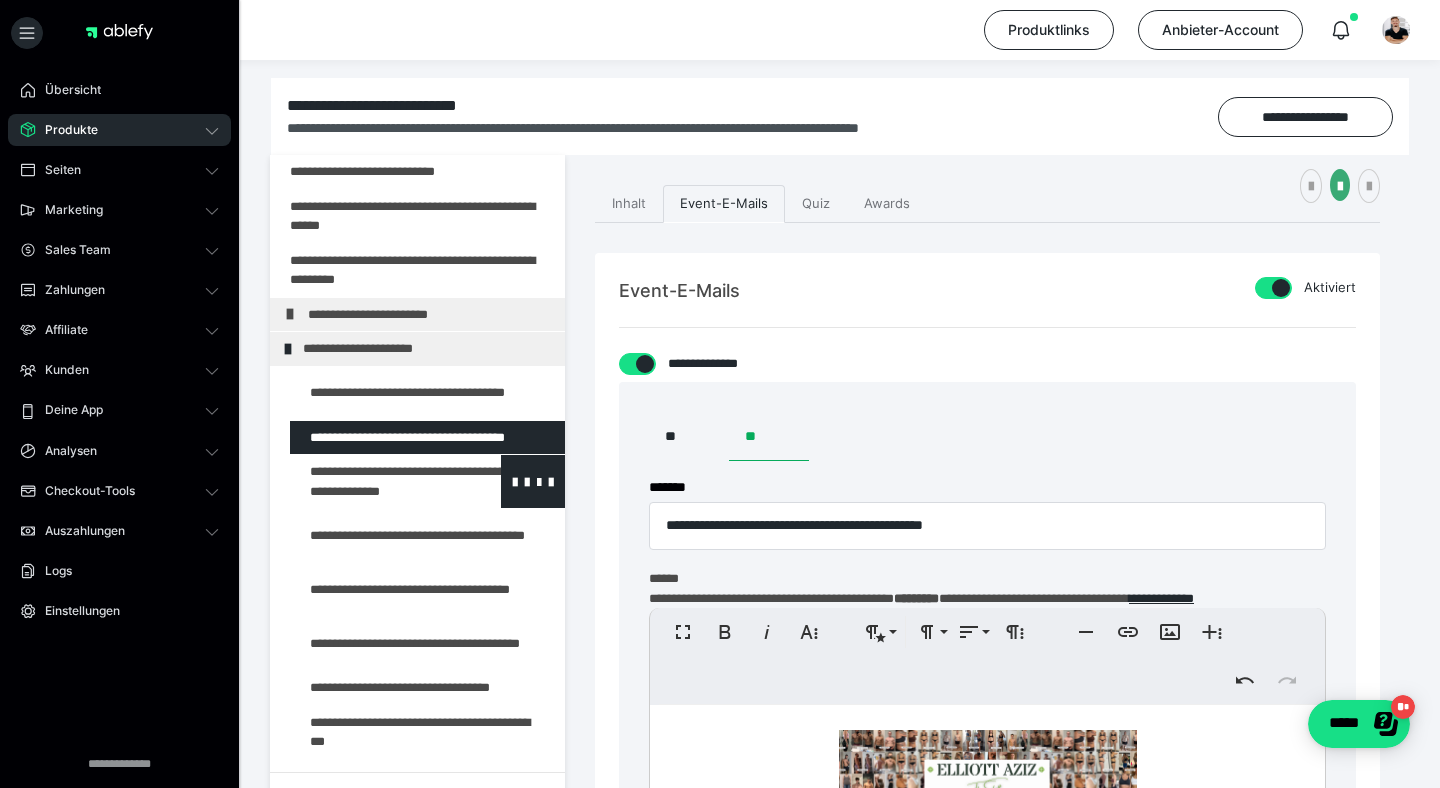 click at bounding box center [375, 481] 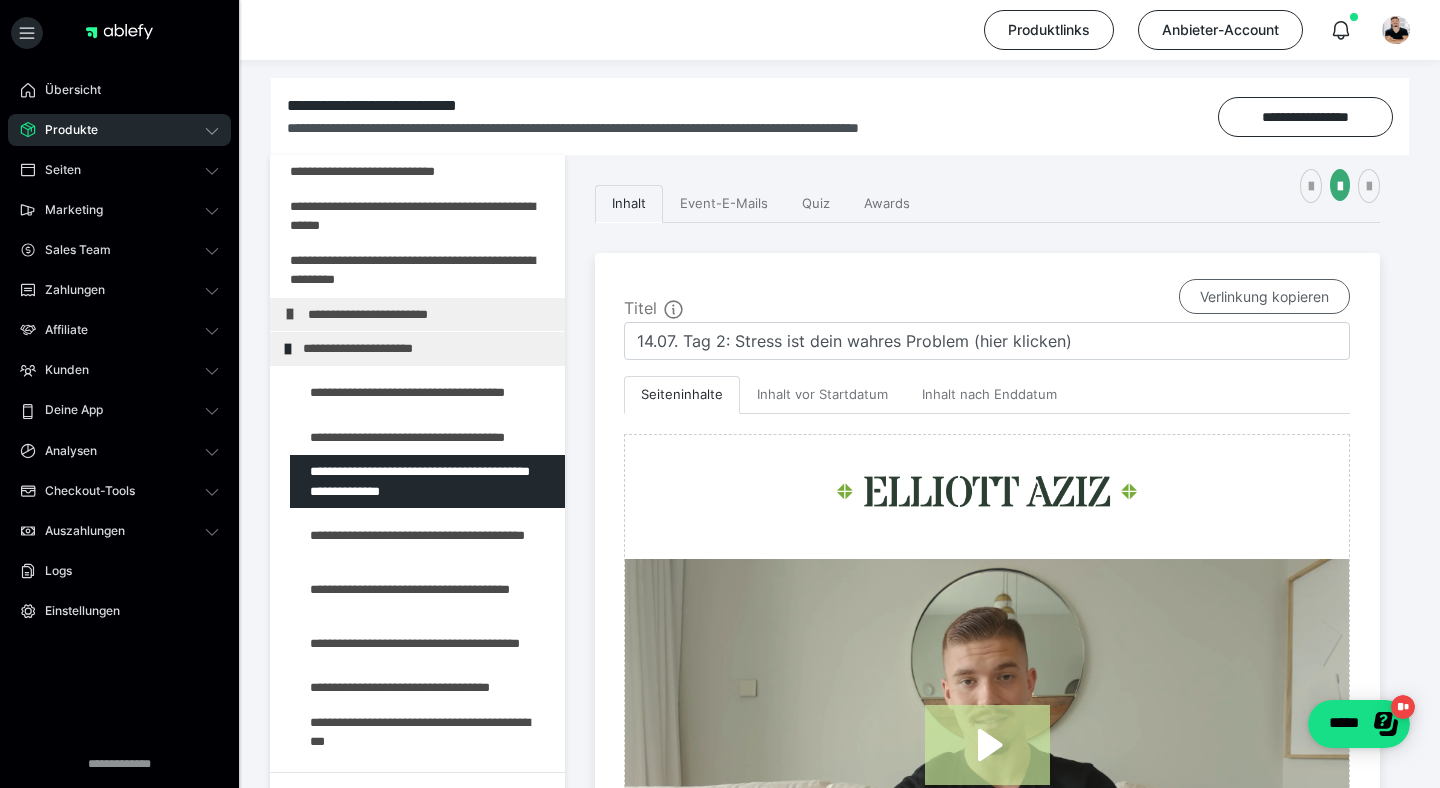 click on "Verlinkung kopieren" at bounding box center (1264, 297) 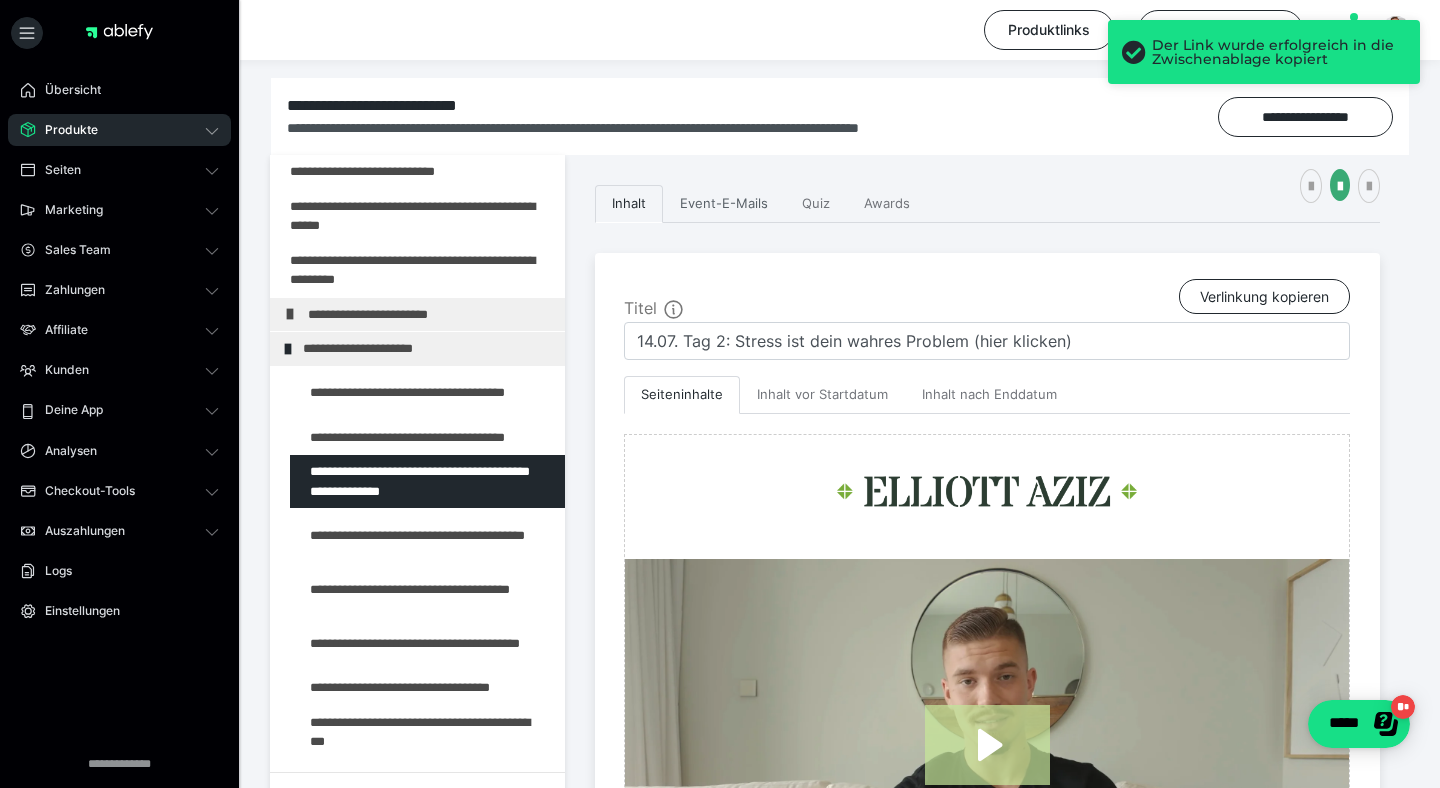 click on "Event-E-Mails" at bounding box center [724, 204] 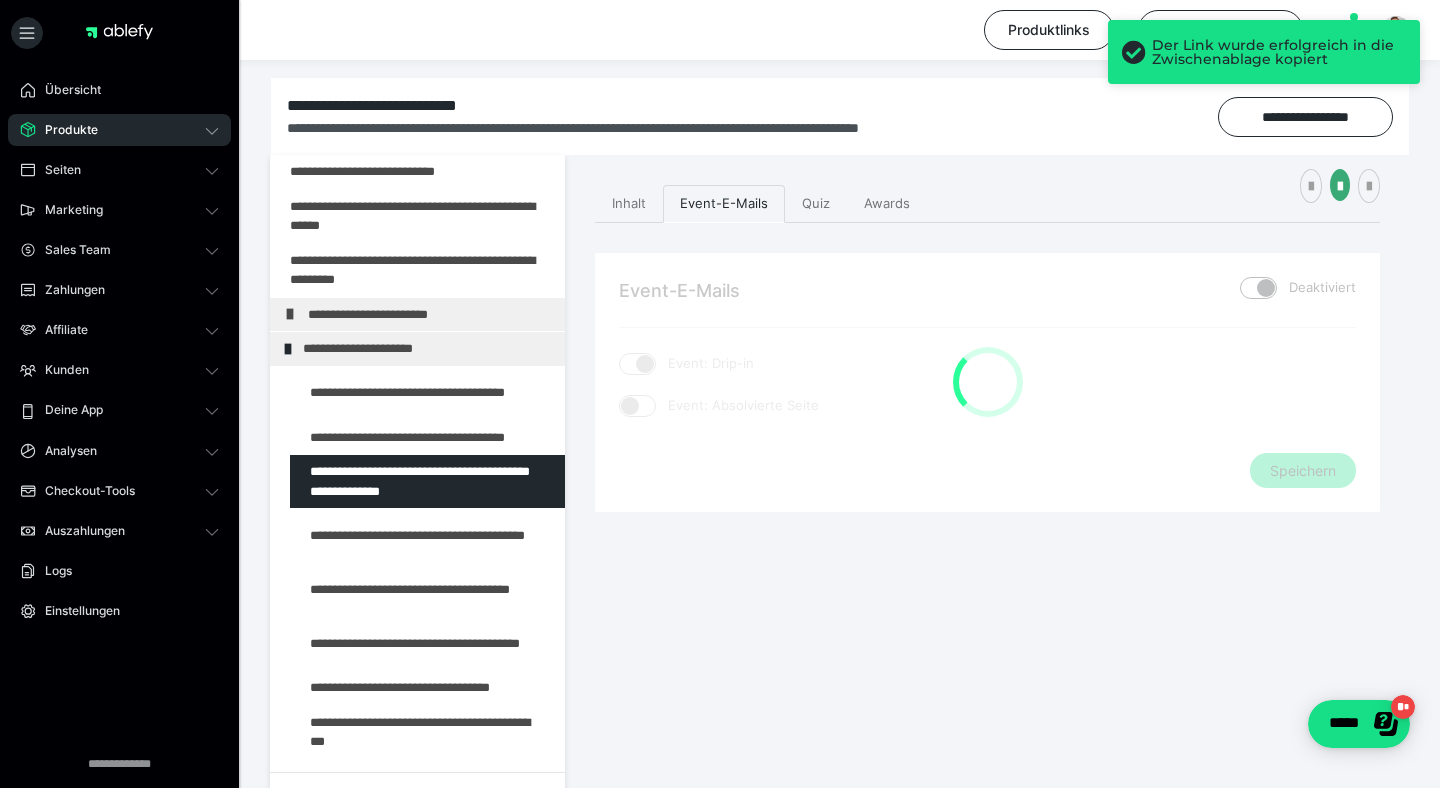 checkbox on "****" 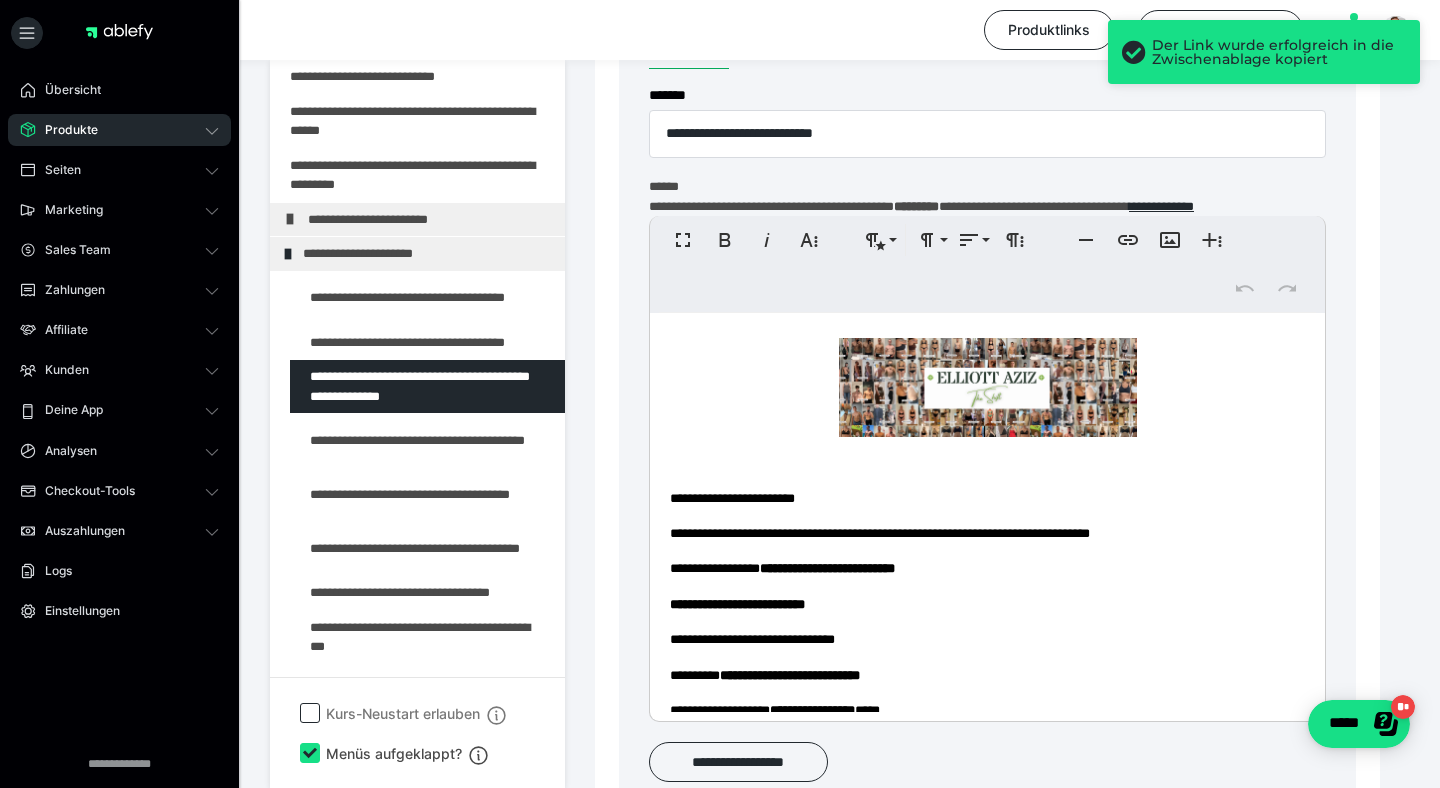 scroll, scrollTop: 649, scrollLeft: 0, axis: vertical 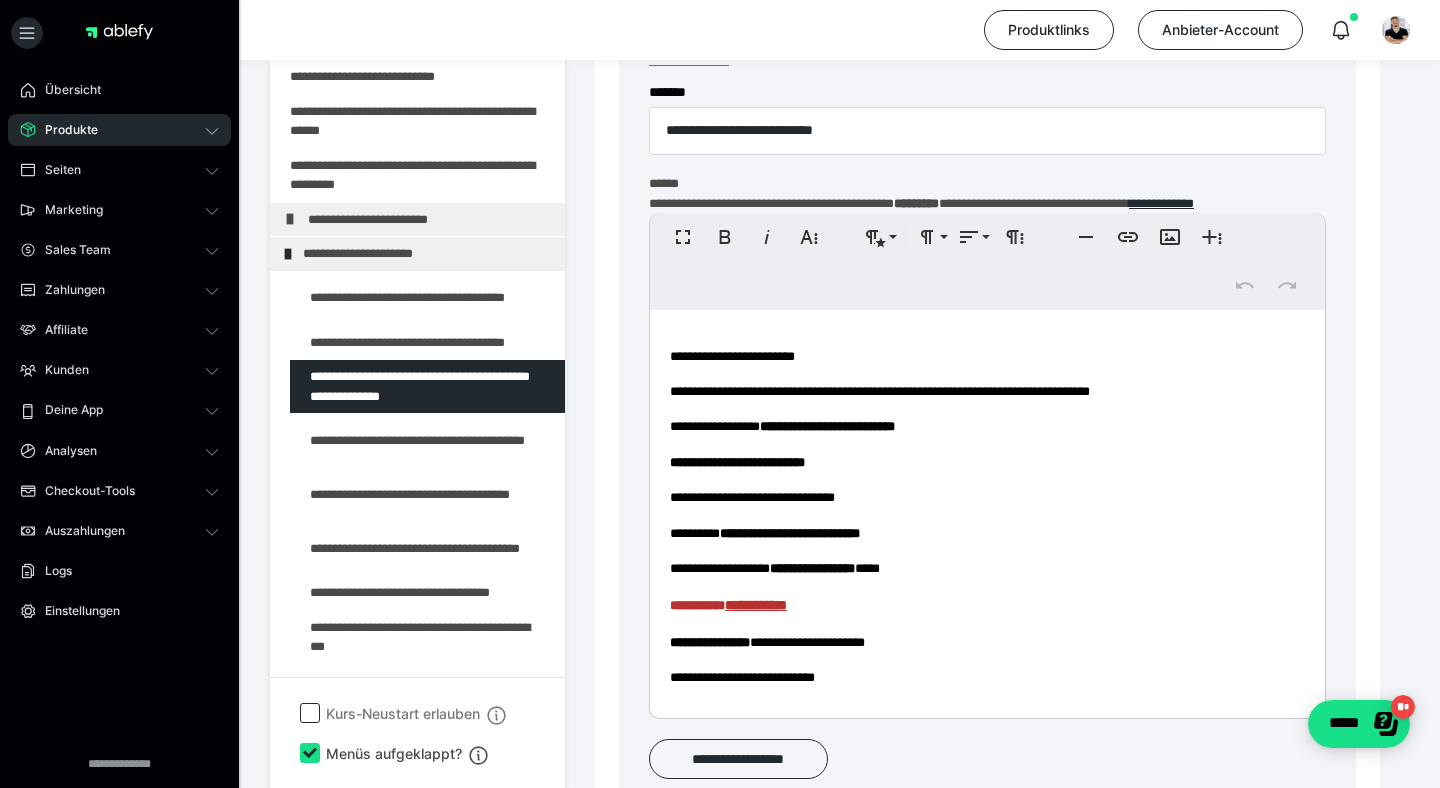 click on "**********" at bounding box center [756, 605] 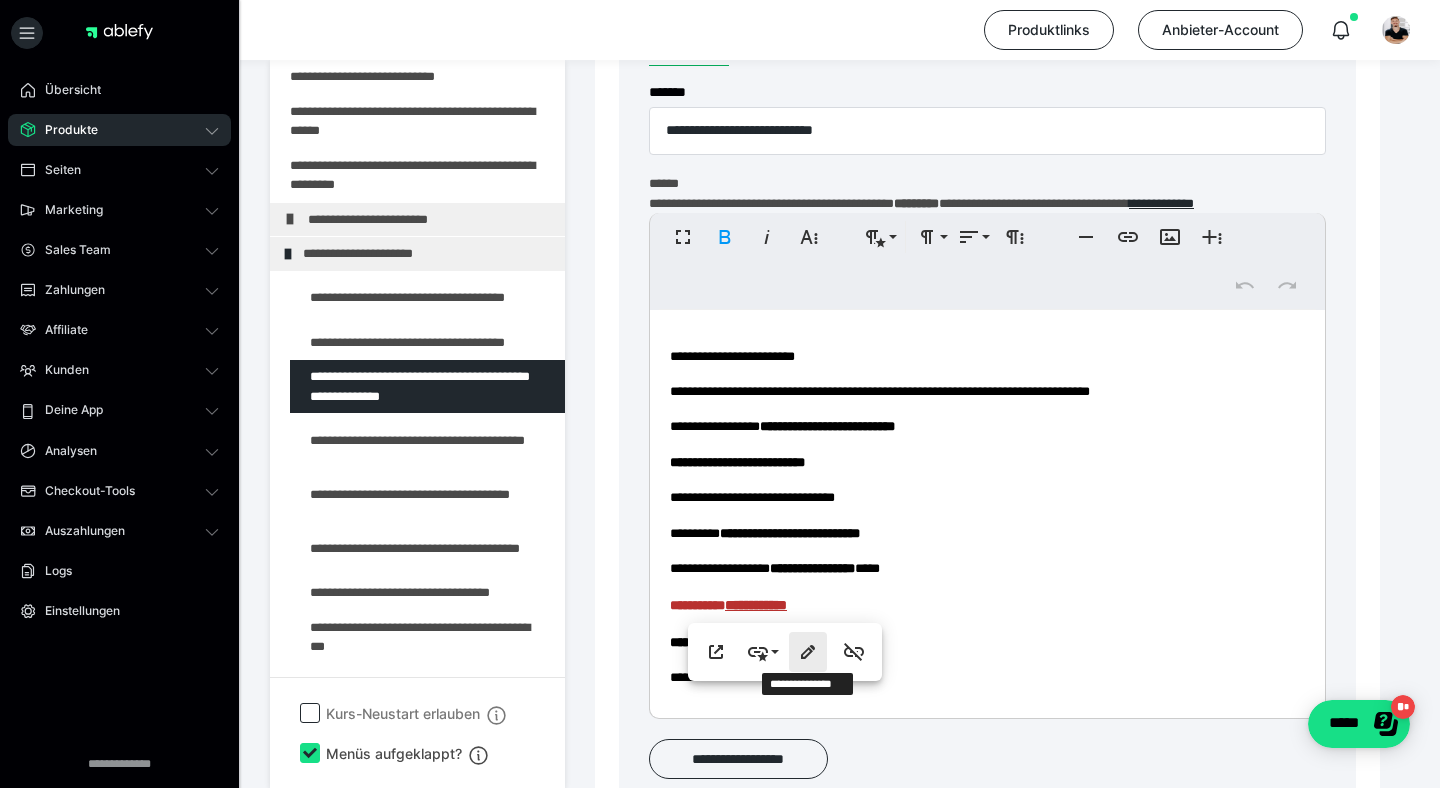 click 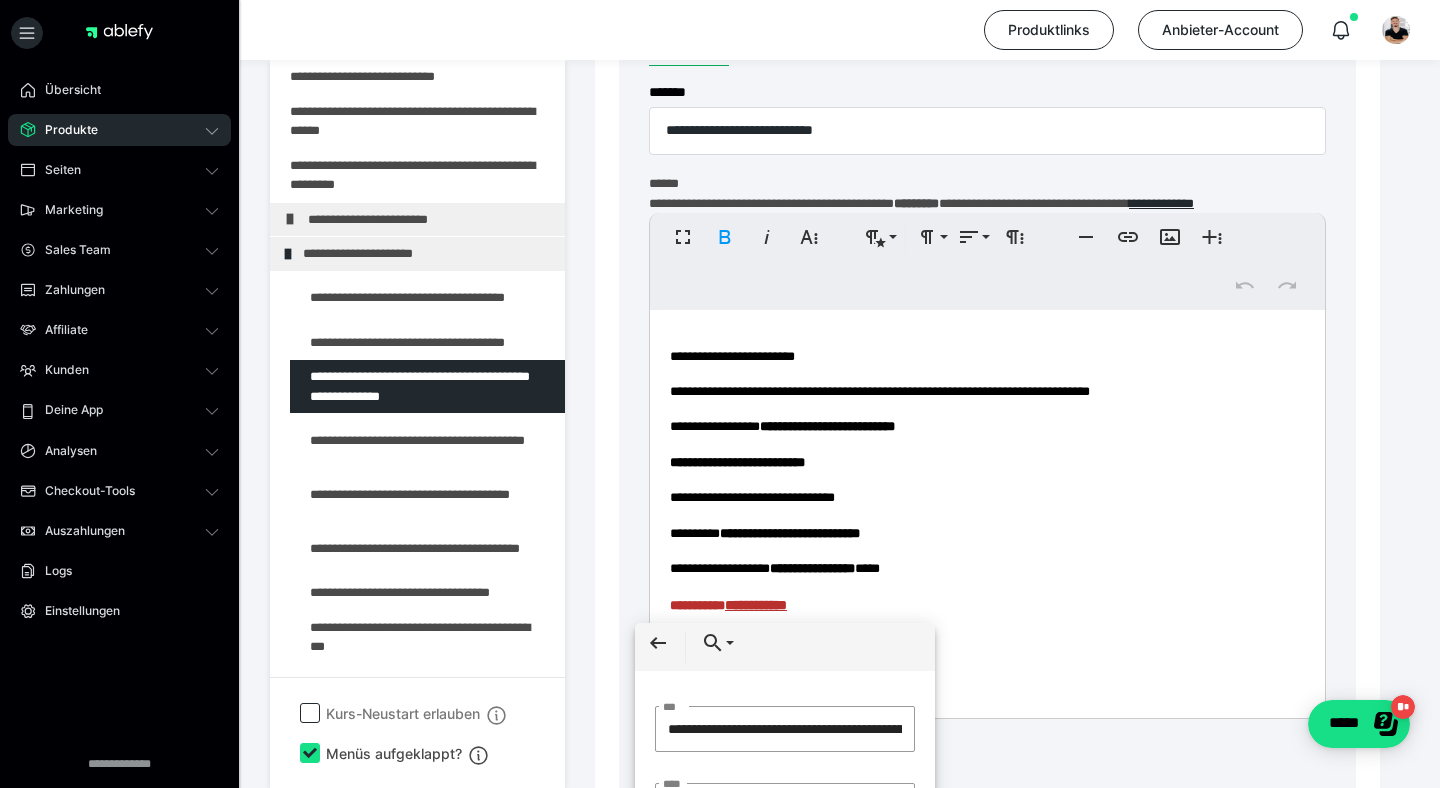 scroll, scrollTop: 0, scrollLeft: 305, axis: horizontal 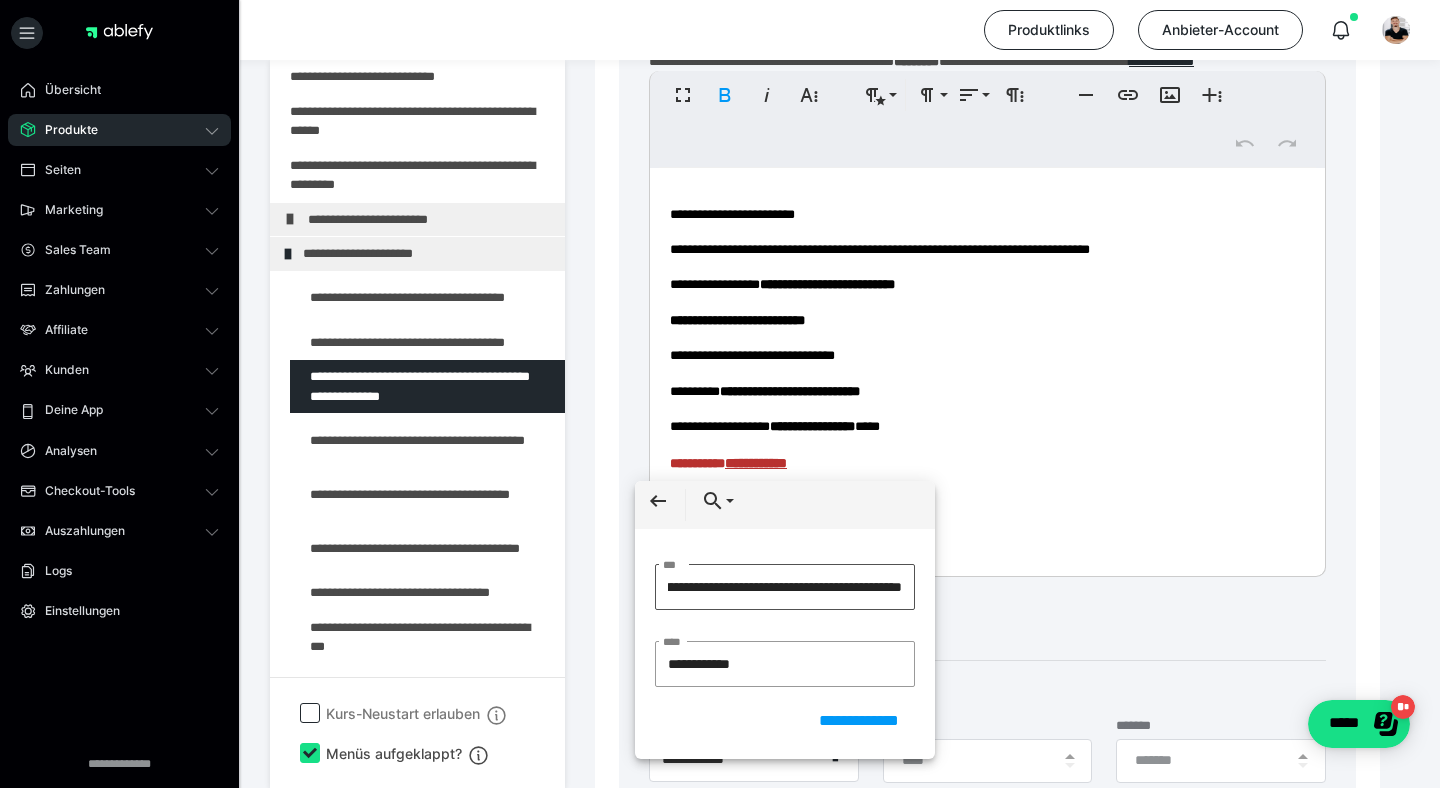 click on "**********" at bounding box center (785, 587) 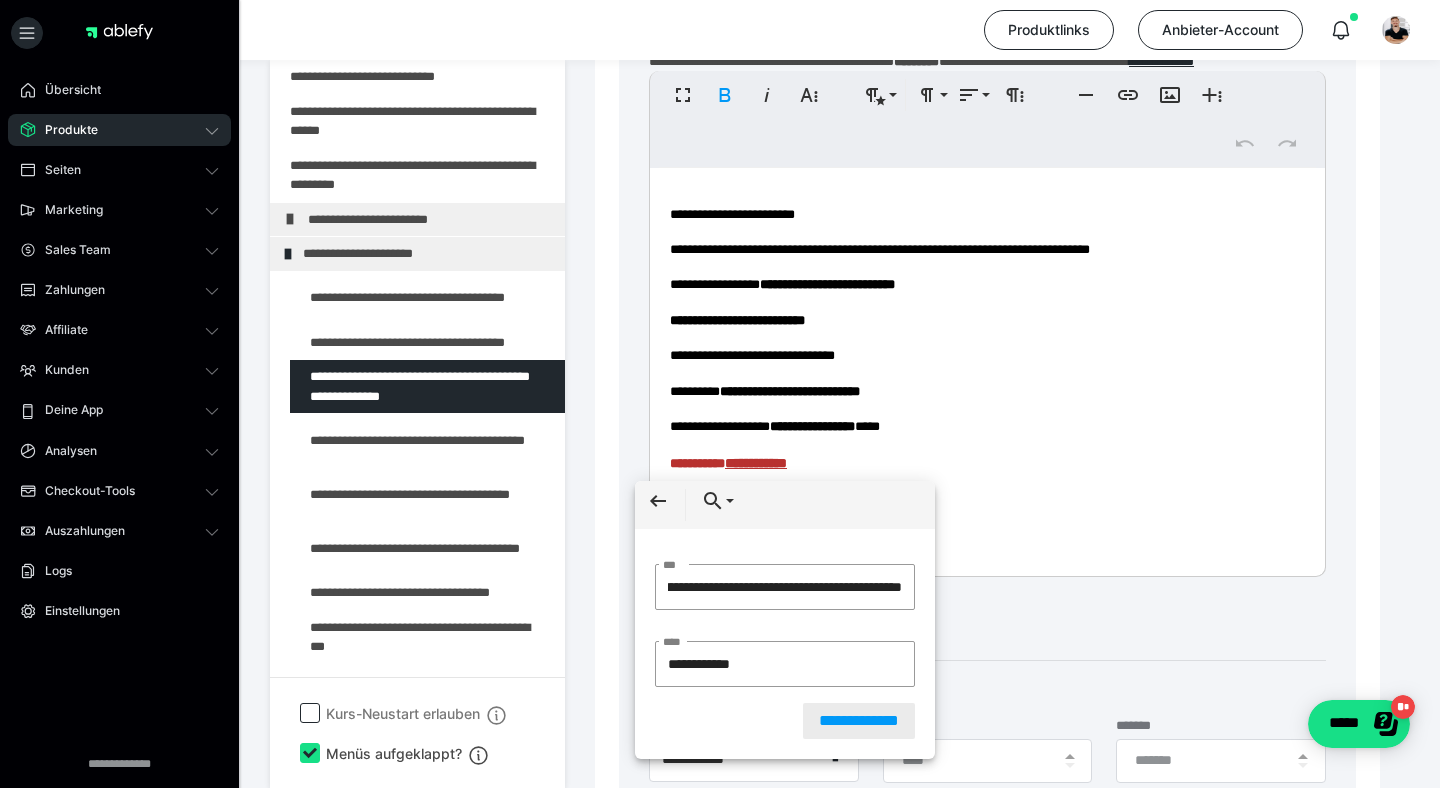 click on "**********" at bounding box center (859, 721) 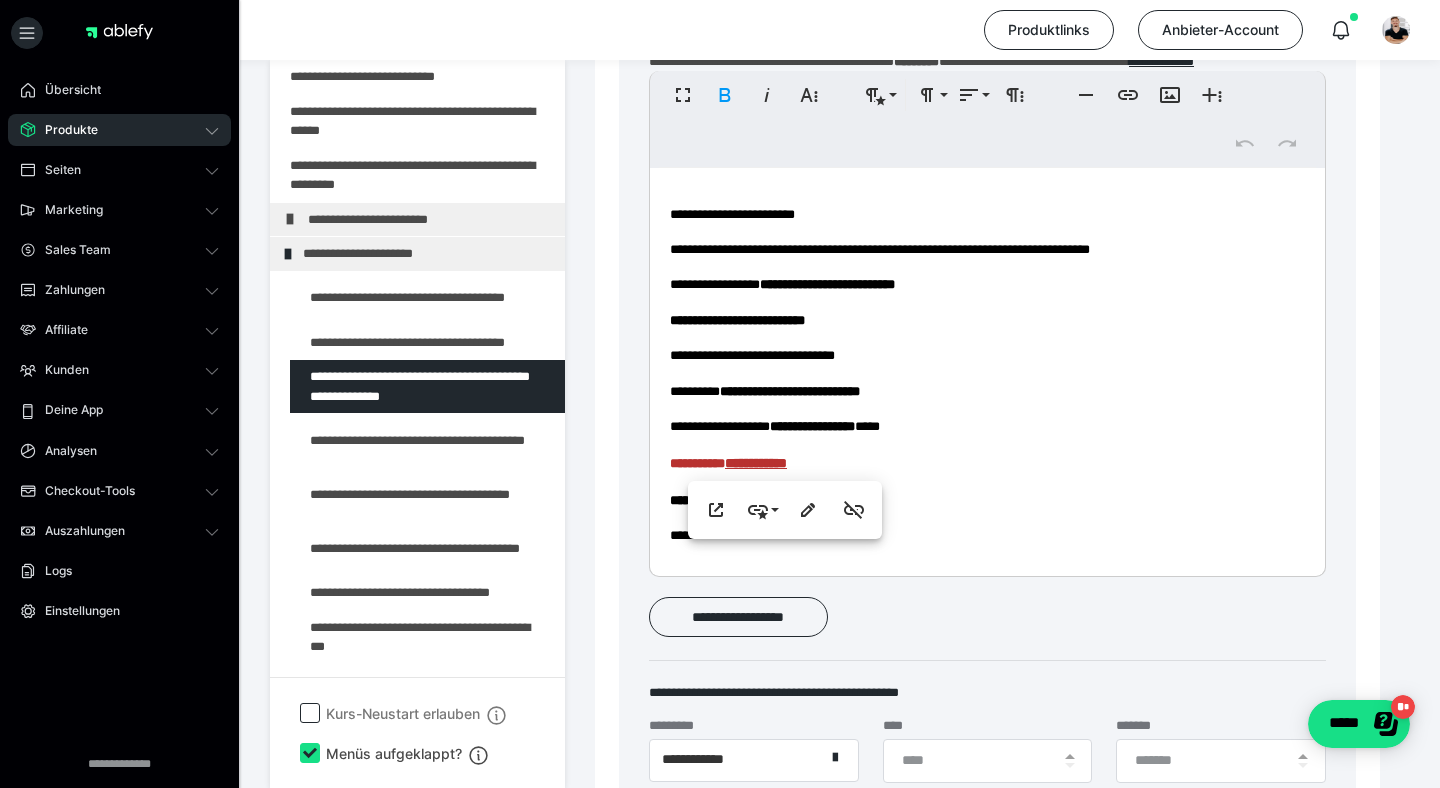 scroll, scrollTop: 0, scrollLeft: 0, axis: both 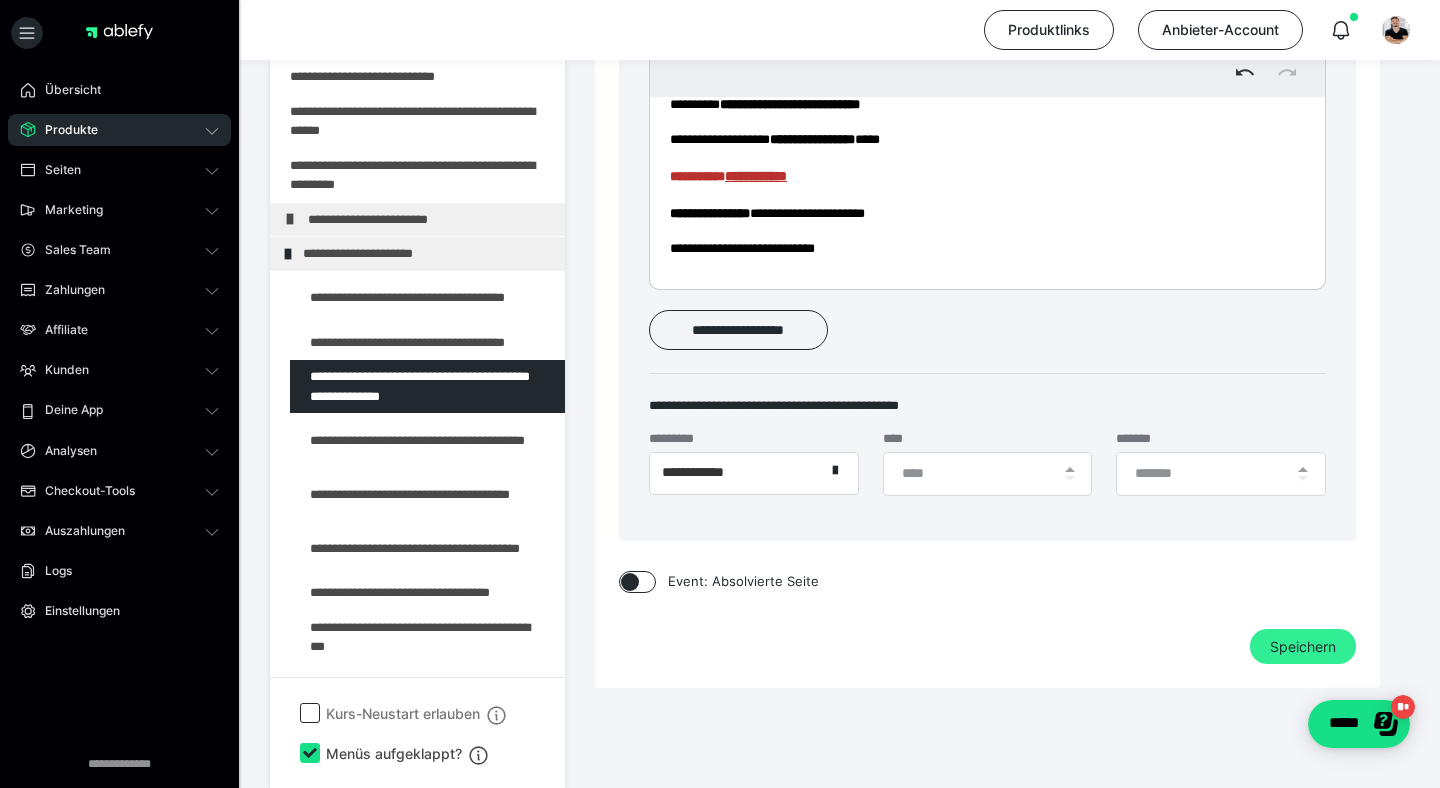click on "Speichern" at bounding box center [1303, 647] 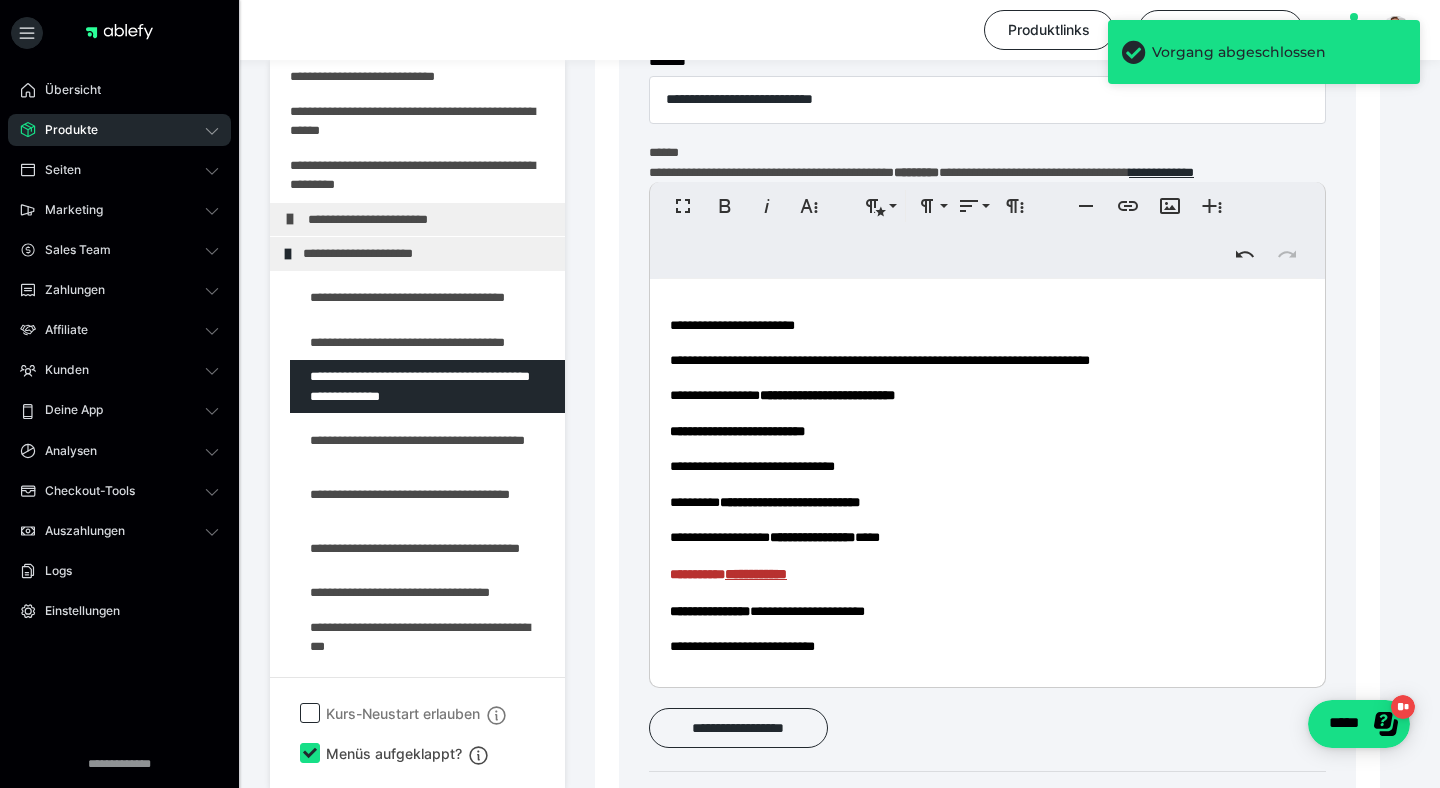 scroll, scrollTop: 618, scrollLeft: 0, axis: vertical 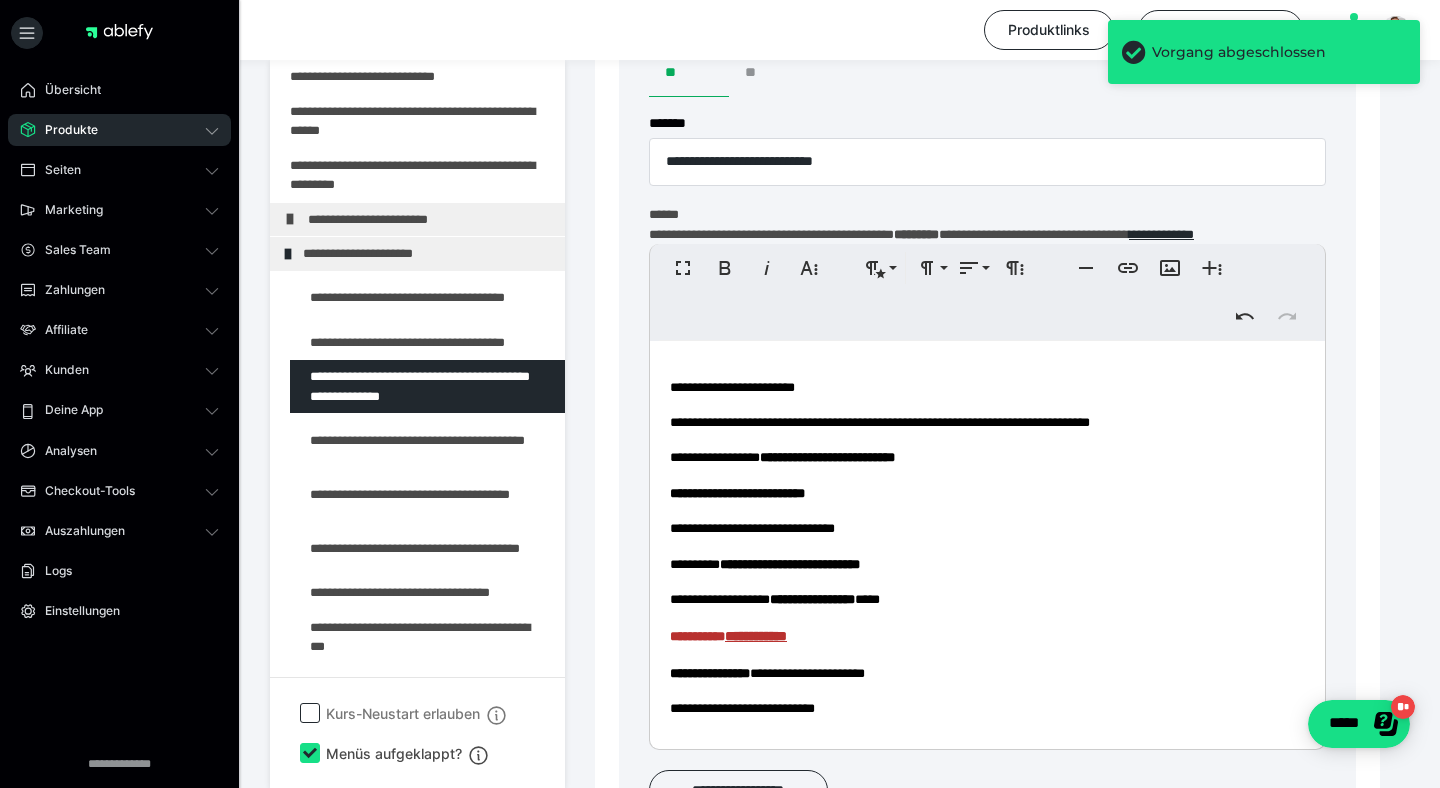 click on "**" at bounding box center (769, 73) 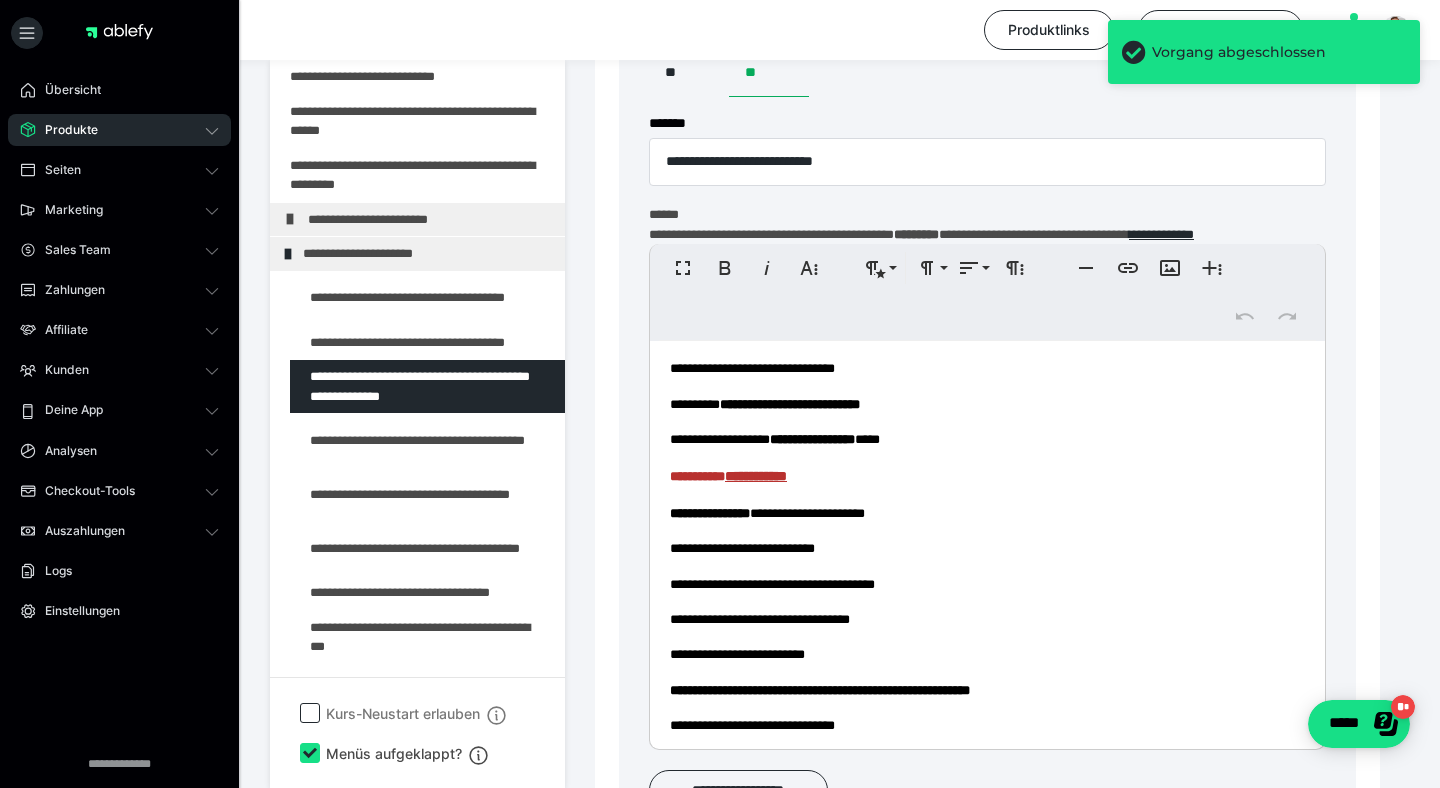 scroll, scrollTop: 315, scrollLeft: 0, axis: vertical 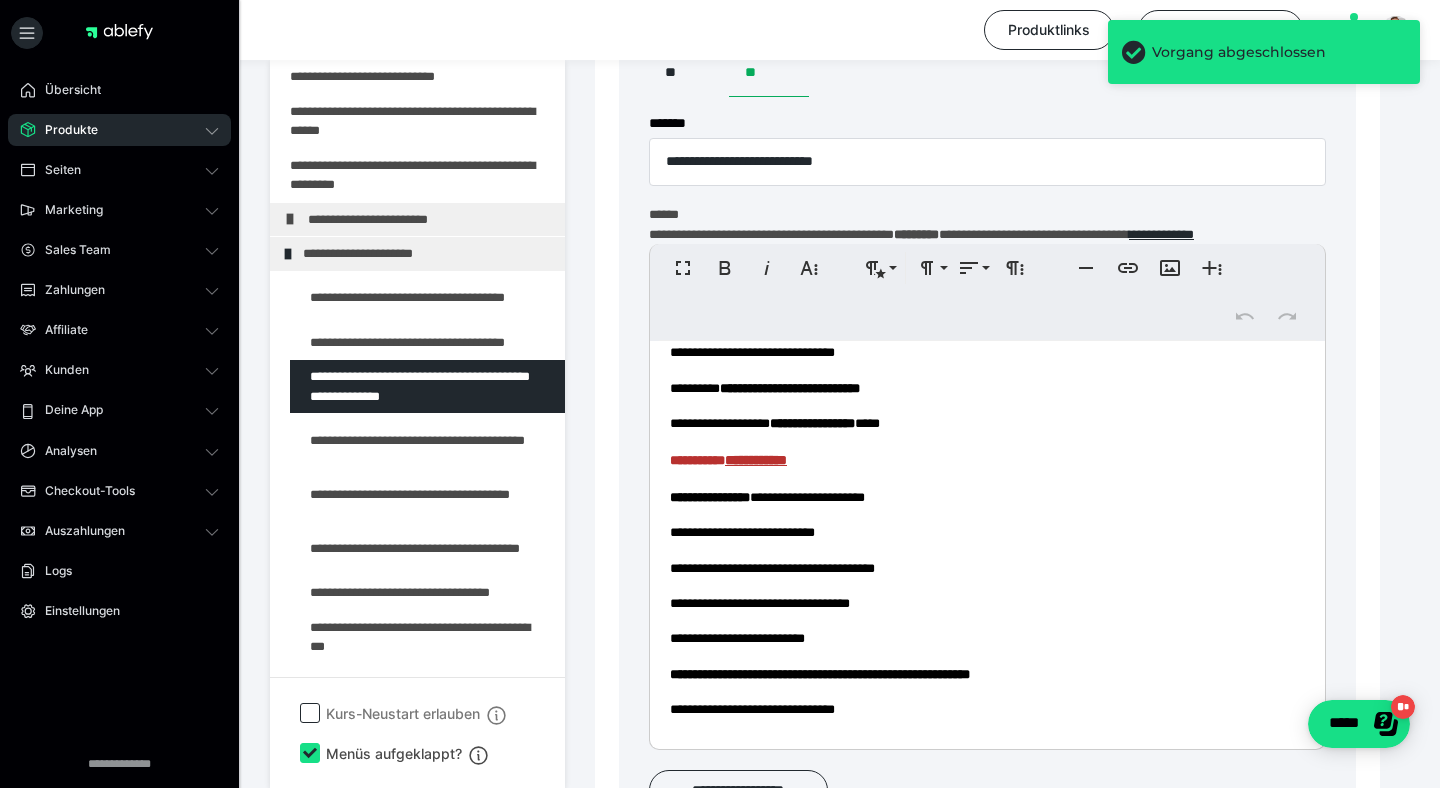 click on "**********" at bounding box center (756, 460) 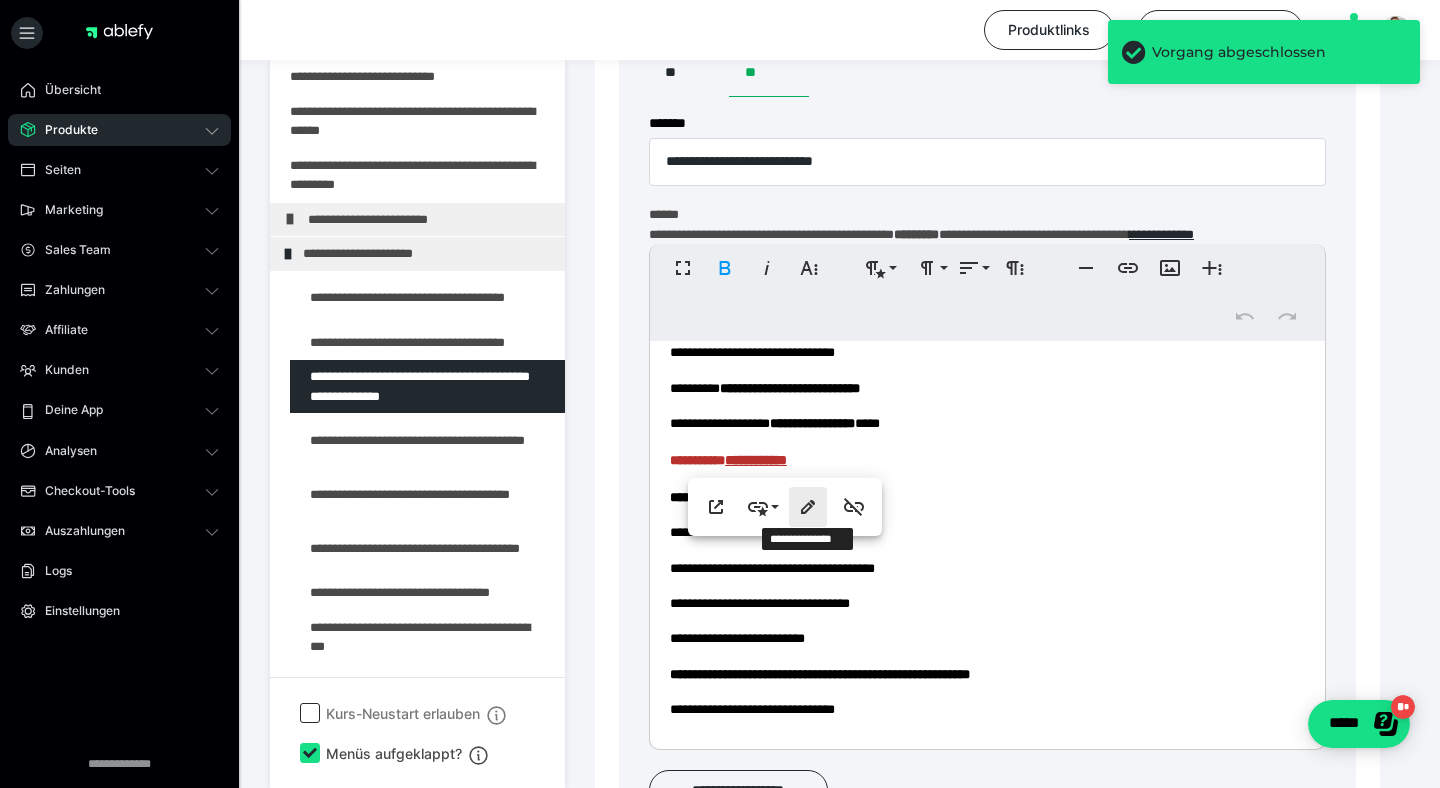 type on "**********" 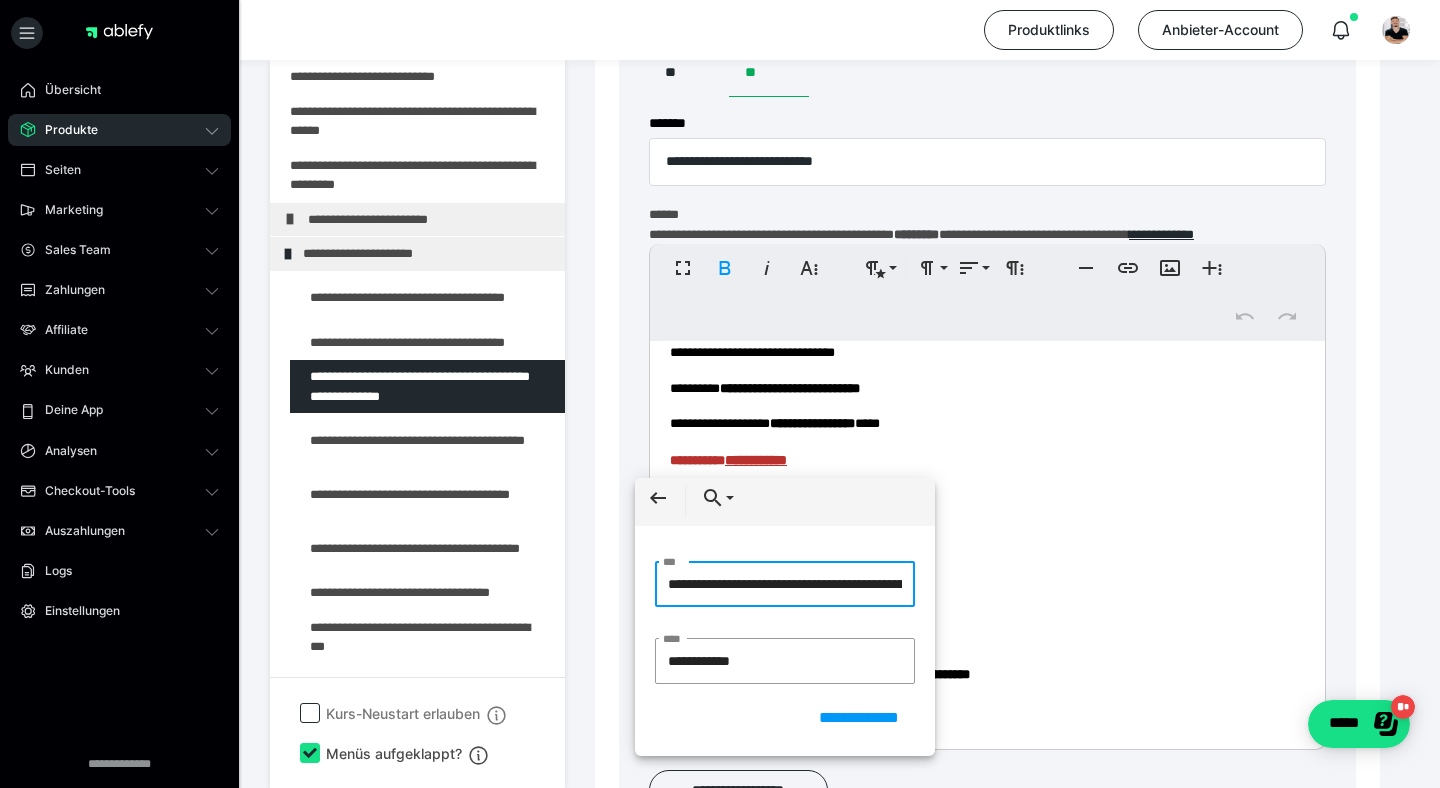 scroll, scrollTop: 0, scrollLeft: 305, axis: horizontal 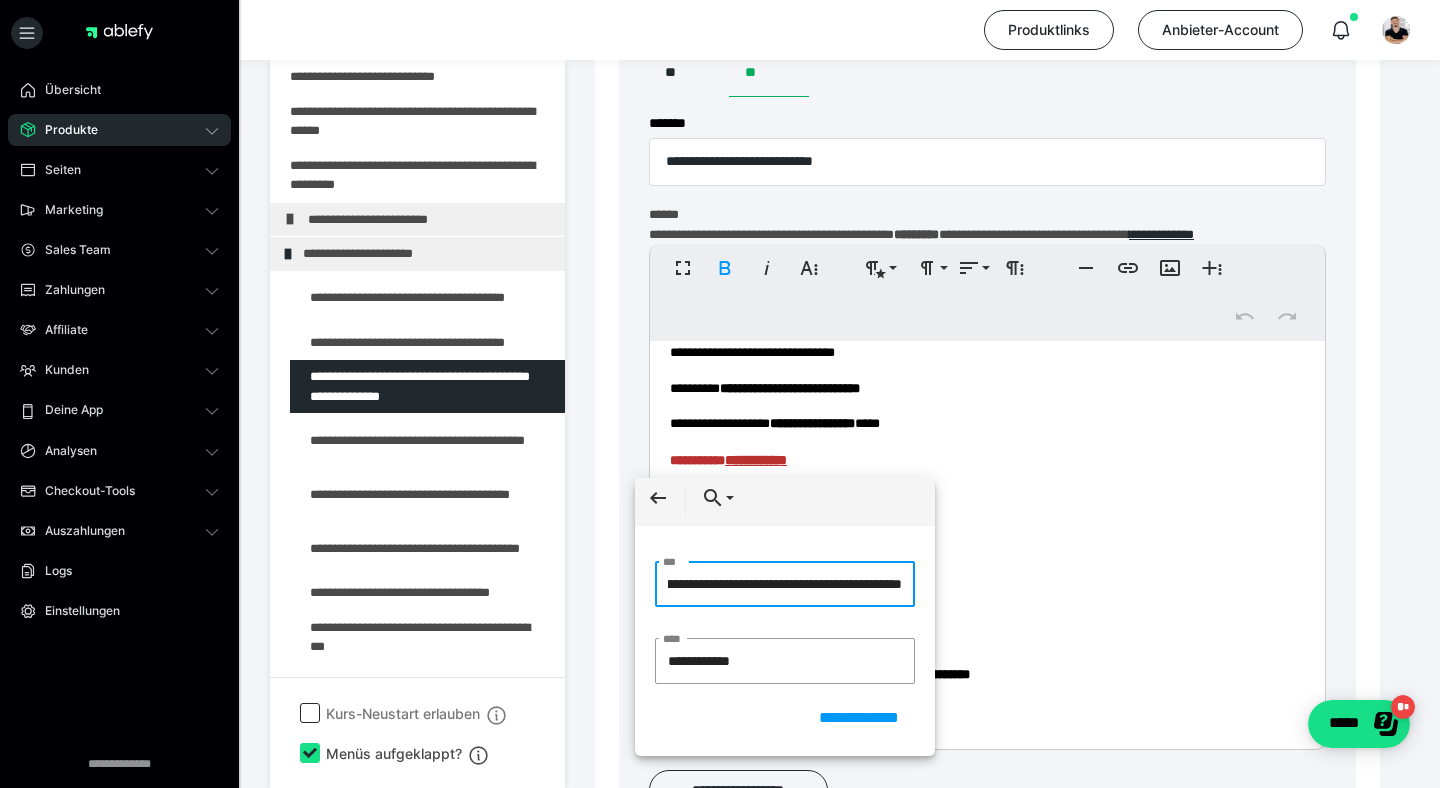 click on "**********" at bounding box center [785, 584] 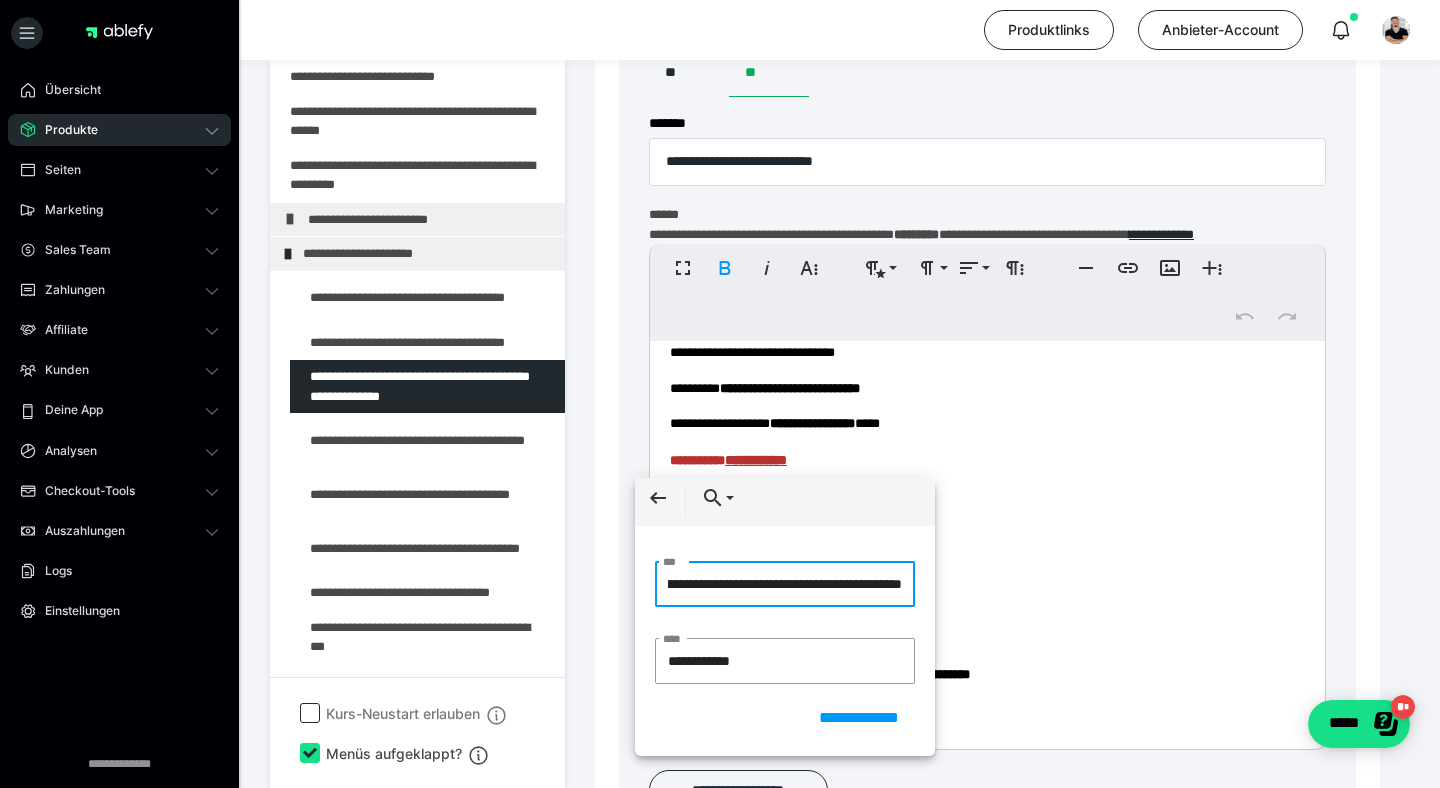 paste 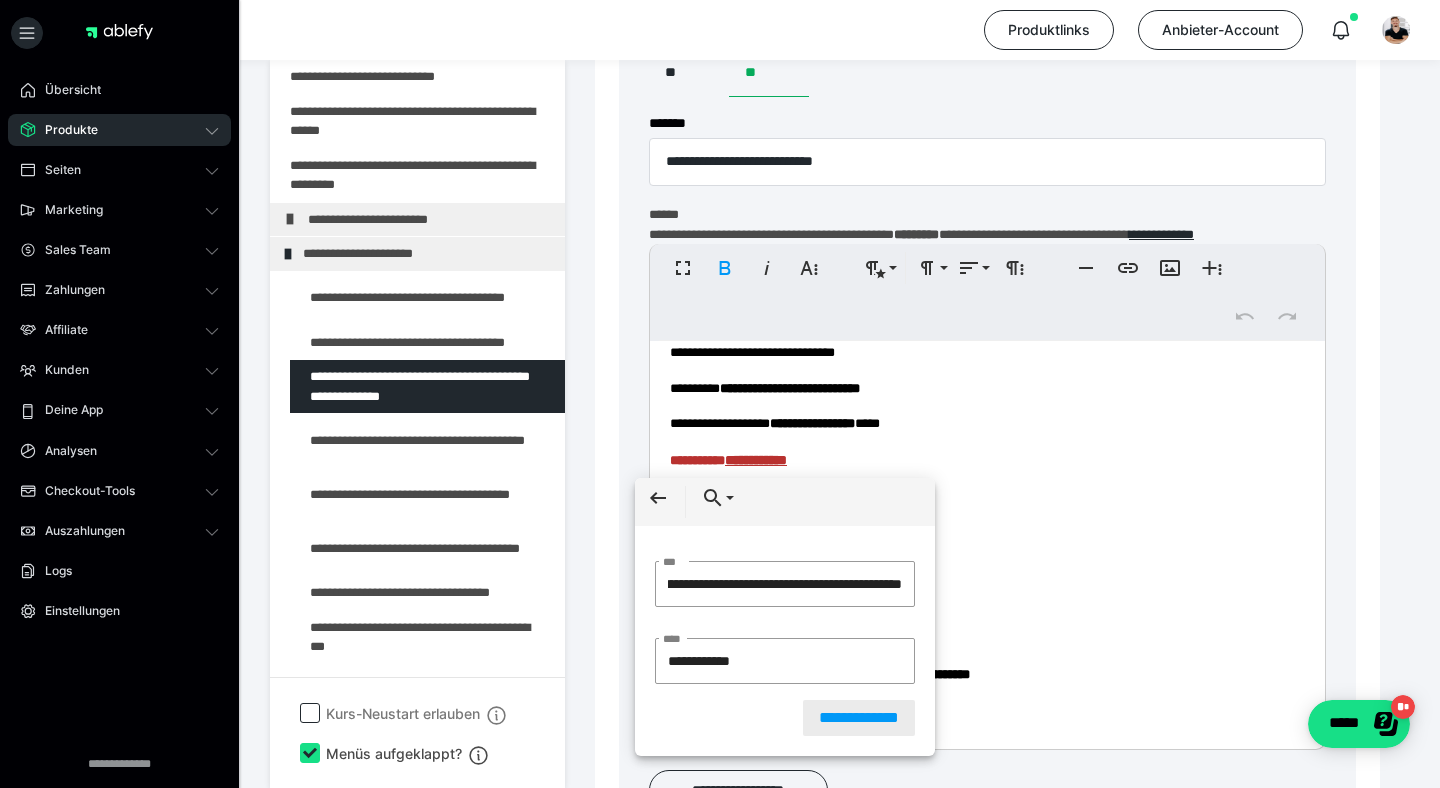 click on "**********" at bounding box center [859, 718] 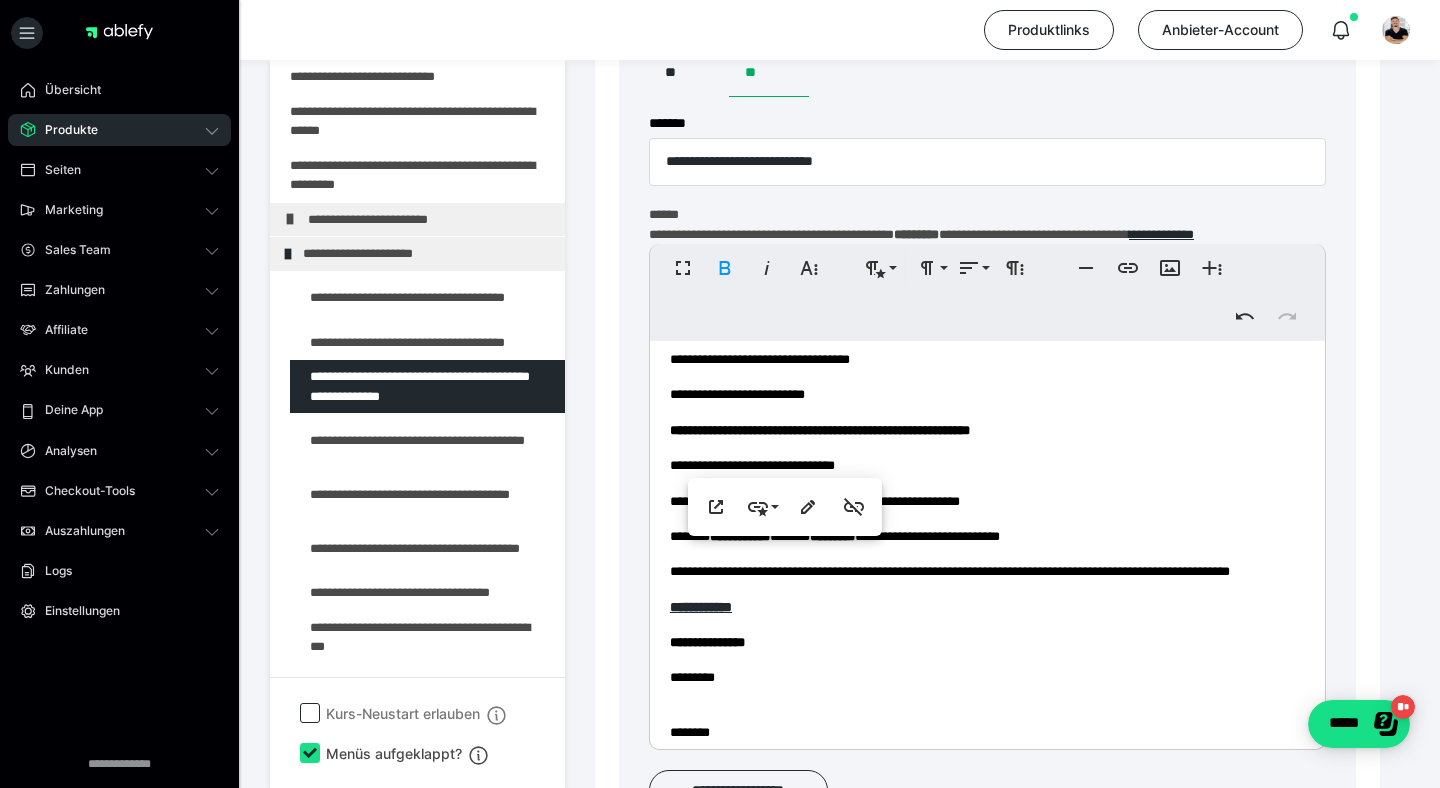 scroll, scrollTop: 623, scrollLeft: 0, axis: vertical 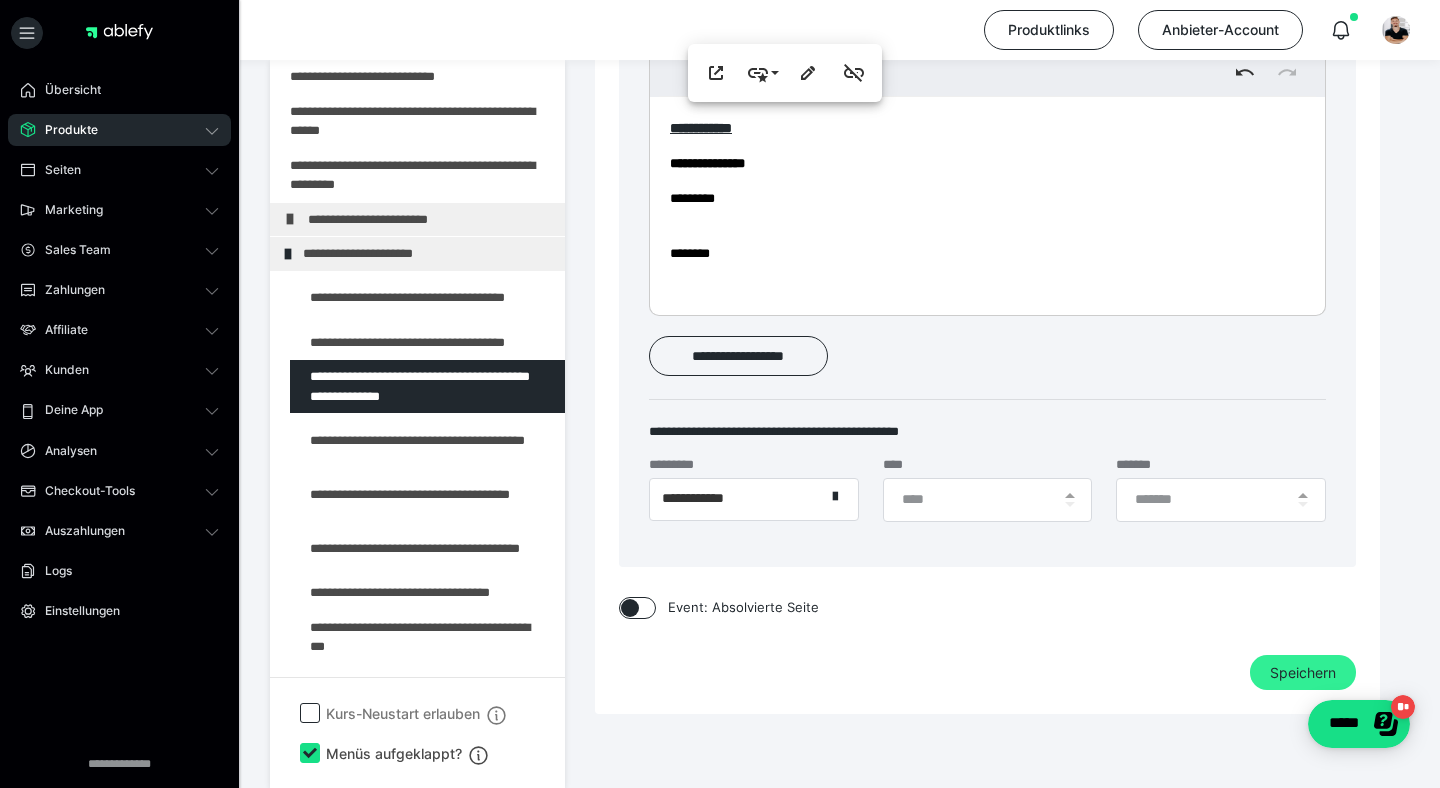 click on "Speichern" at bounding box center (1303, 673) 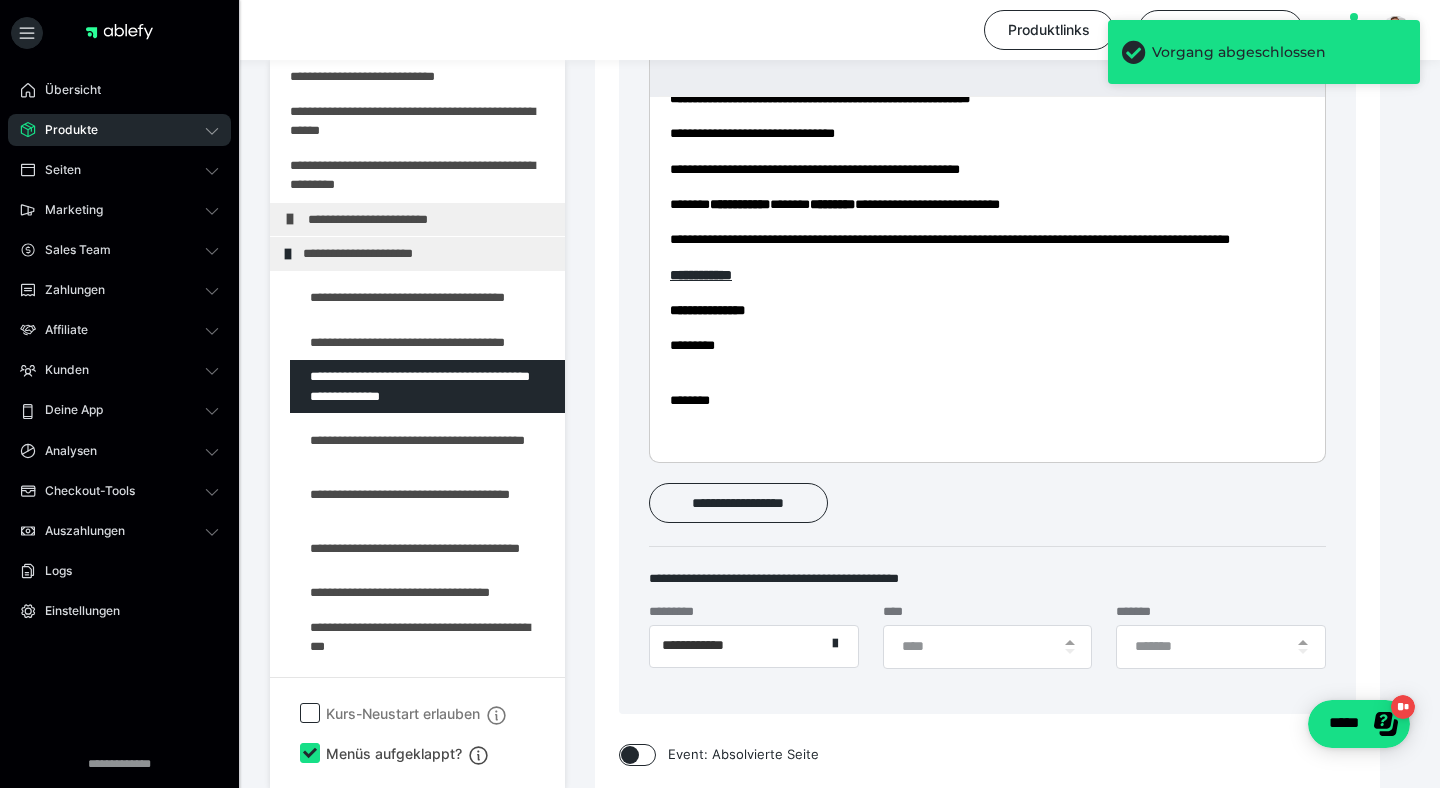 scroll, scrollTop: 843, scrollLeft: 0, axis: vertical 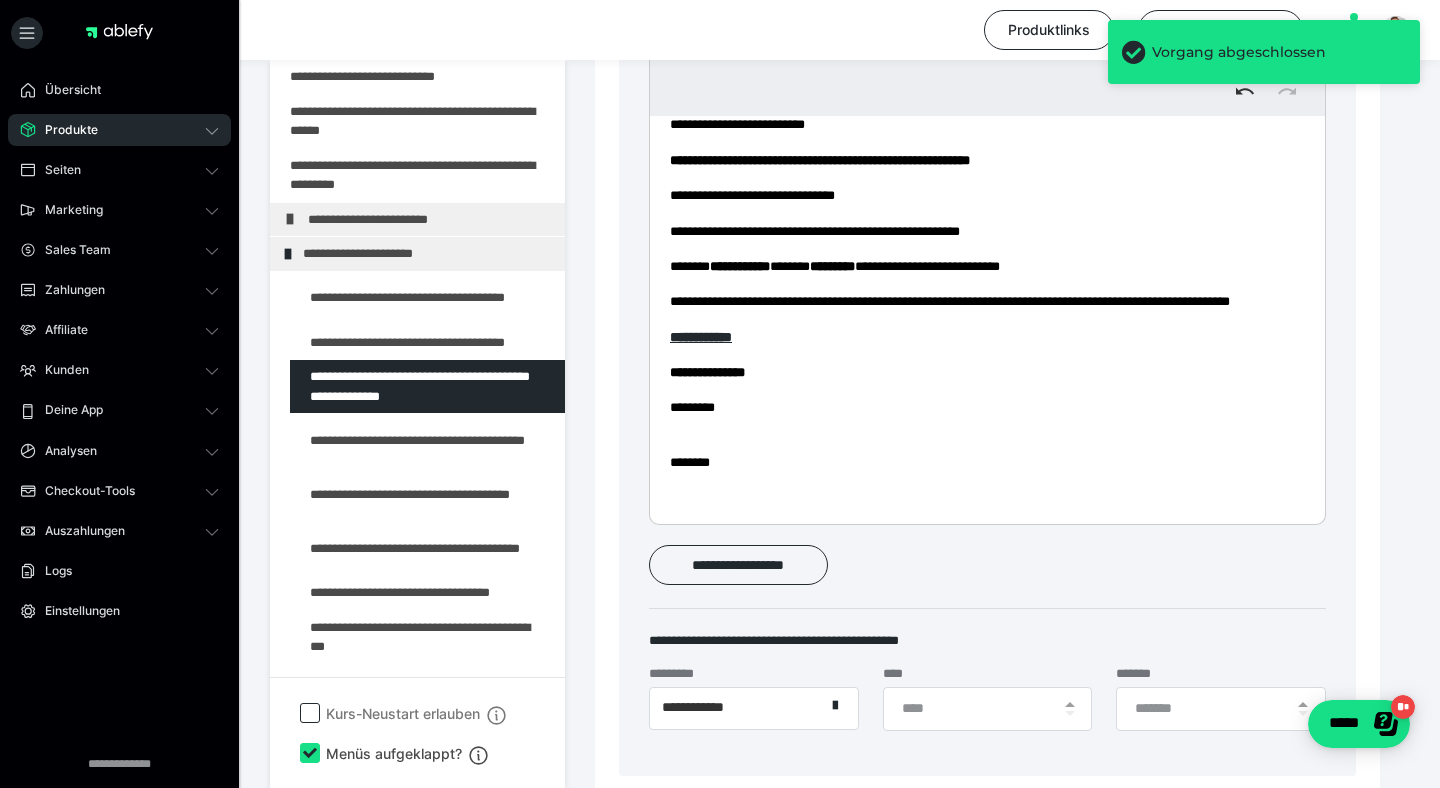 click on "*******" at bounding box center [1221, 714] 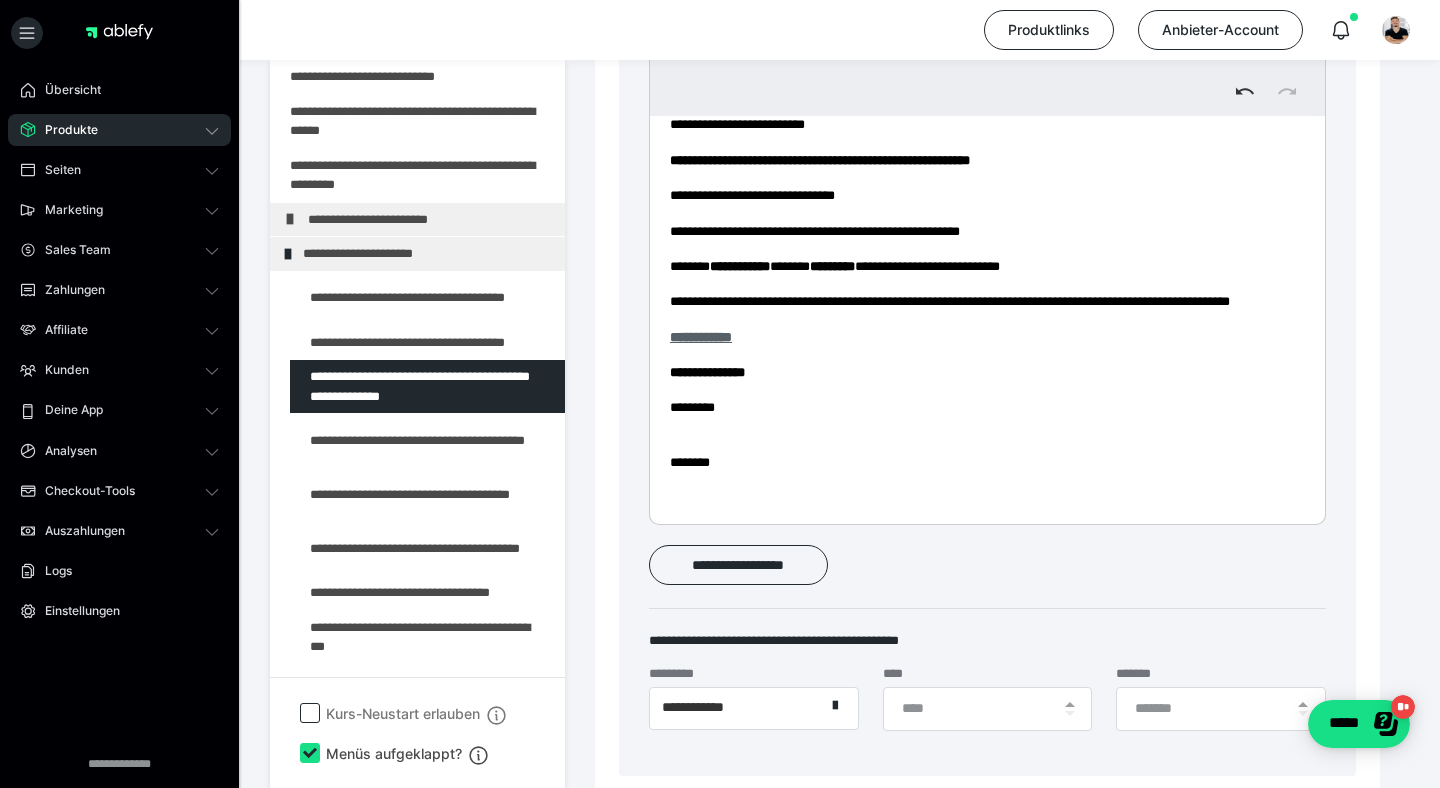 click on "**********" at bounding box center (701, 337) 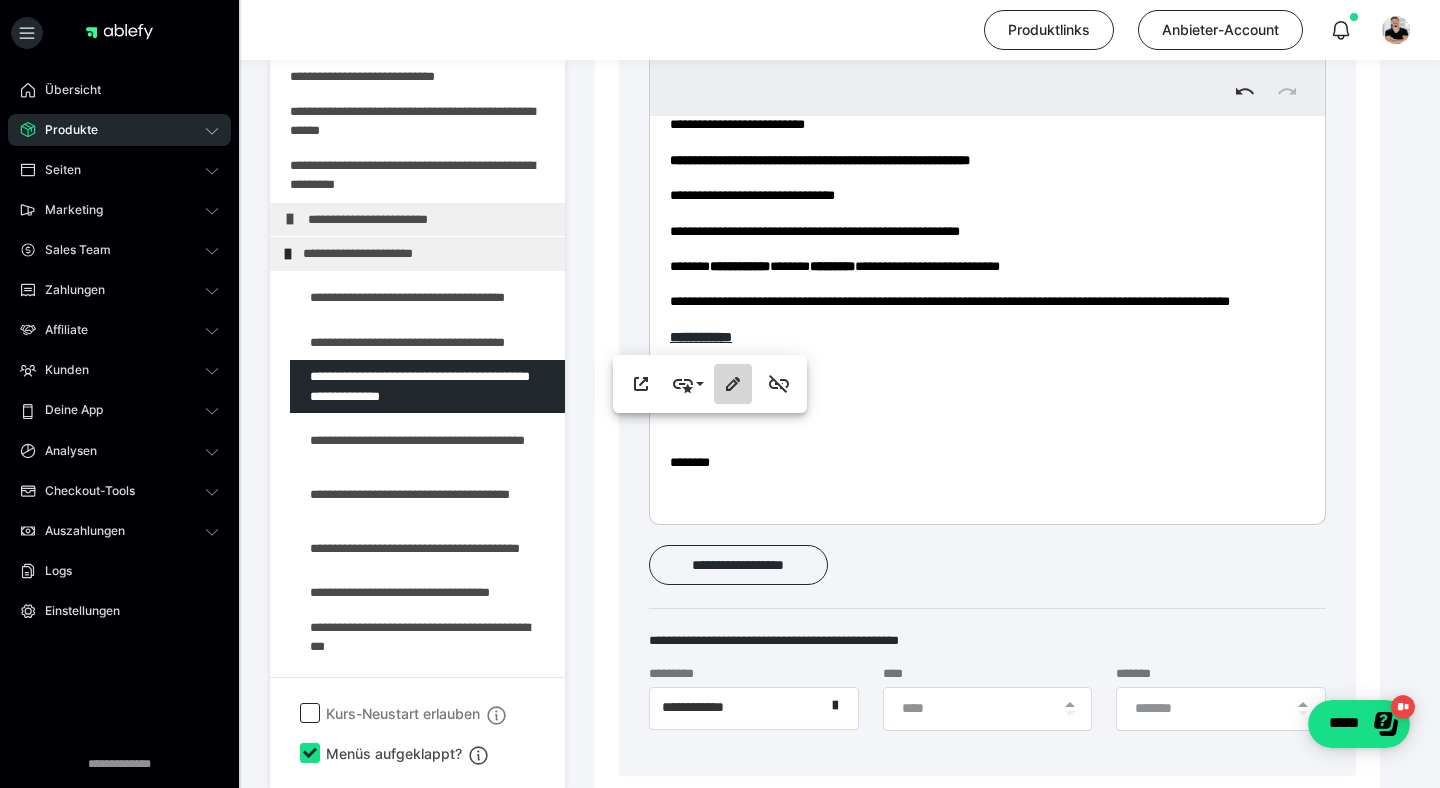 type on "**********" 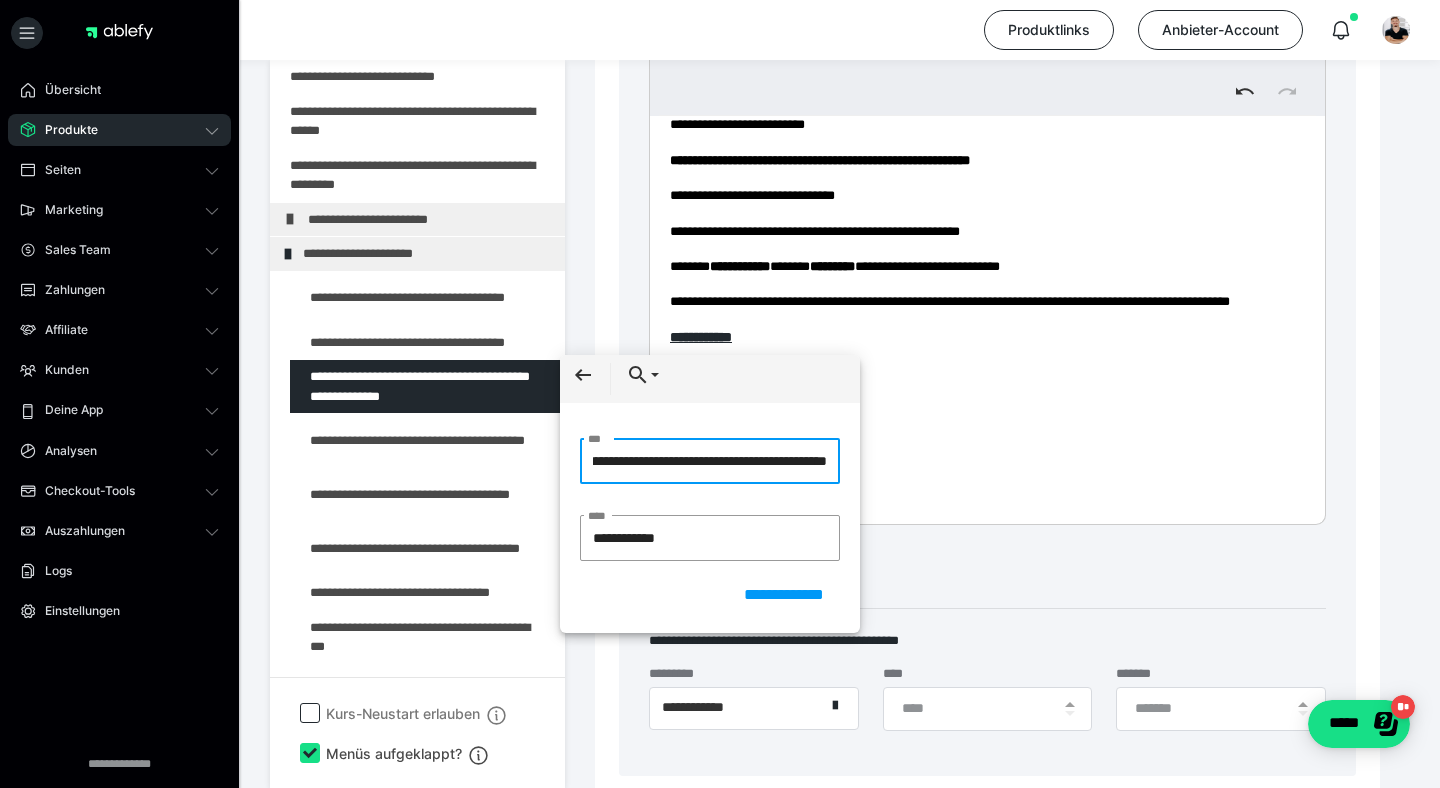 click on "**********" at bounding box center (710, 461) 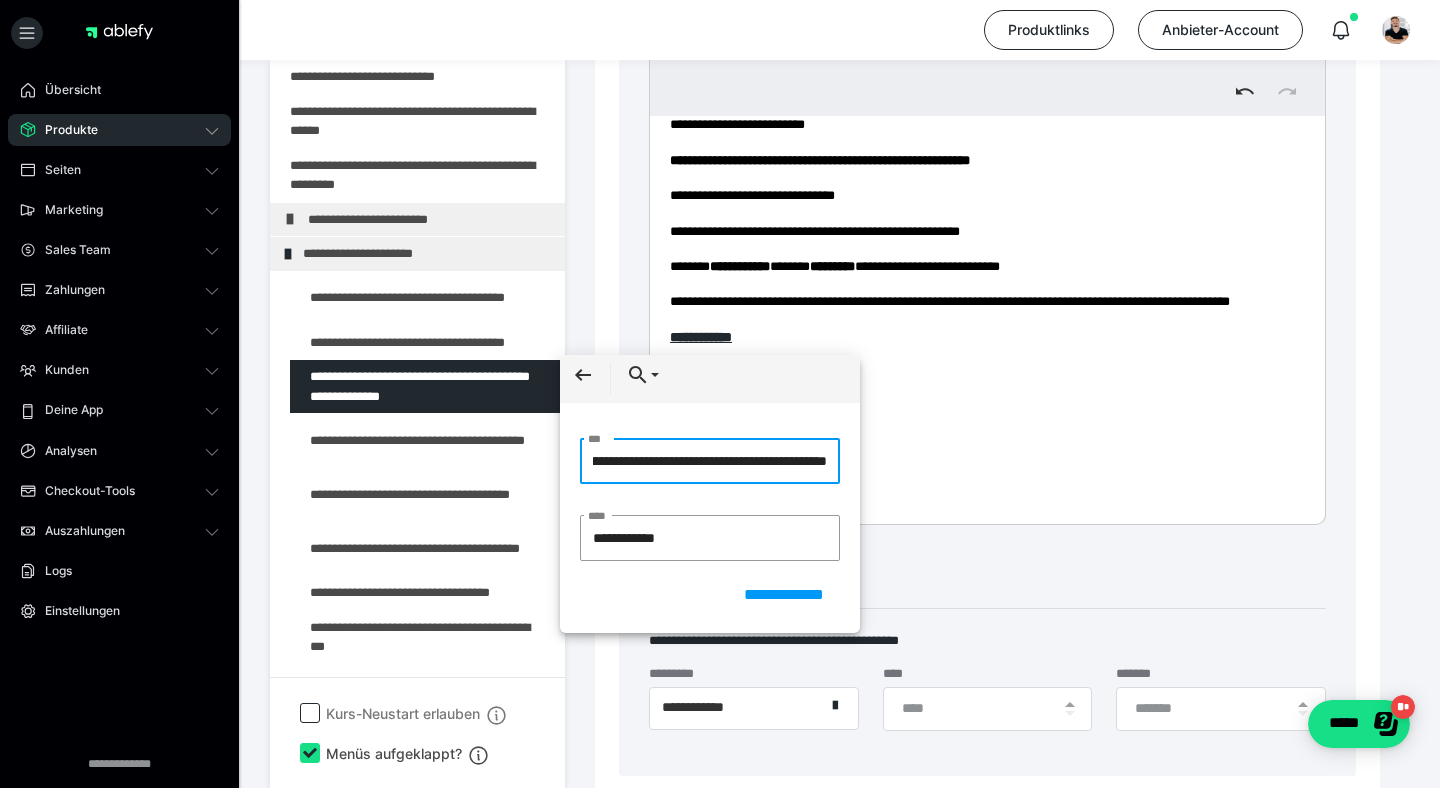 scroll, scrollTop: 0, scrollLeft: 160, axis: horizontal 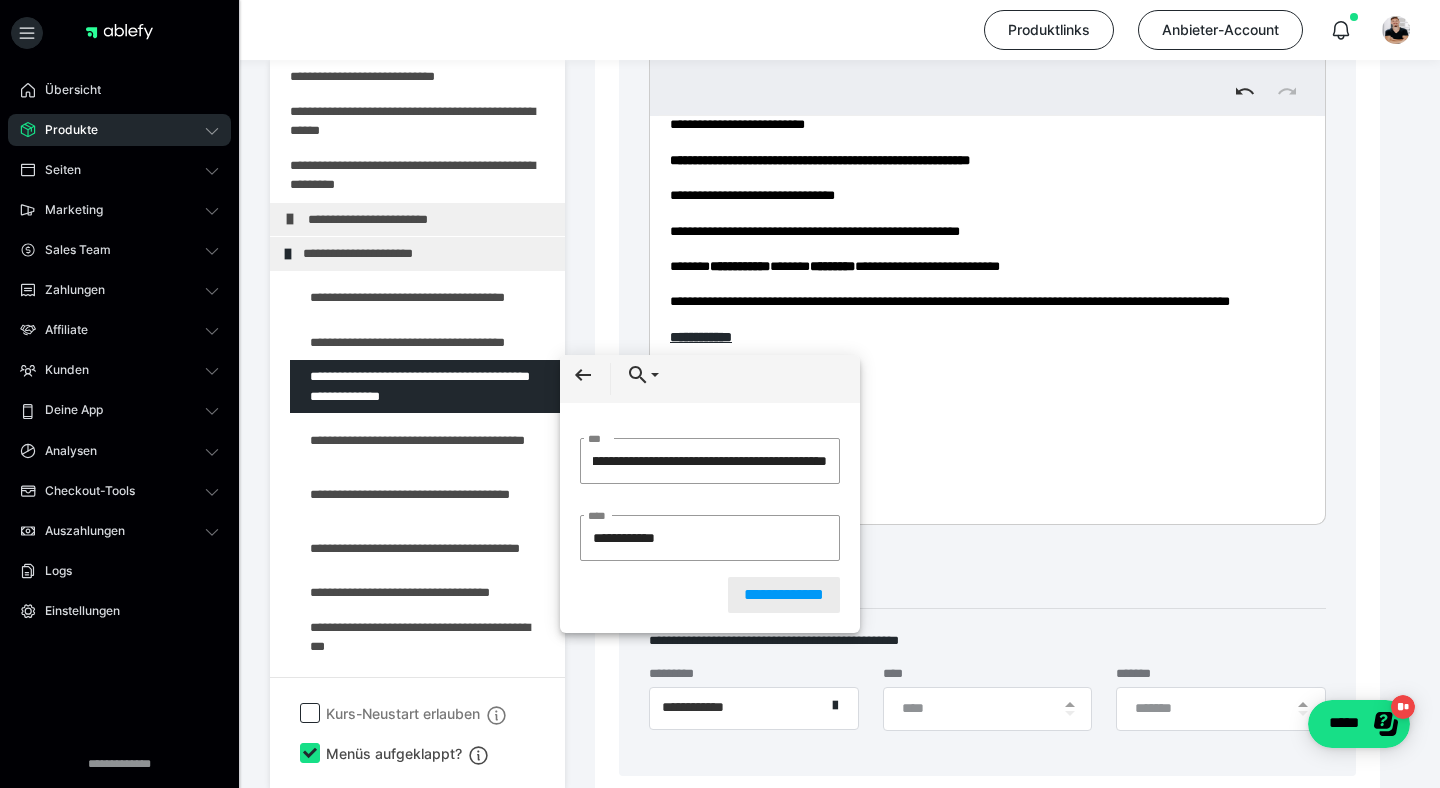 click on "**********" at bounding box center [784, 595] 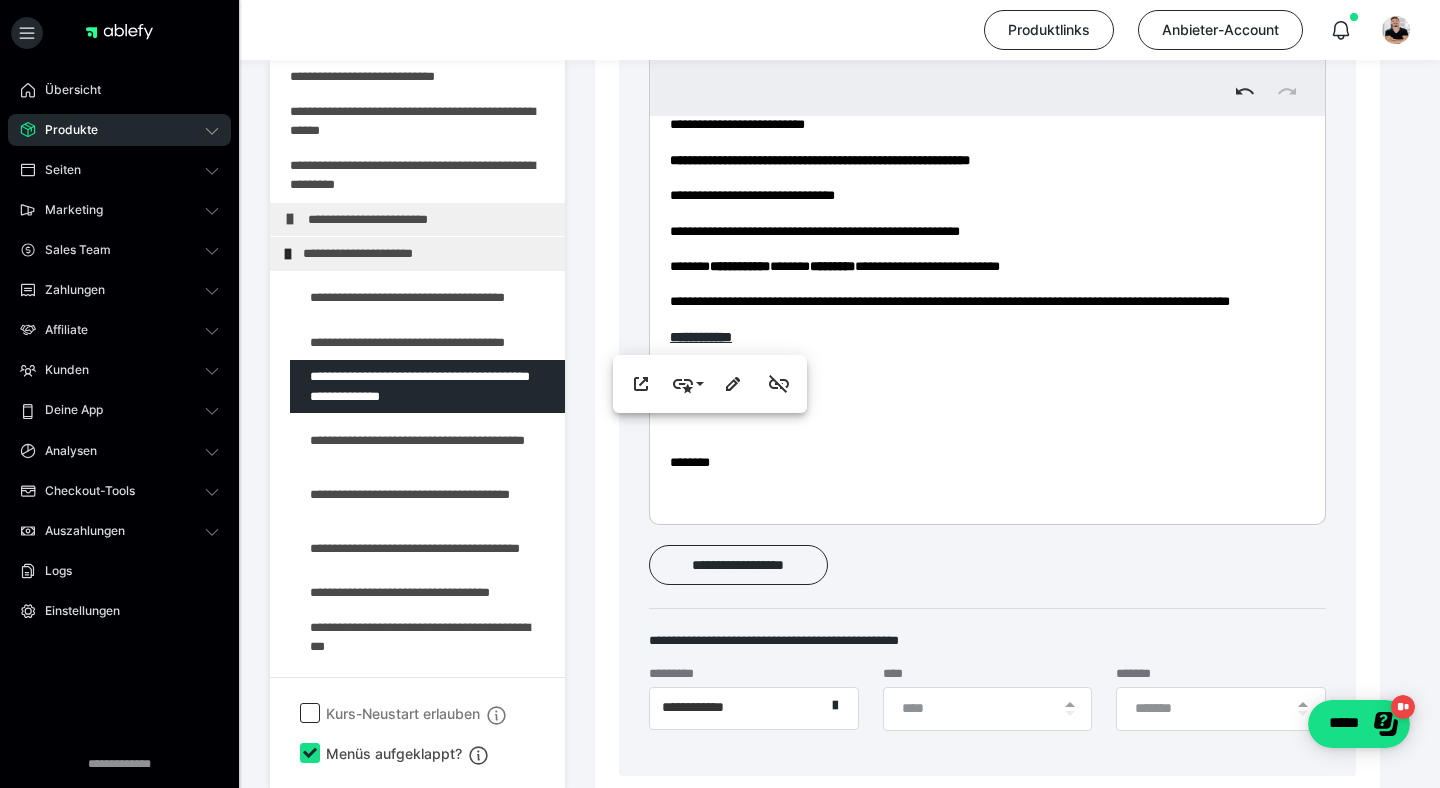scroll, scrollTop: 0, scrollLeft: 0, axis: both 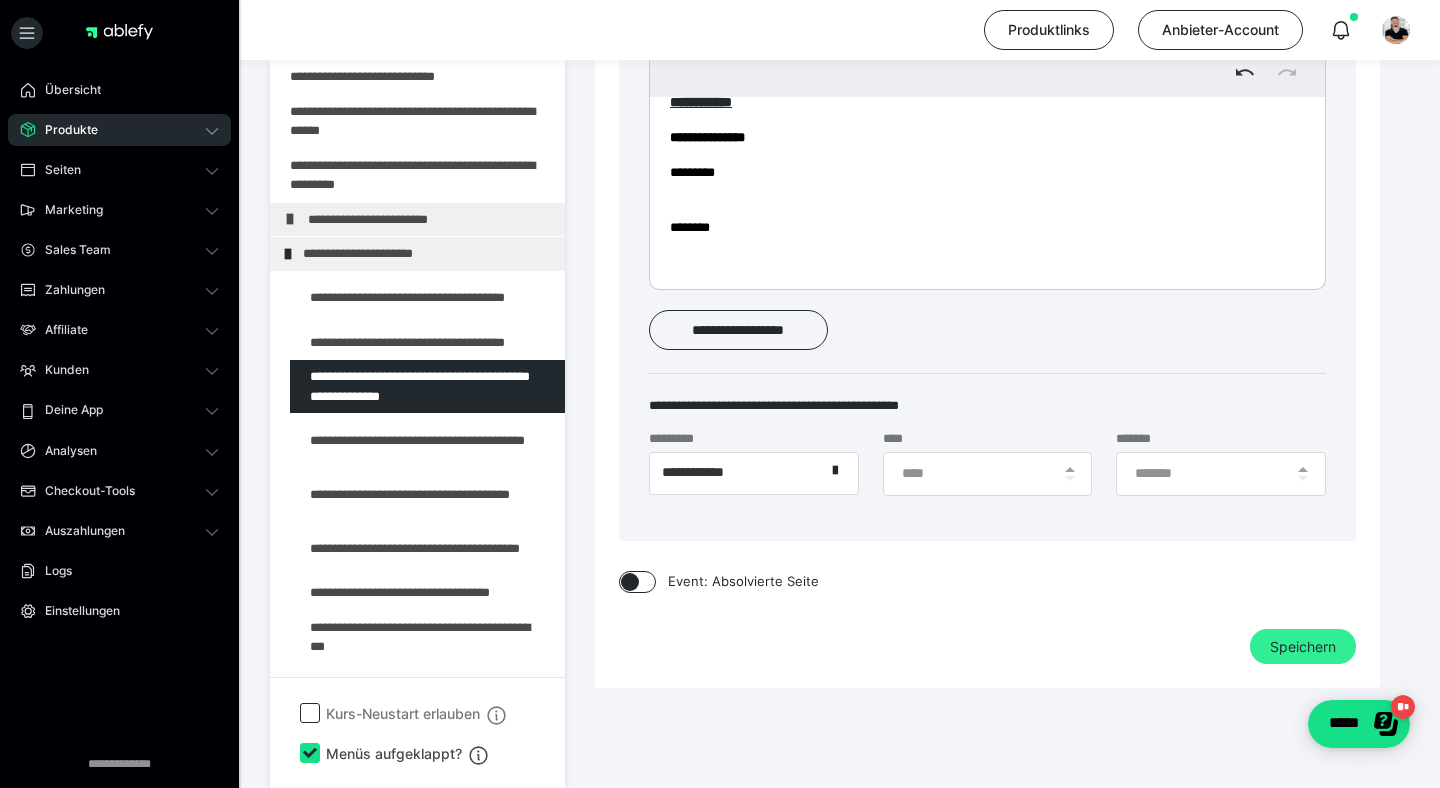 click on "Speichern" at bounding box center [1303, 647] 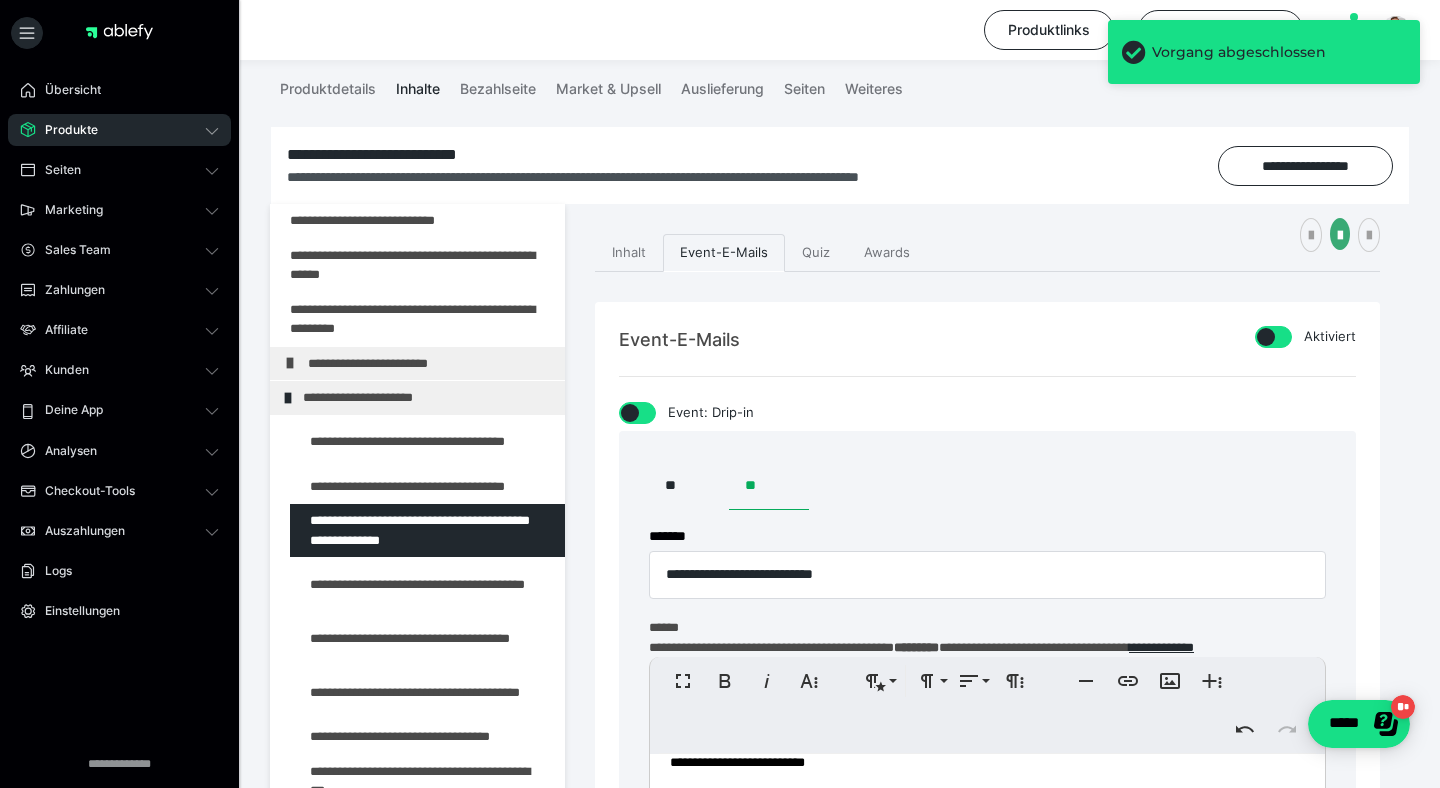 scroll, scrollTop: 169, scrollLeft: 0, axis: vertical 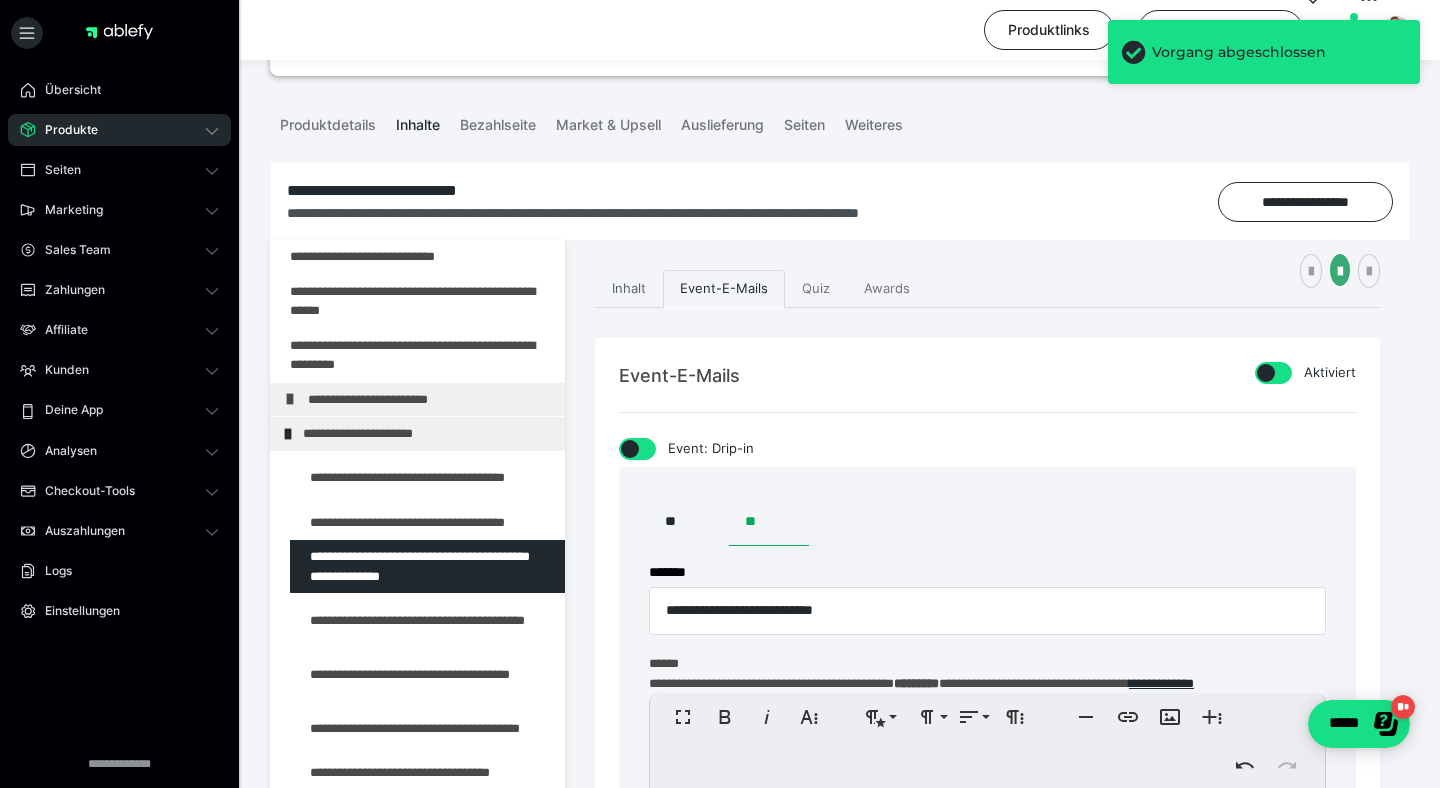 click on "Inhalt" at bounding box center (629, 289) 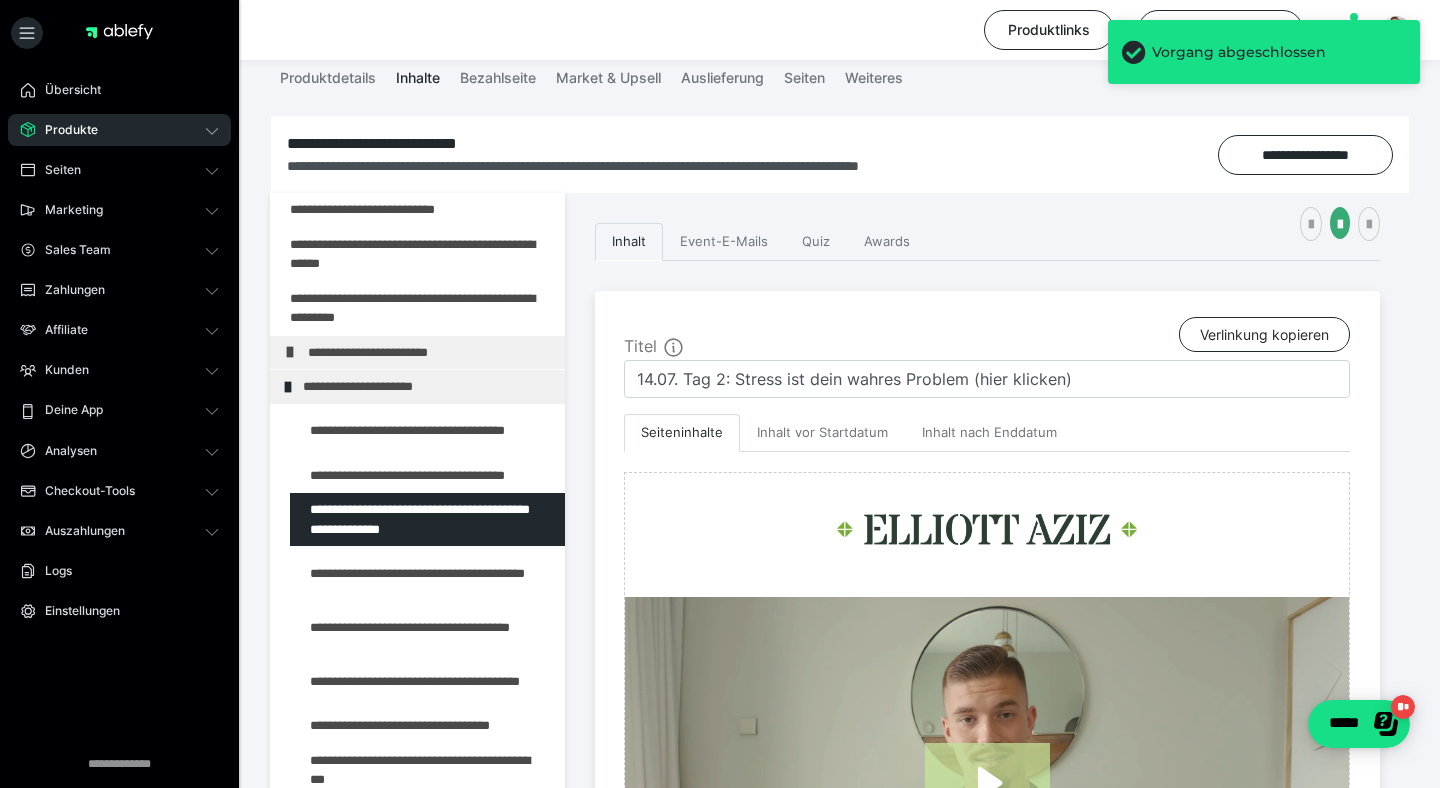 scroll, scrollTop: 224, scrollLeft: 0, axis: vertical 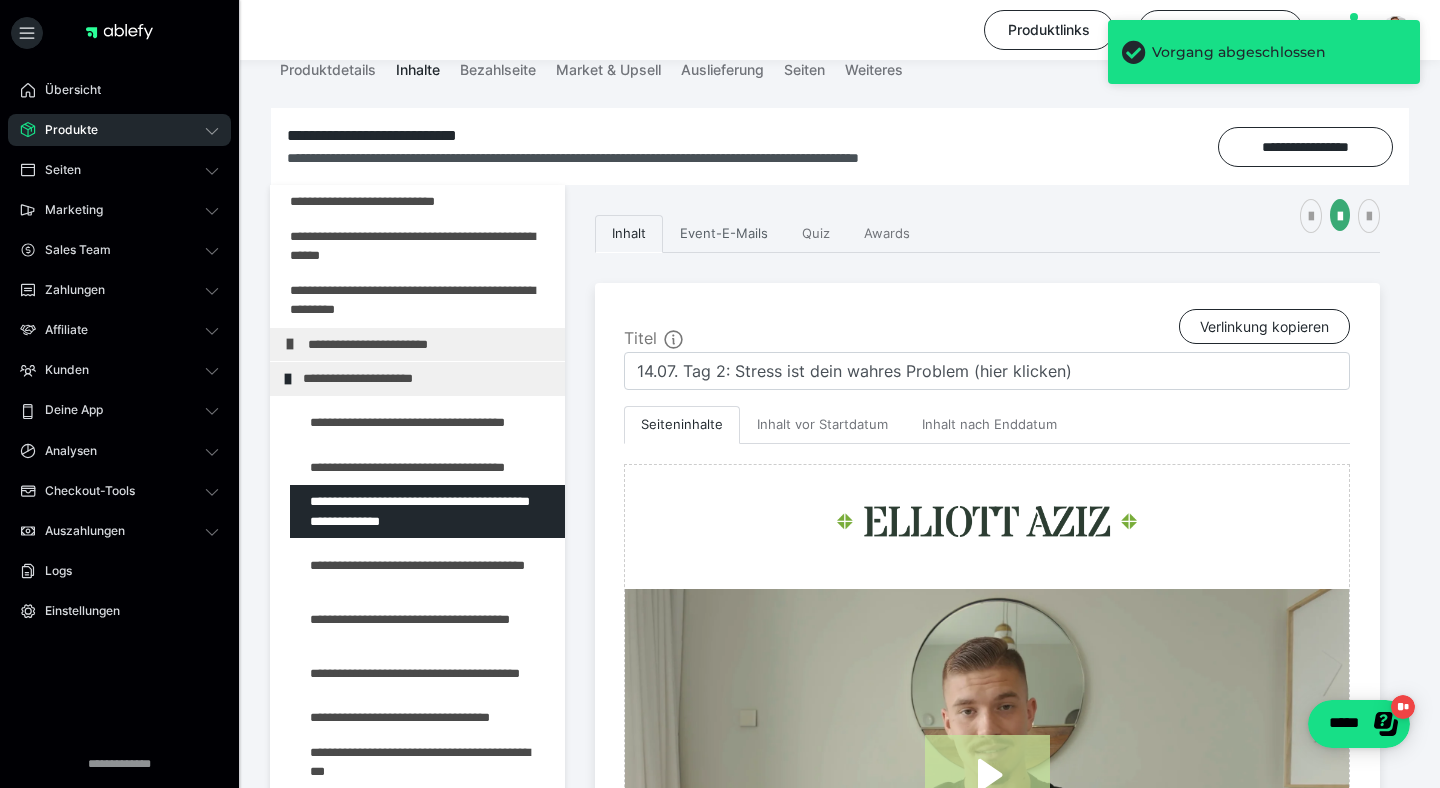 click on "Event-E-Mails" at bounding box center (724, 234) 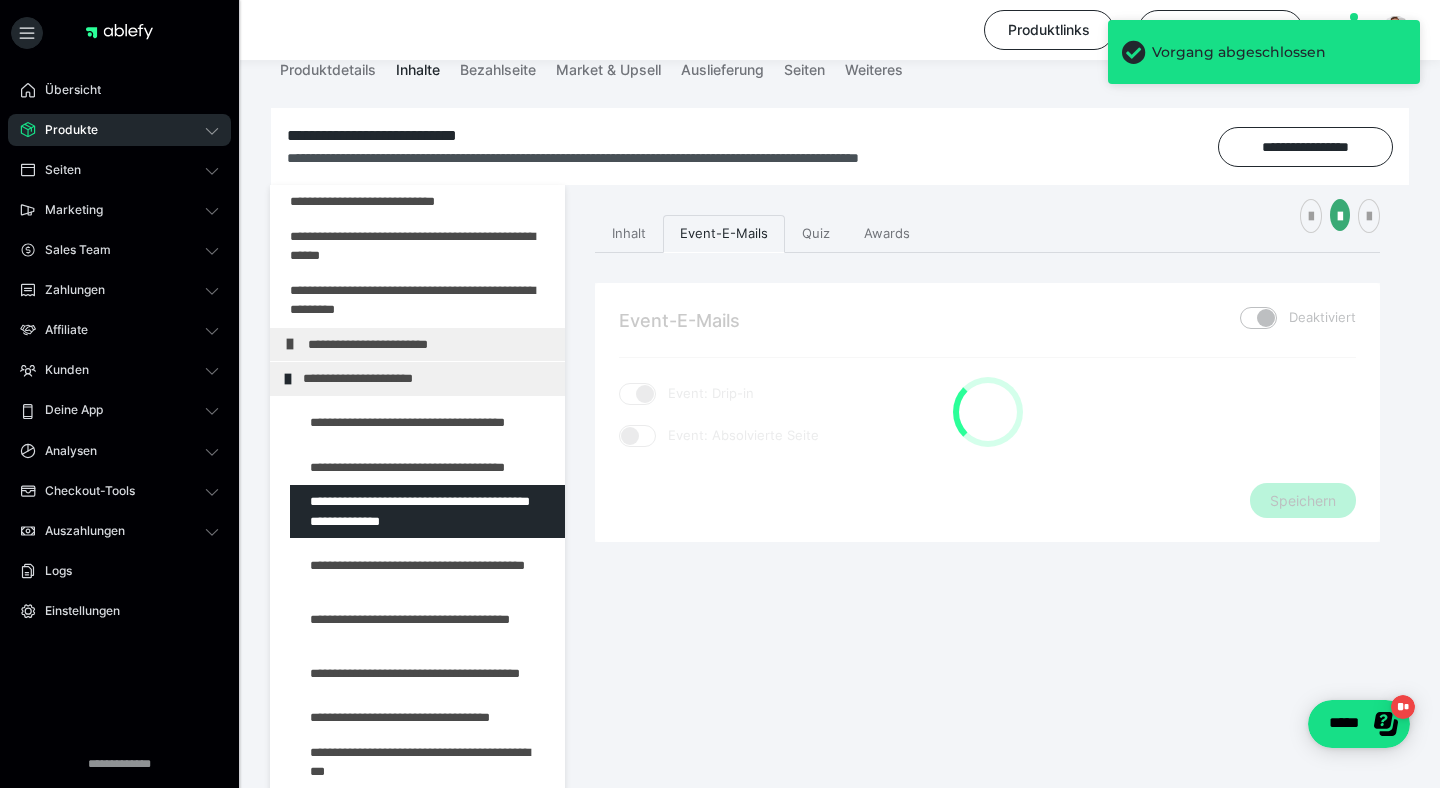 checkbox on "****" 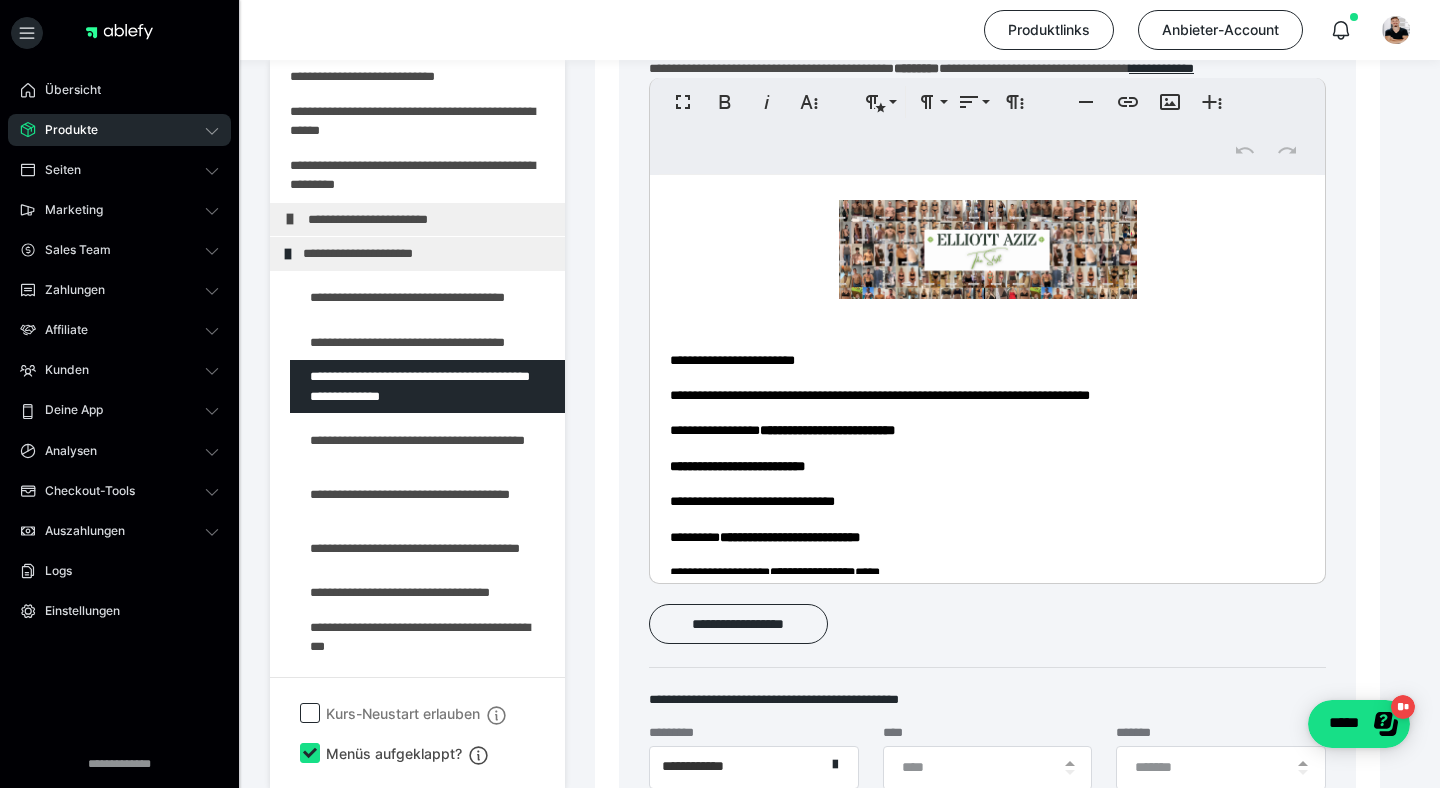scroll, scrollTop: 783, scrollLeft: 0, axis: vertical 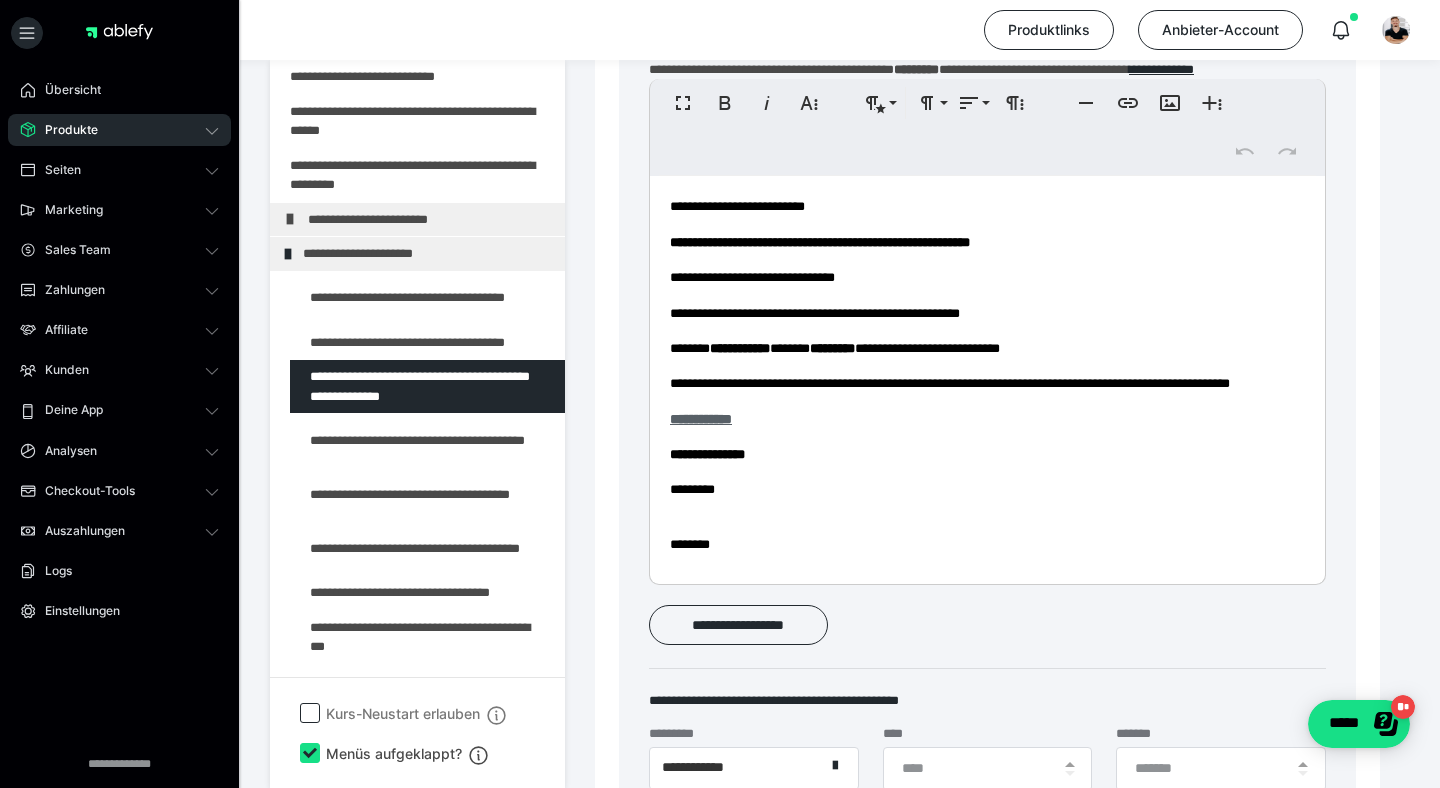 click on "**********" at bounding box center [701, 419] 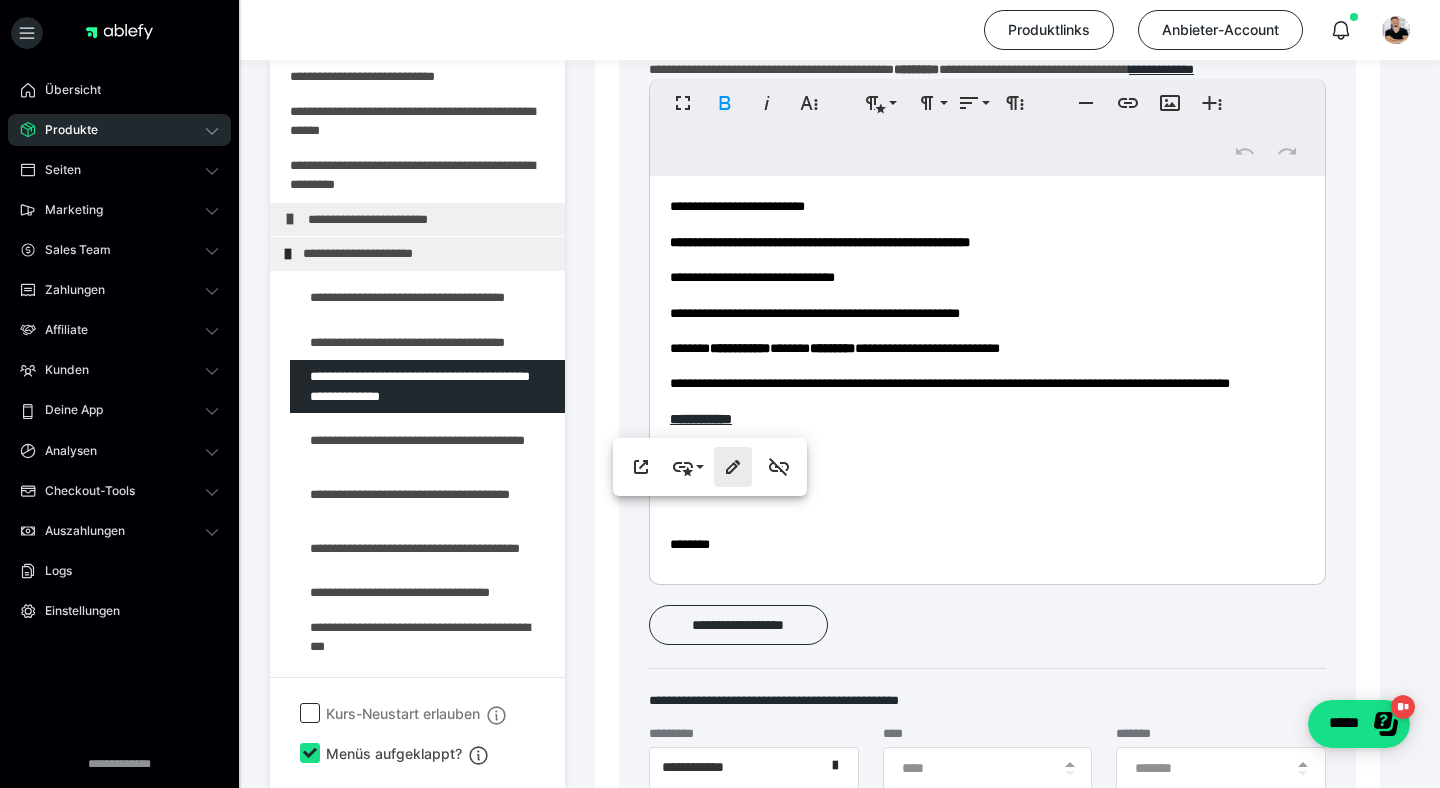 click 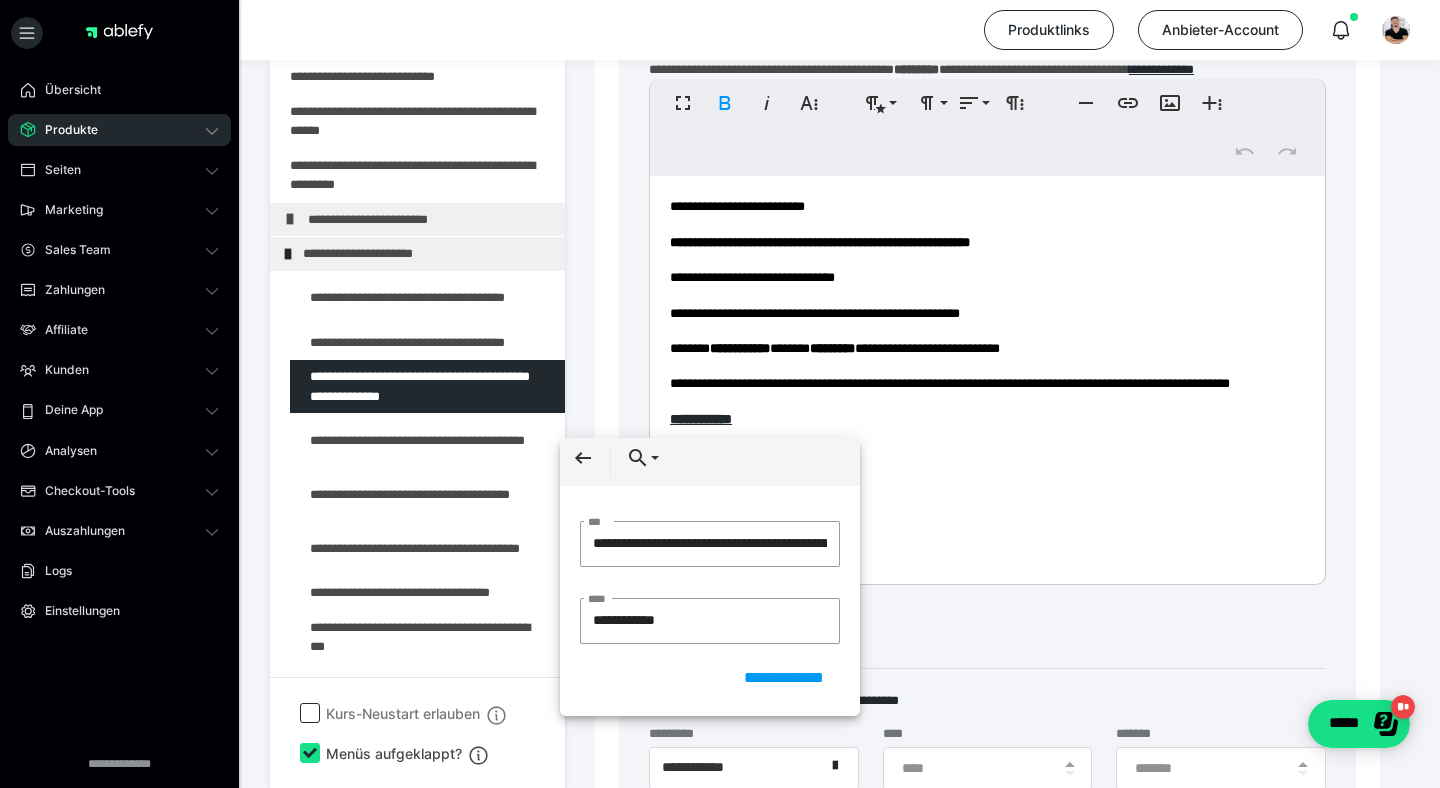 scroll, scrollTop: 0, scrollLeft: 113, axis: horizontal 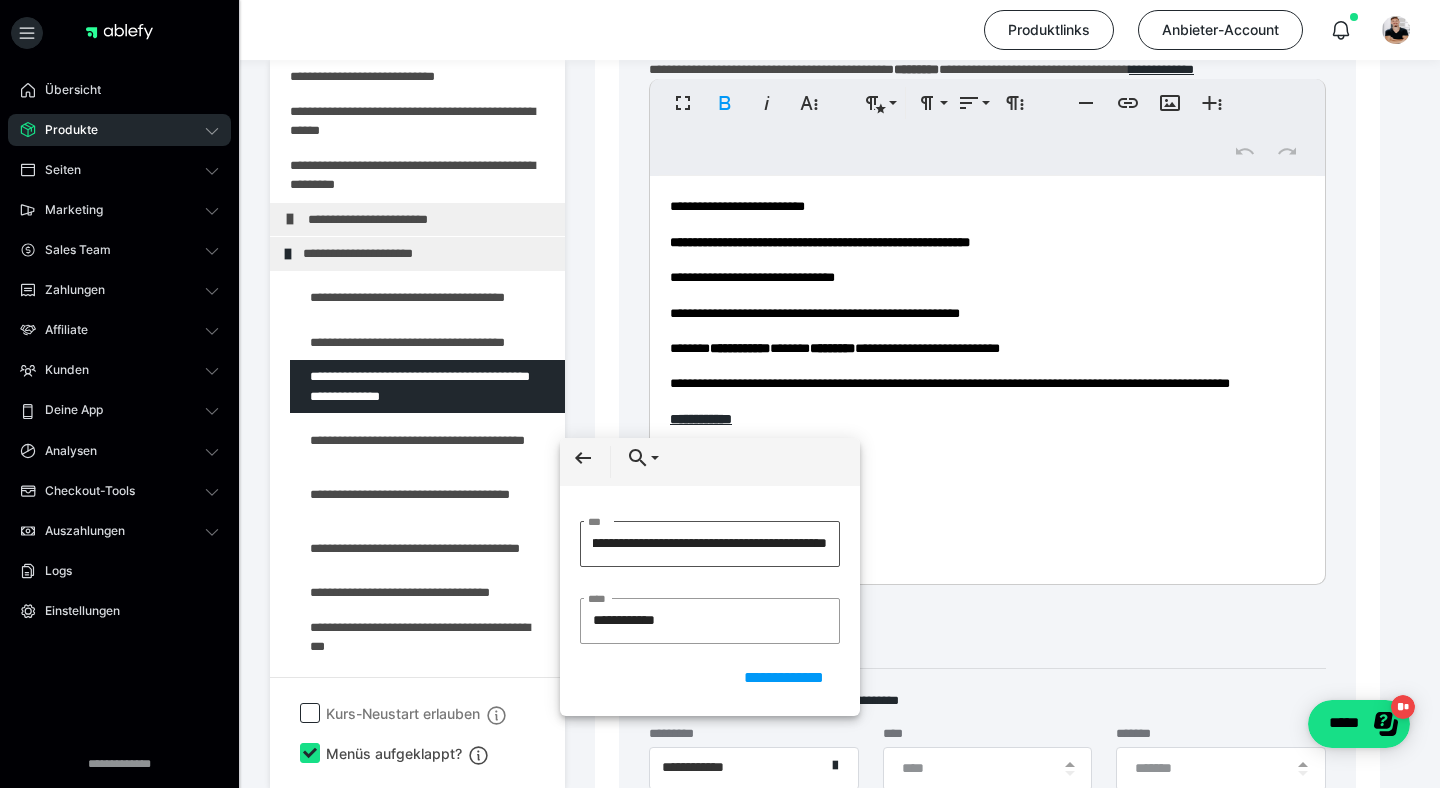 click on "**********" at bounding box center [710, 544] 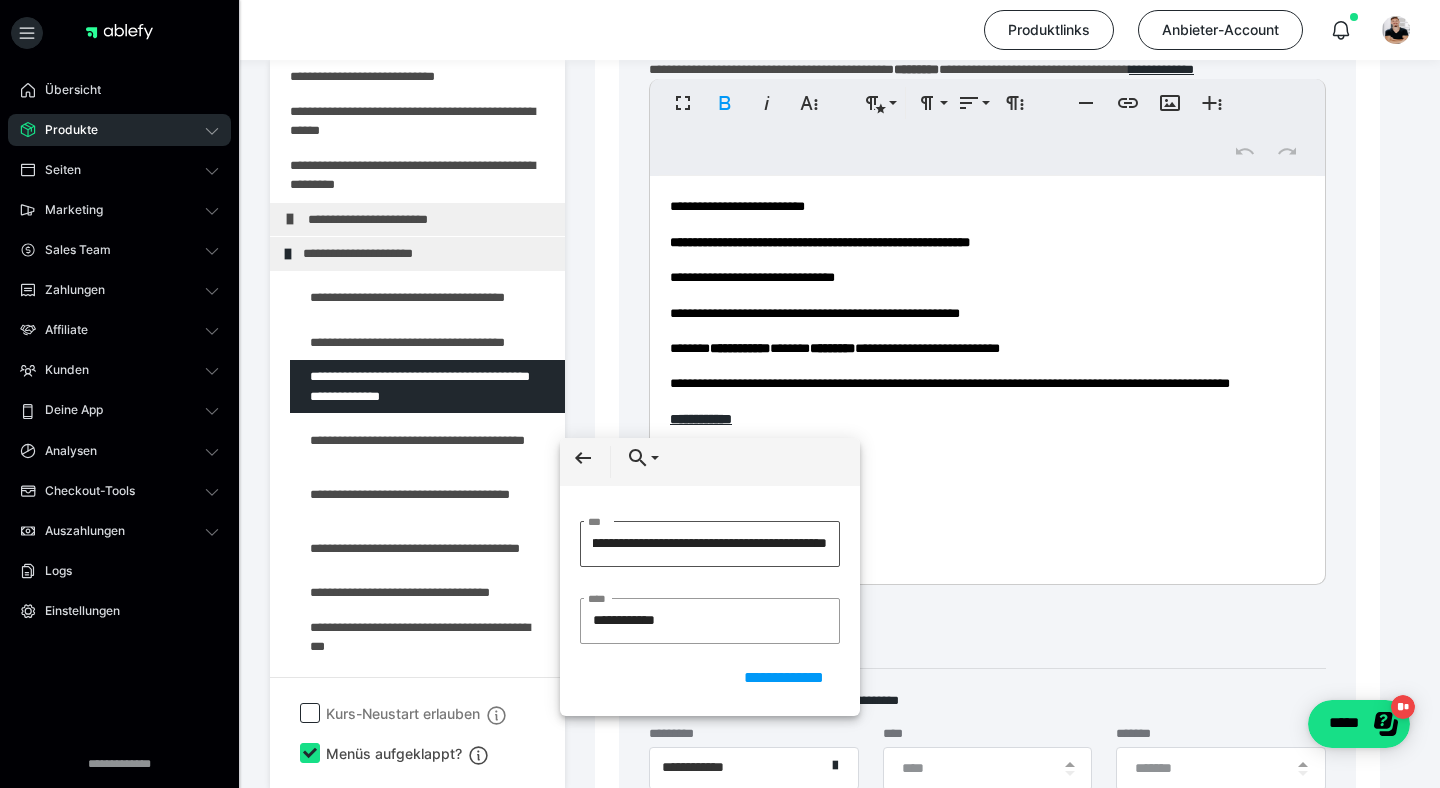 type on "**********" 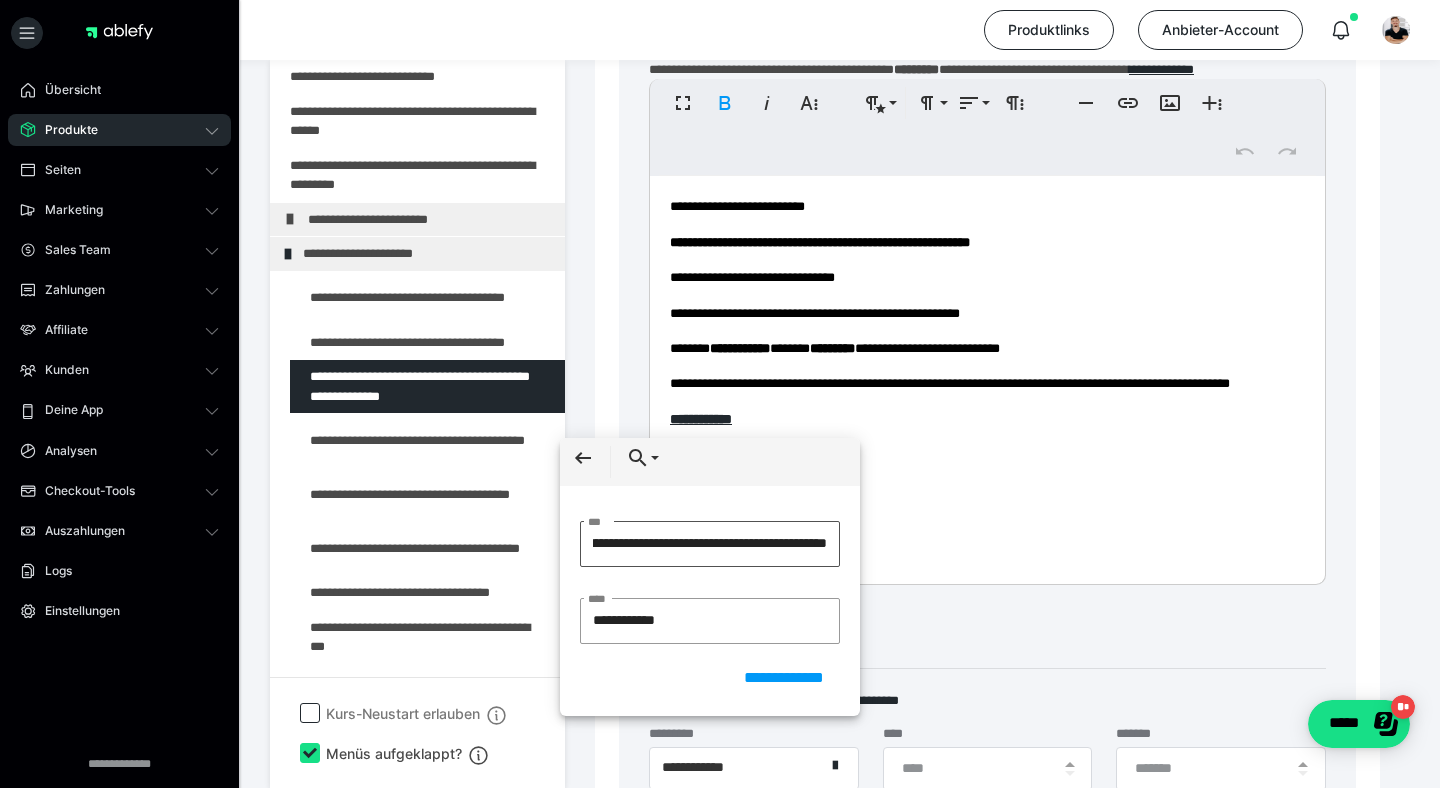 scroll, scrollTop: 0, scrollLeft: 160, axis: horizontal 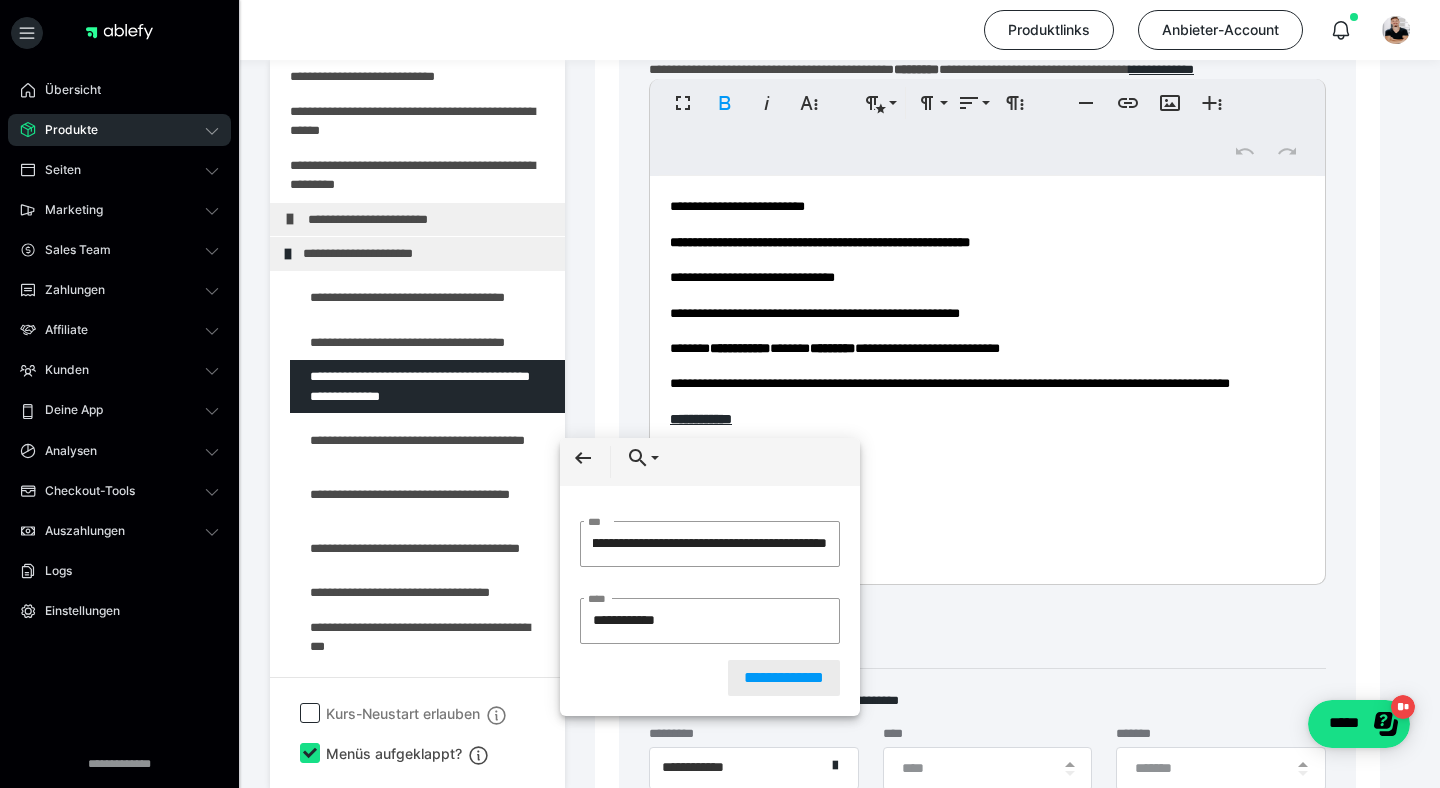 click on "**********" at bounding box center [784, 678] 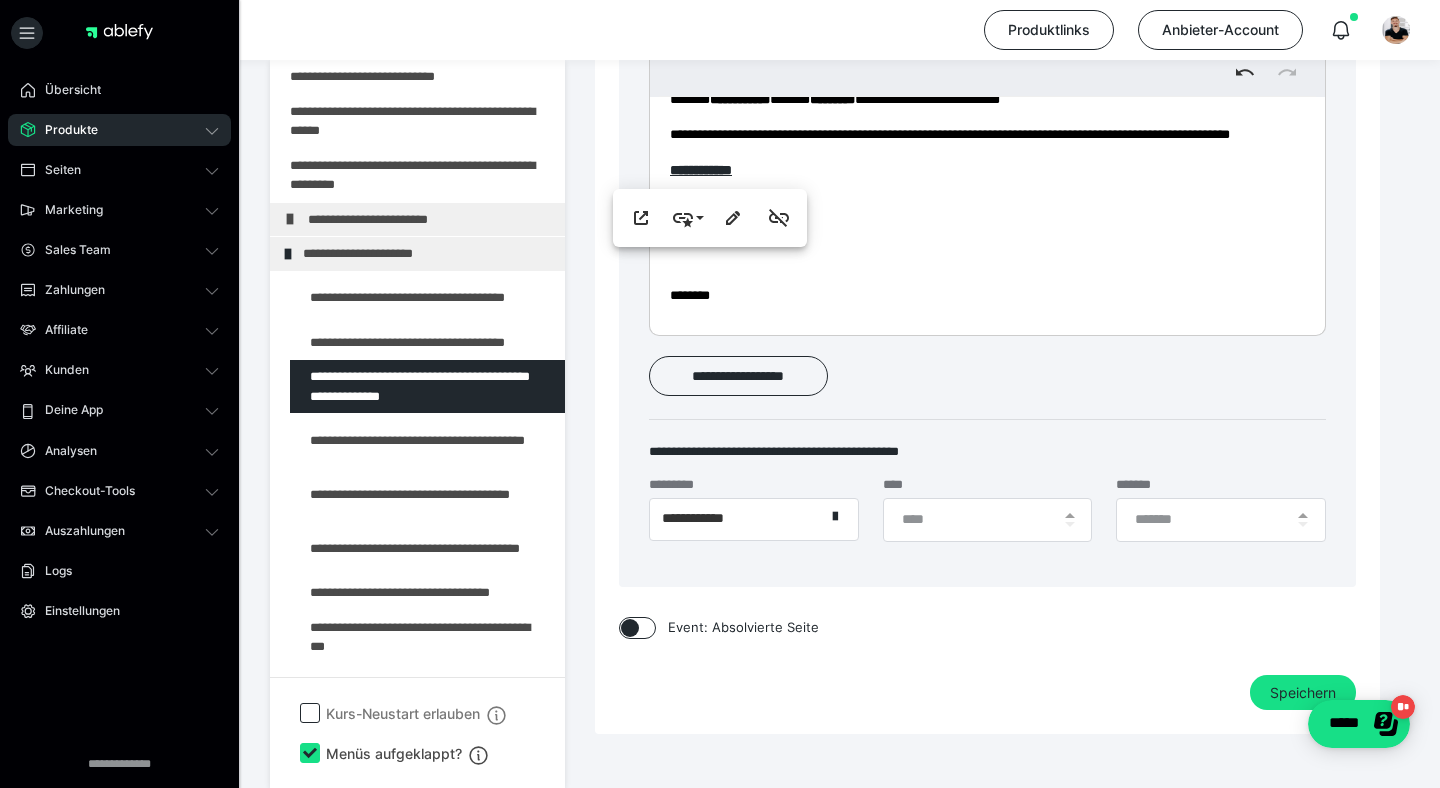 scroll, scrollTop: 1078, scrollLeft: 0, axis: vertical 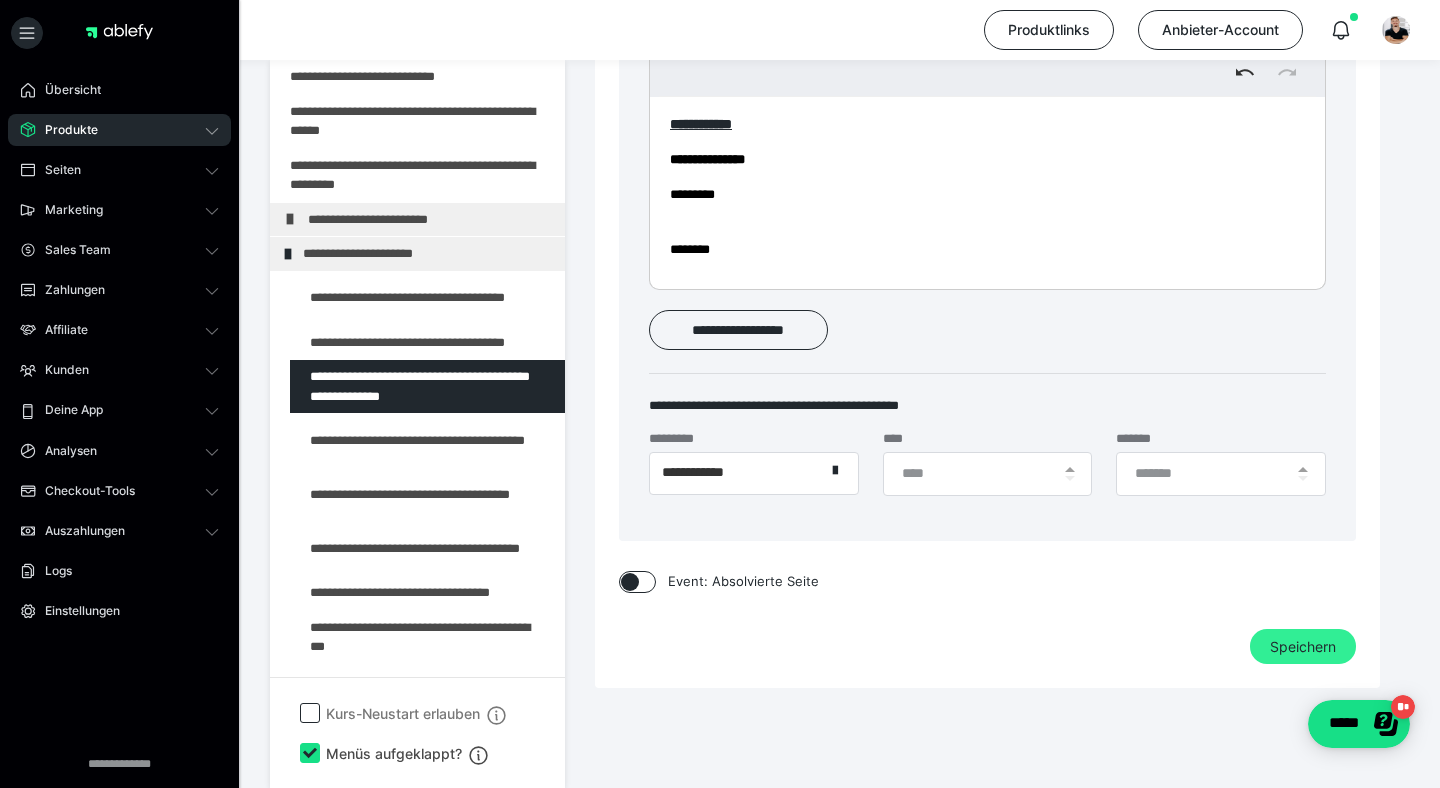 click on "Speichern" at bounding box center [1303, 647] 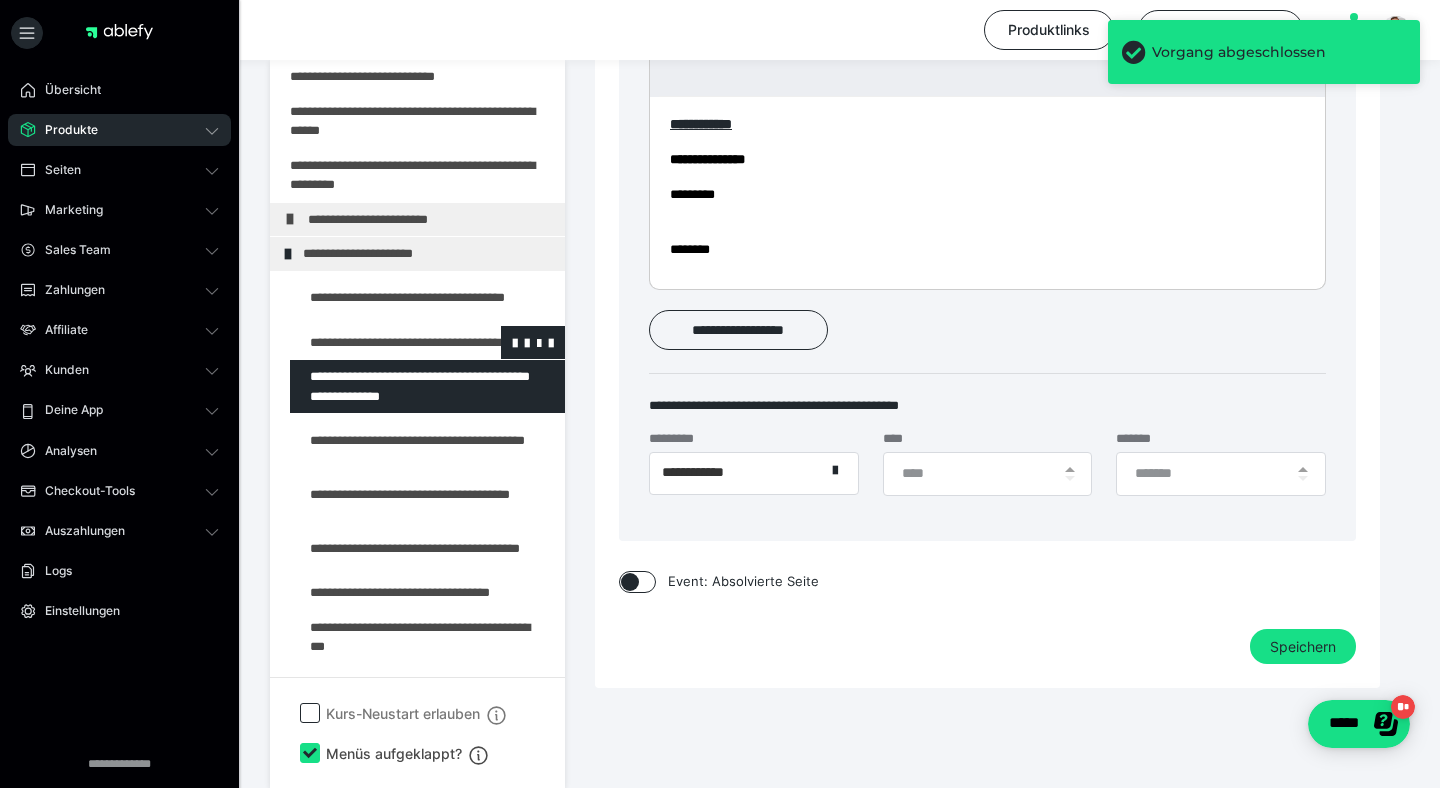 click at bounding box center [375, 343] 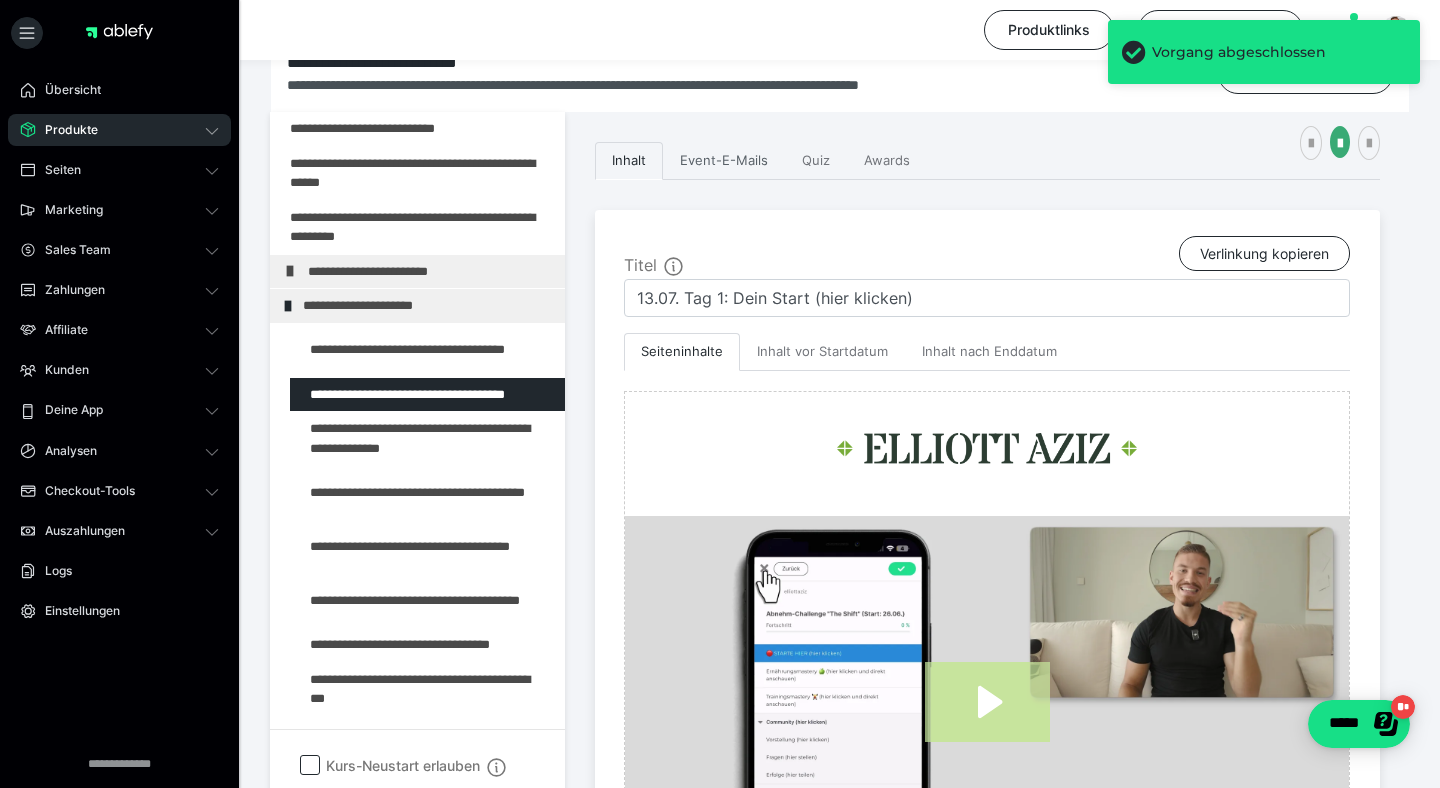 click on "Event-E-Mails" at bounding box center [724, 161] 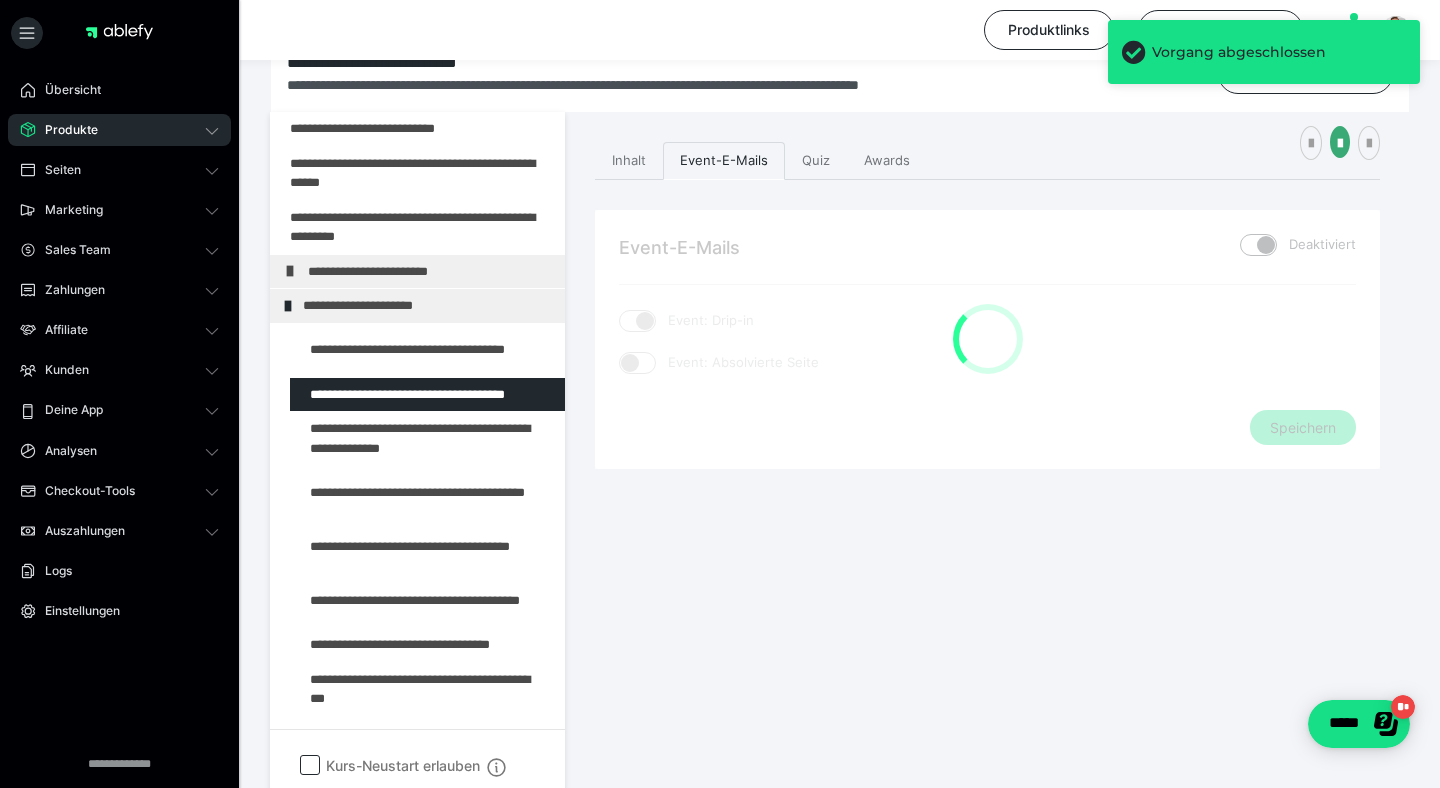 checkbox on "****" 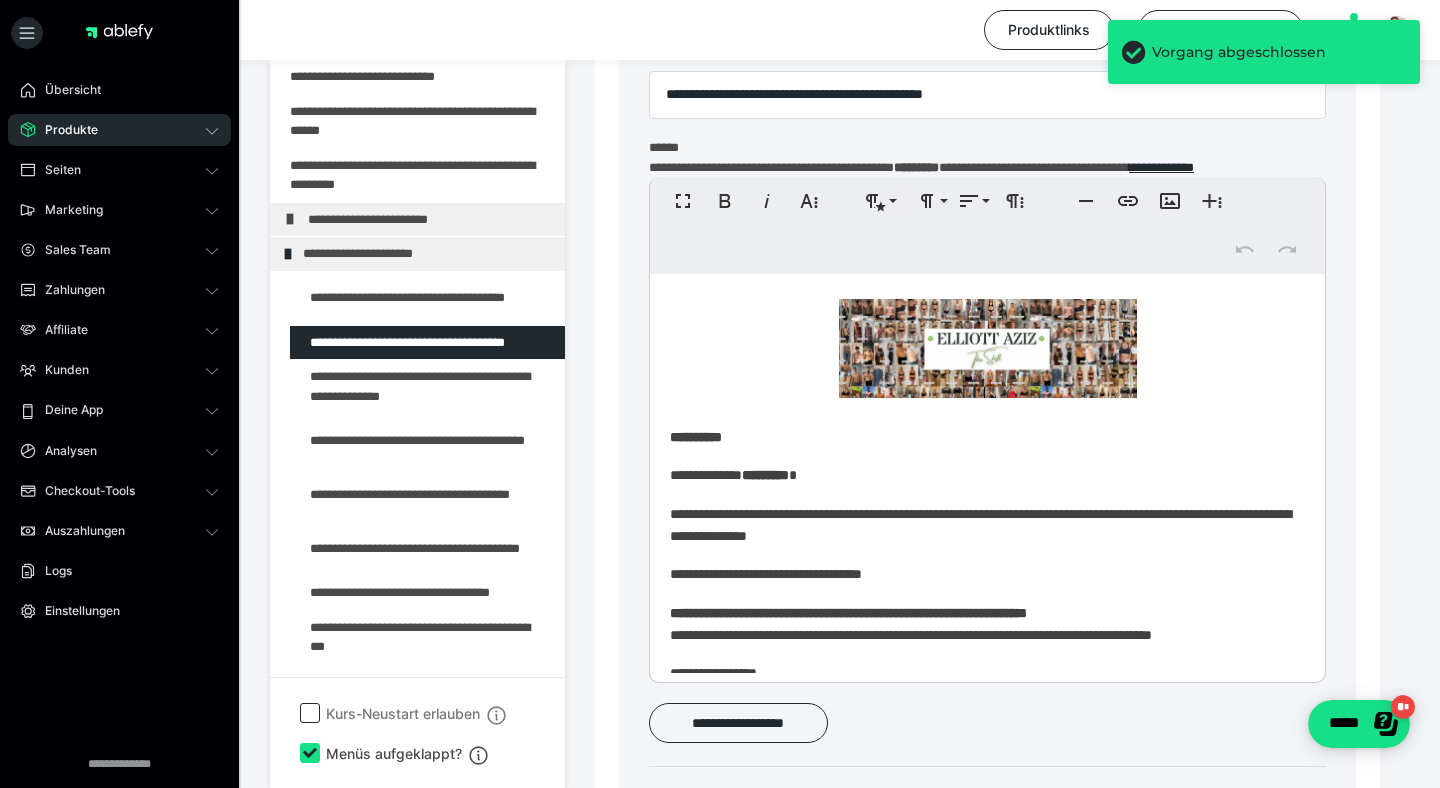 scroll, scrollTop: 704, scrollLeft: 0, axis: vertical 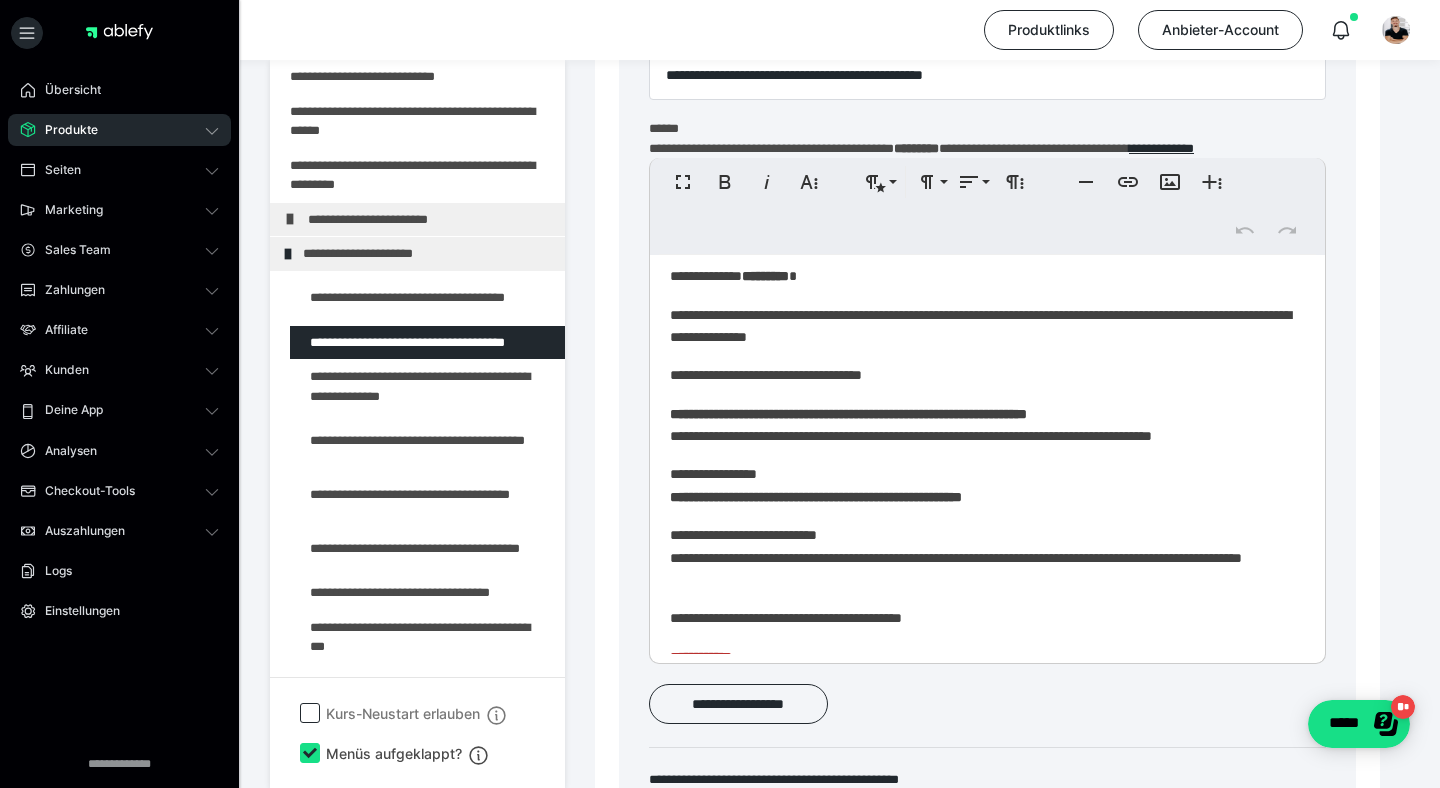 click on "**********" at bounding box center [987, 433] 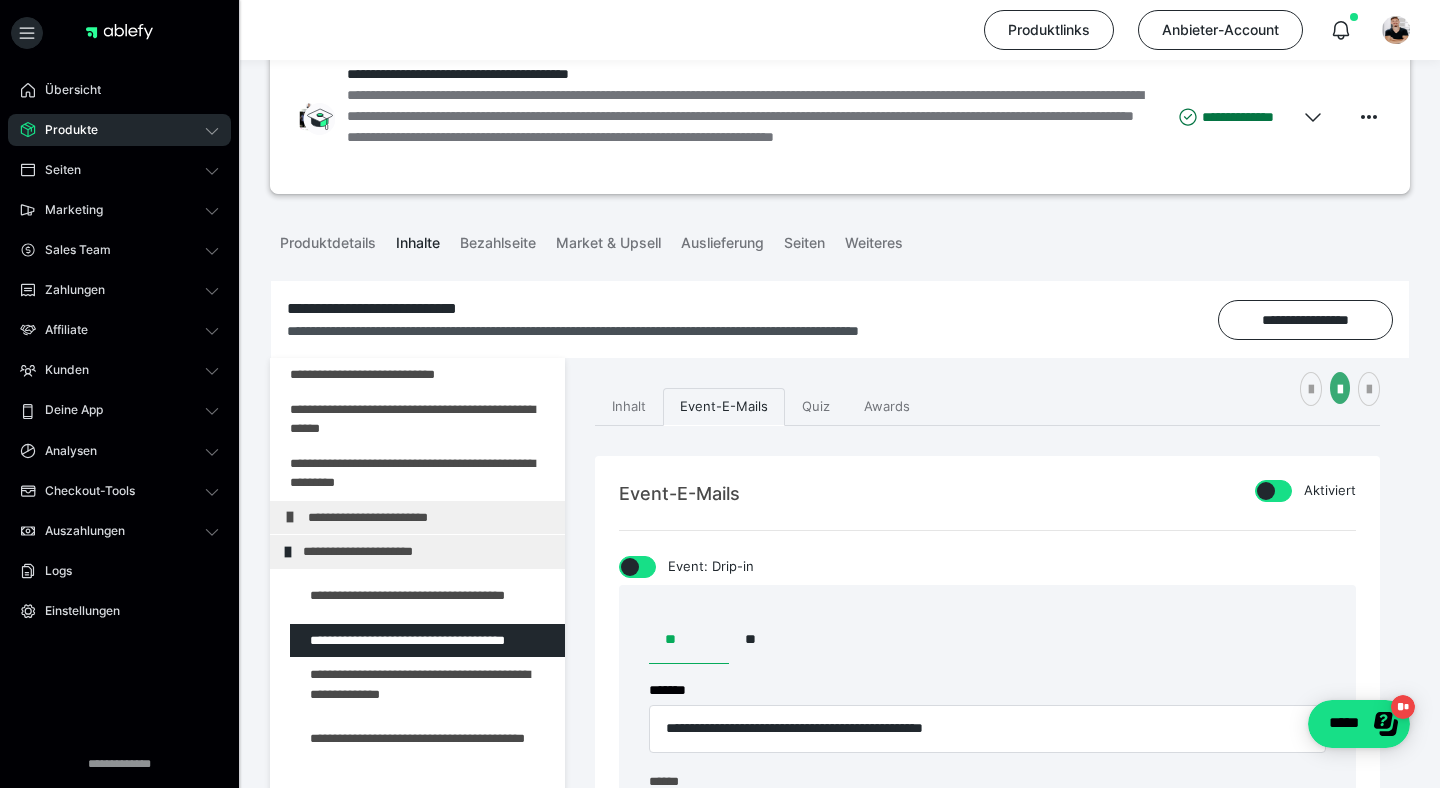scroll, scrollTop: 47, scrollLeft: 0, axis: vertical 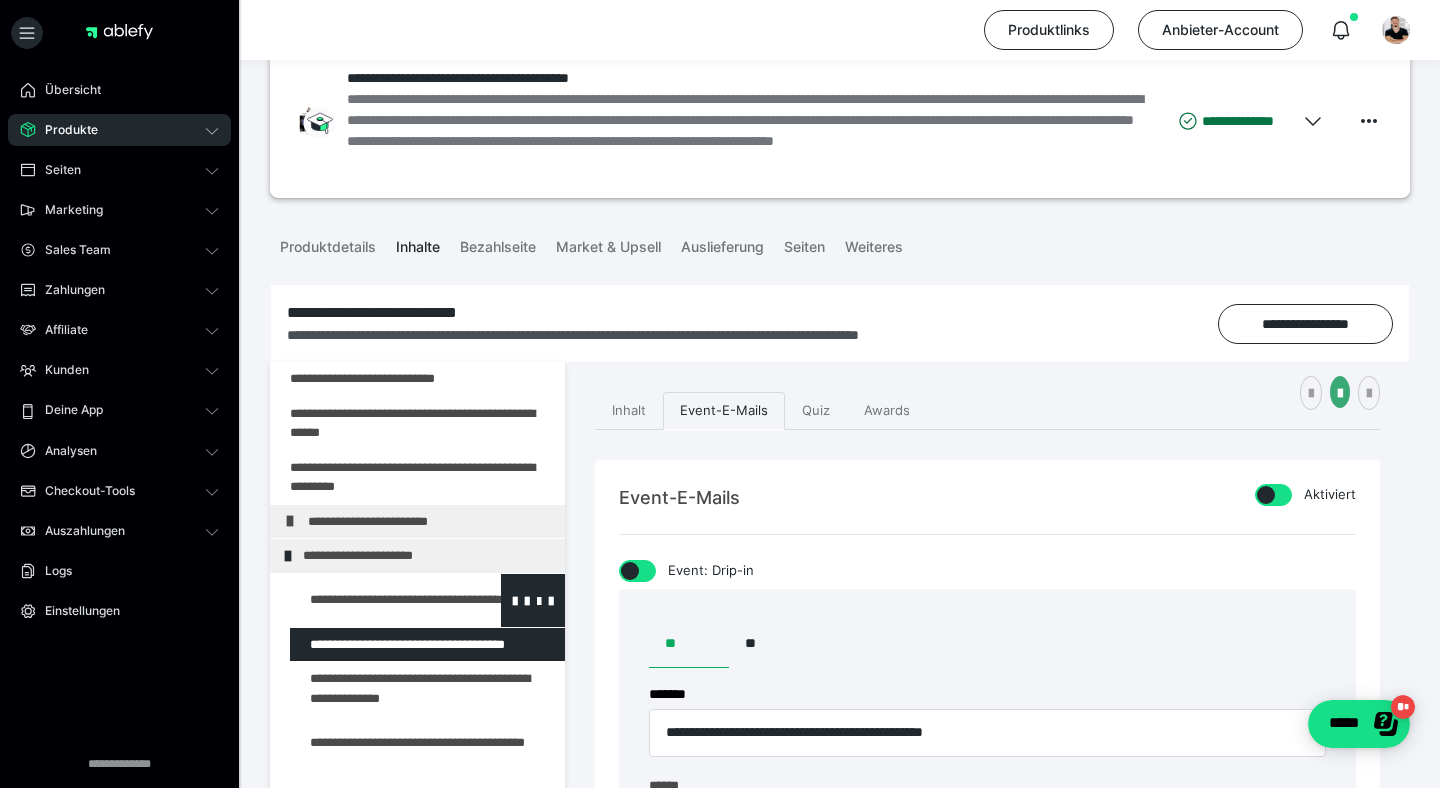 click at bounding box center (375, 600) 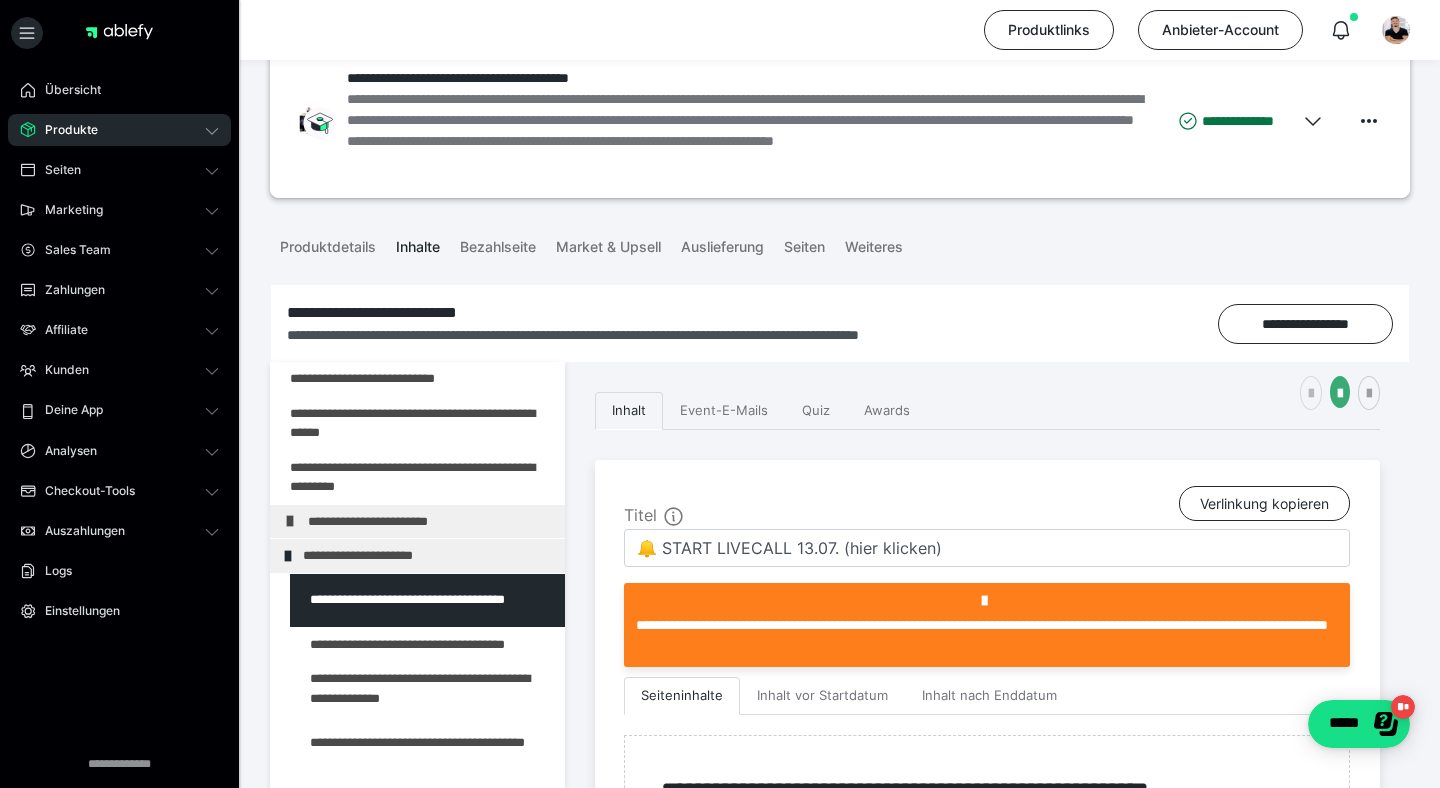 click at bounding box center (1311, 393) 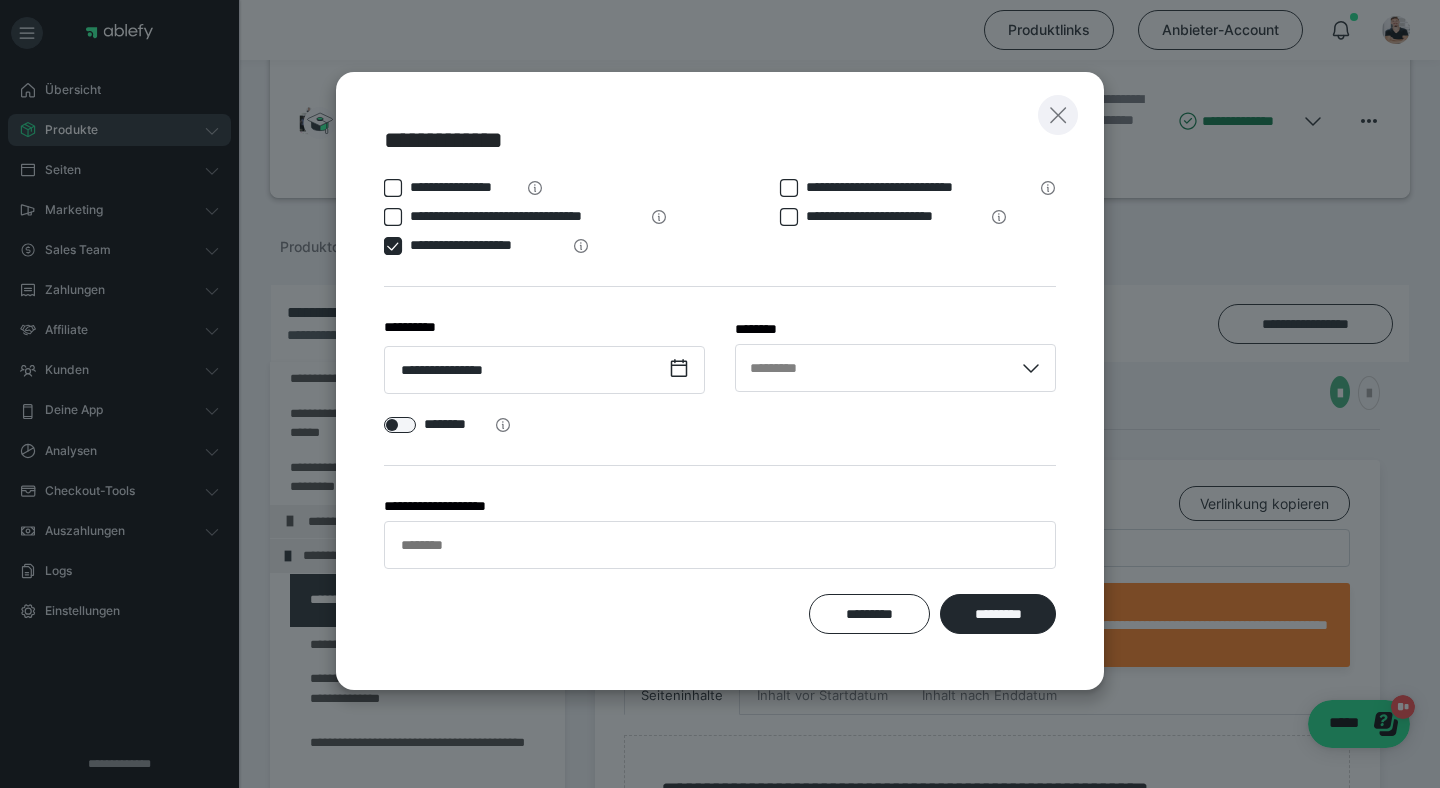 click 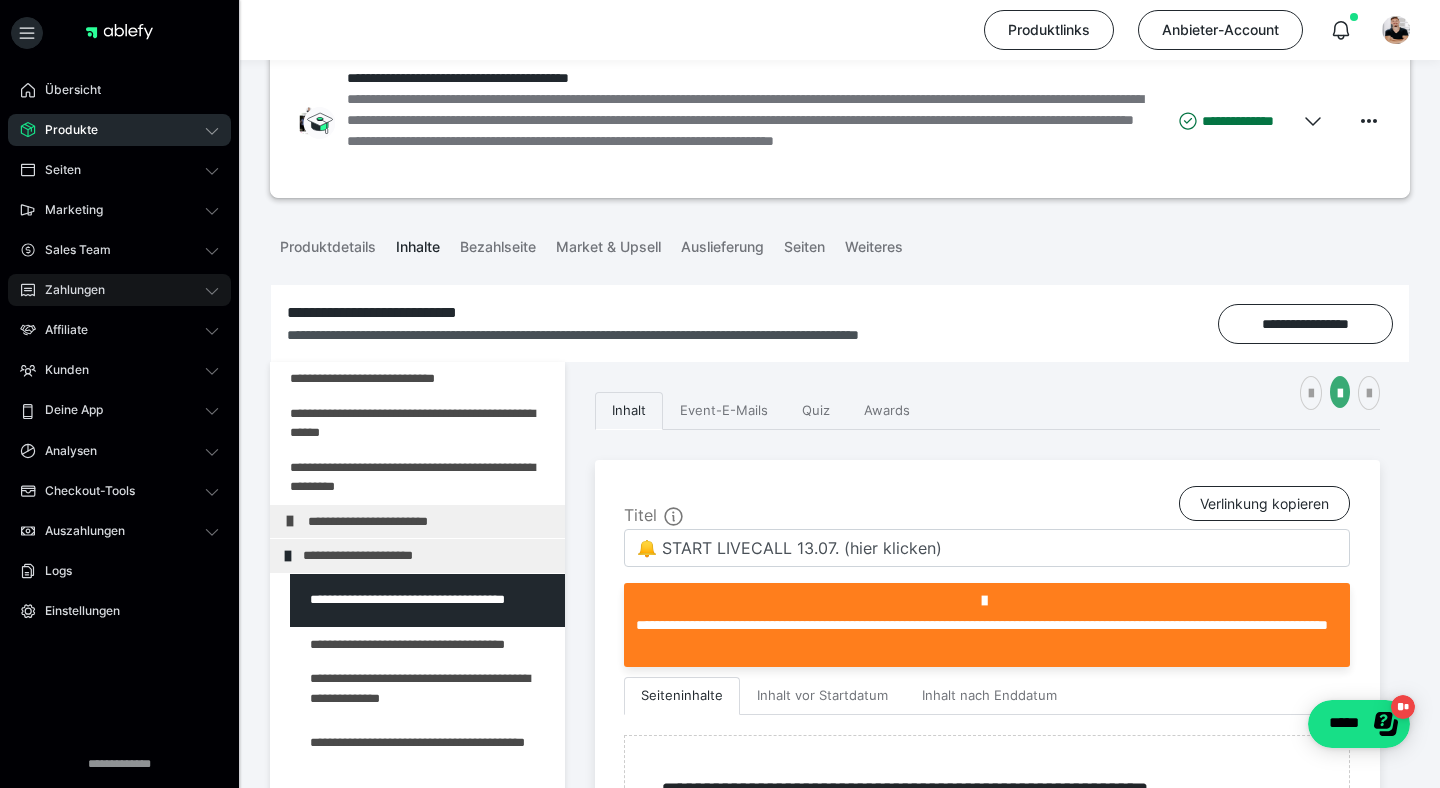 click on "Zahlungen" at bounding box center [119, 290] 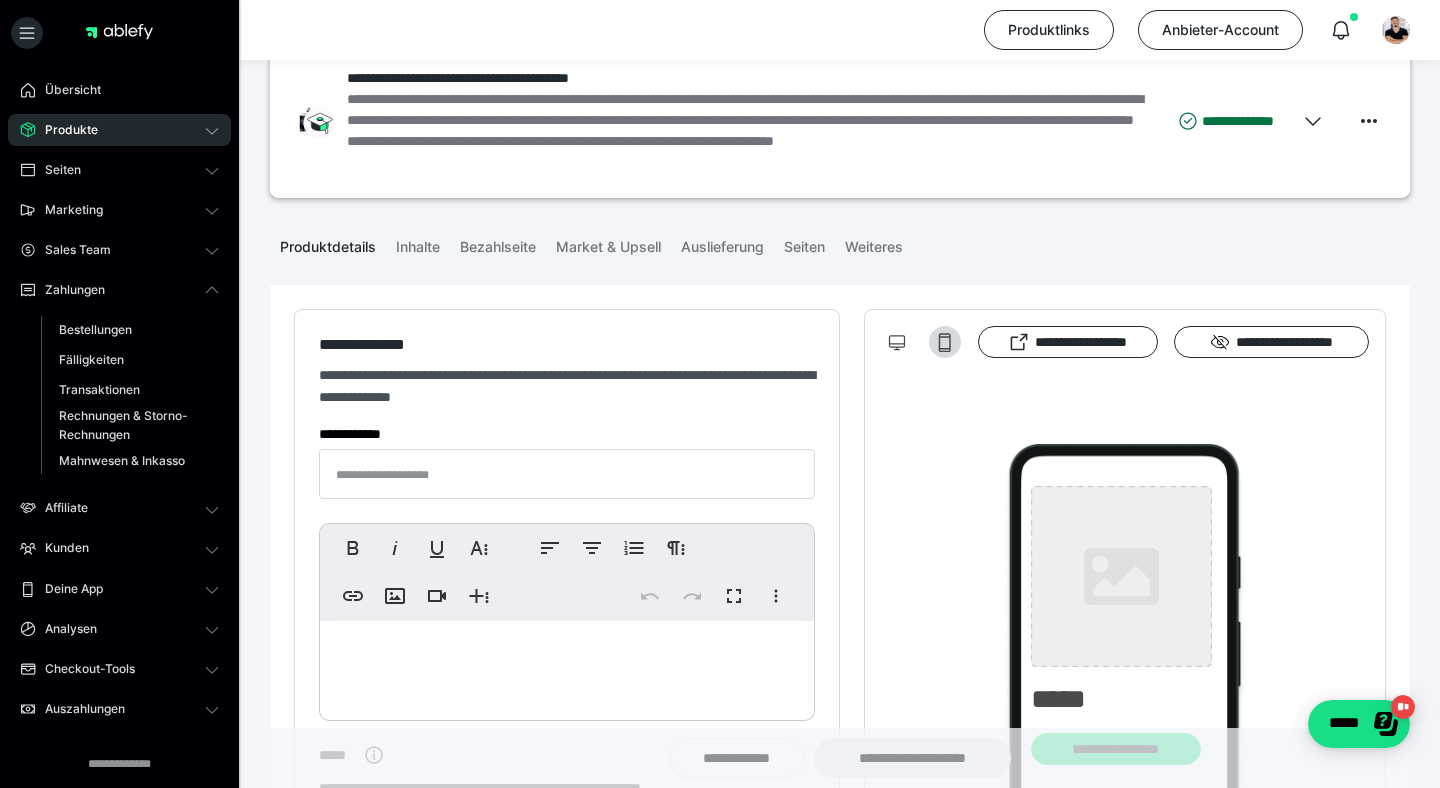 type on "**********" 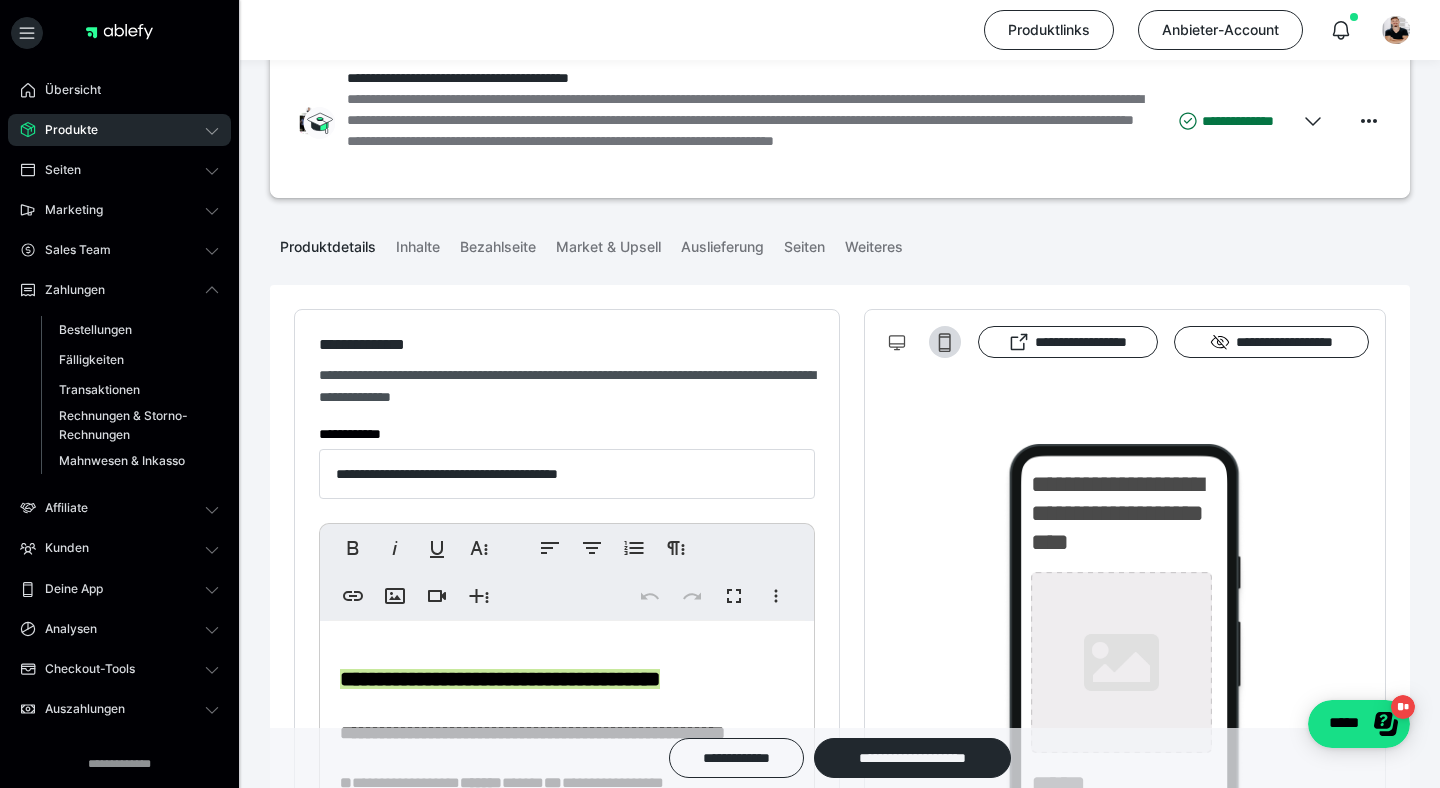 type on "********" 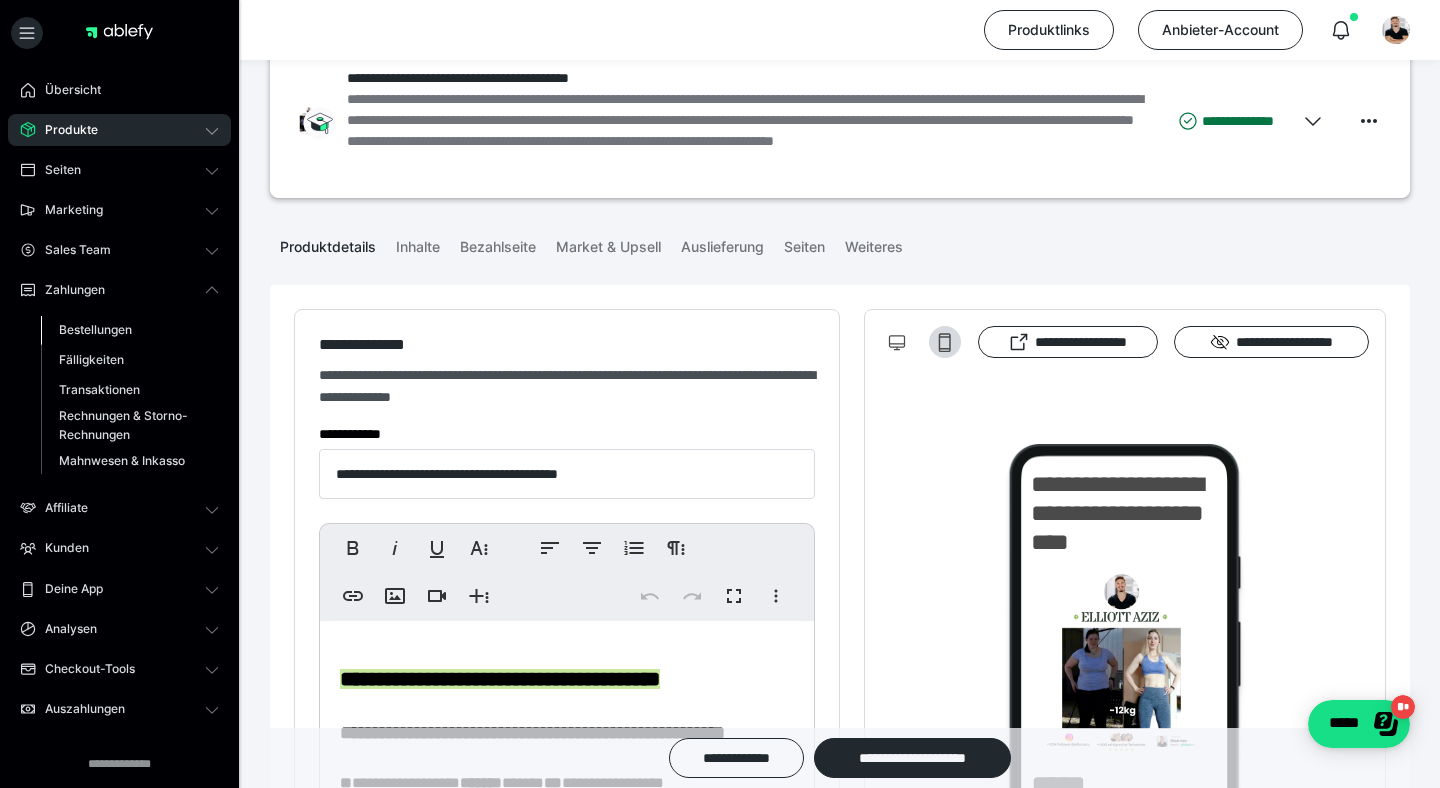 click on "Bestellungen" at bounding box center (95, 329) 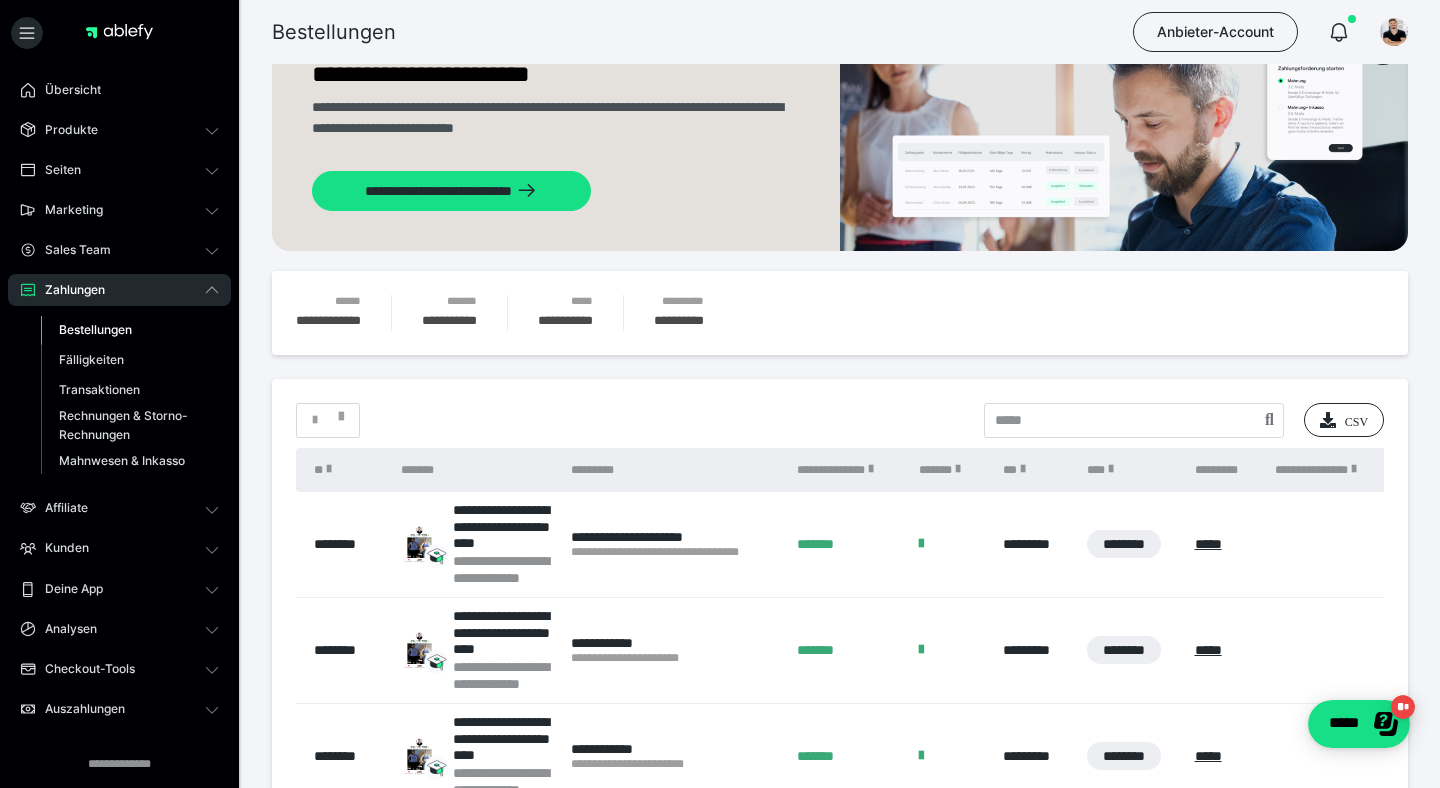 scroll, scrollTop: 112, scrollLeft: 0, axis: vertical 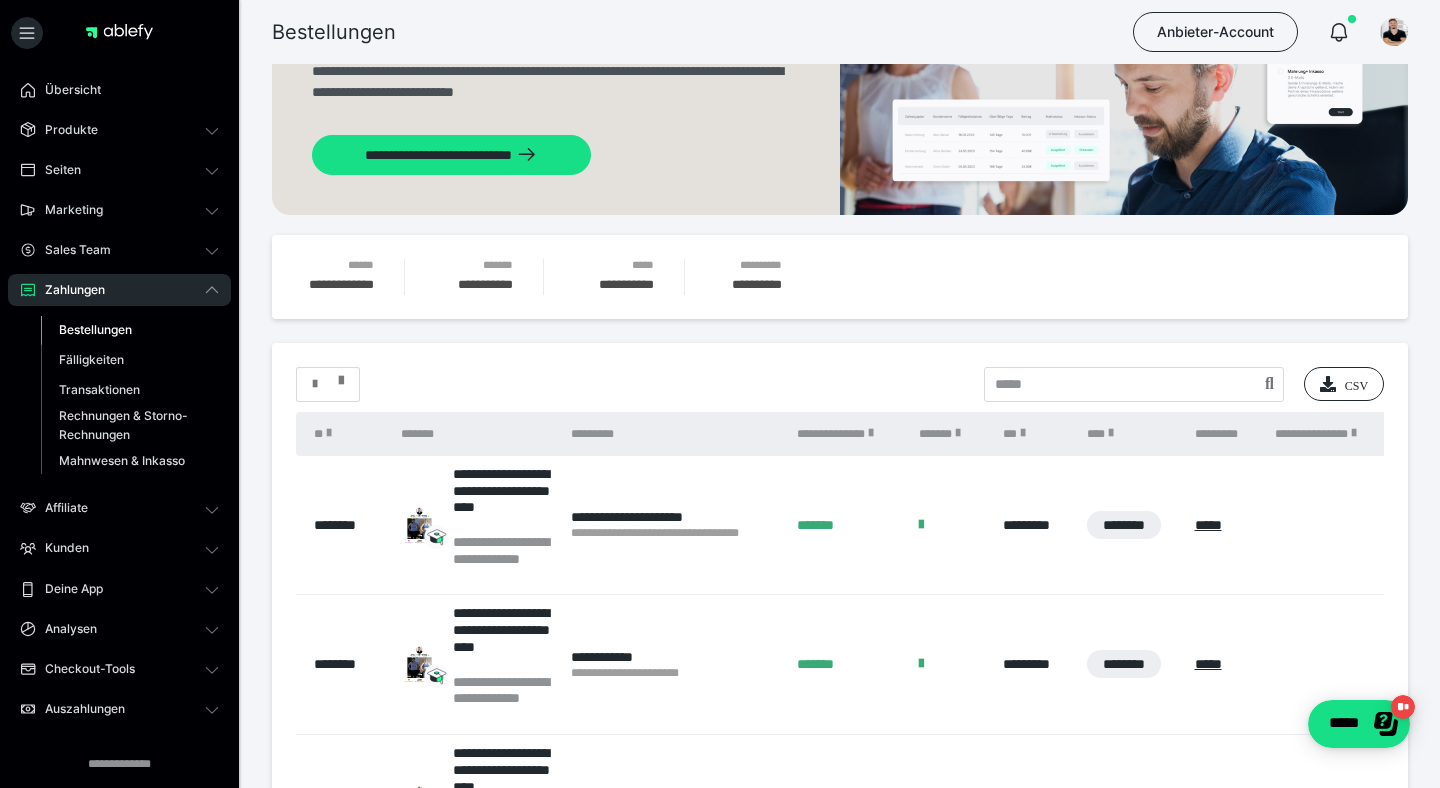 click at bounding box center (328, 384) 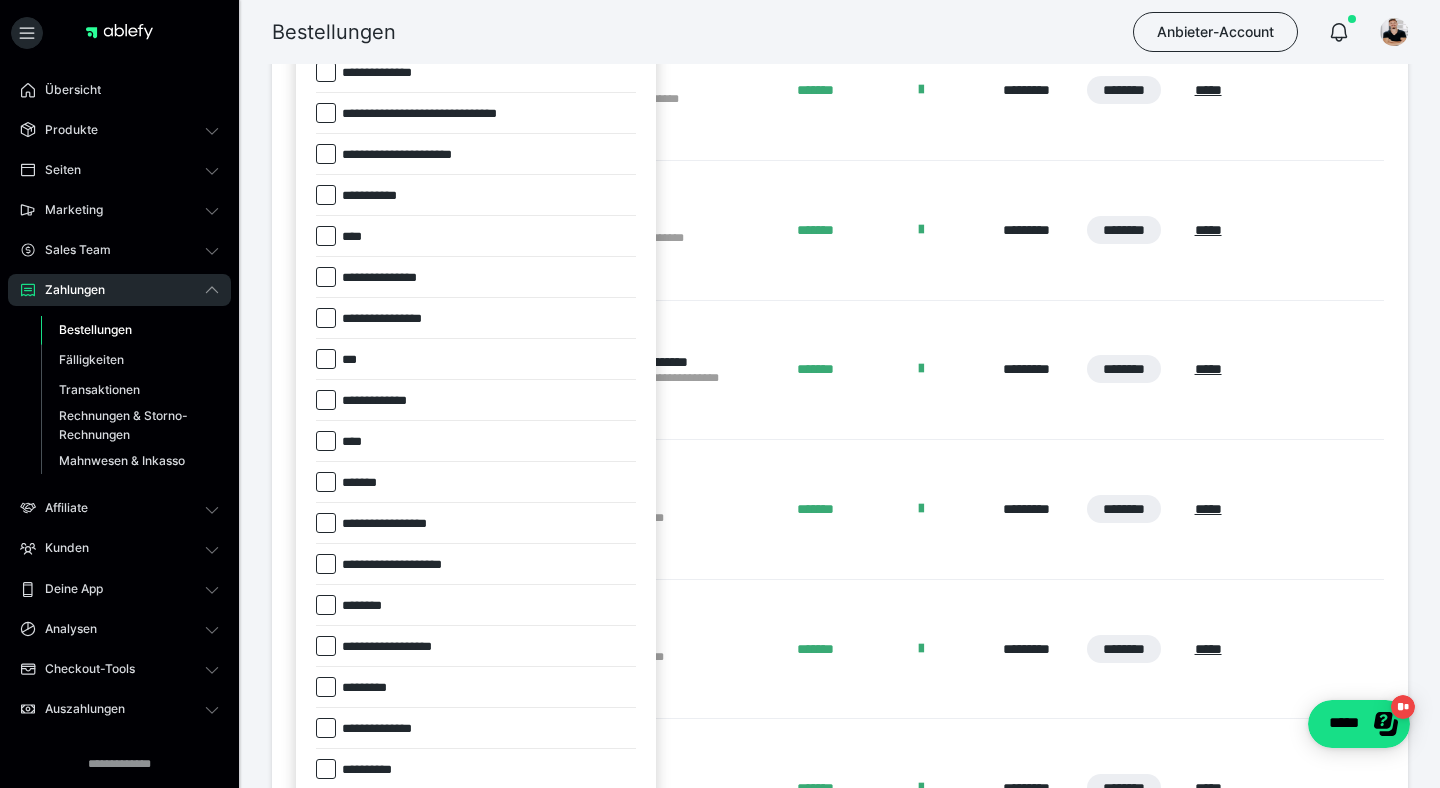 scroll, scrollTop: 702, scrollLeft: 0, axis: vertical 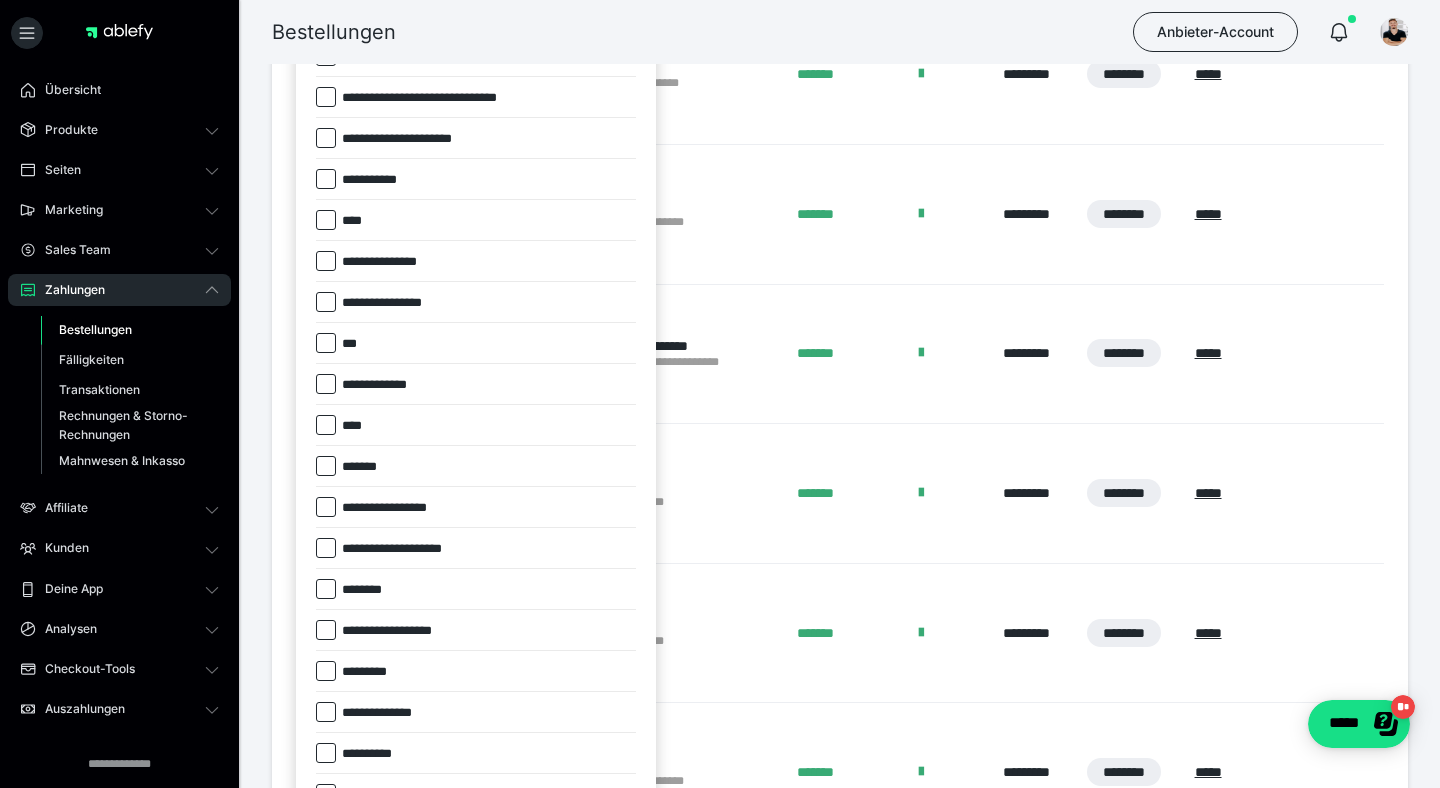 click at bounding box center (326, 466) 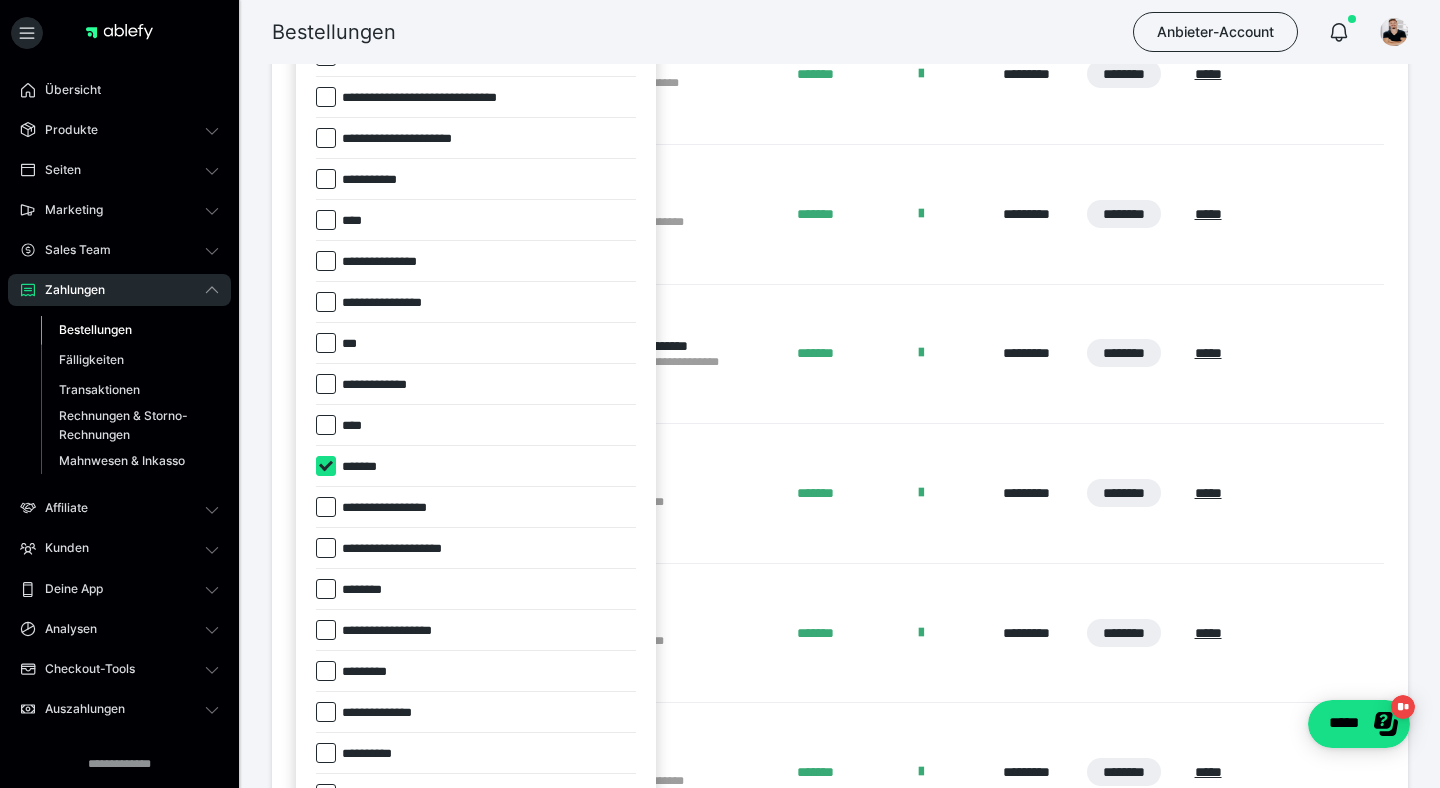 checkbox on "****" 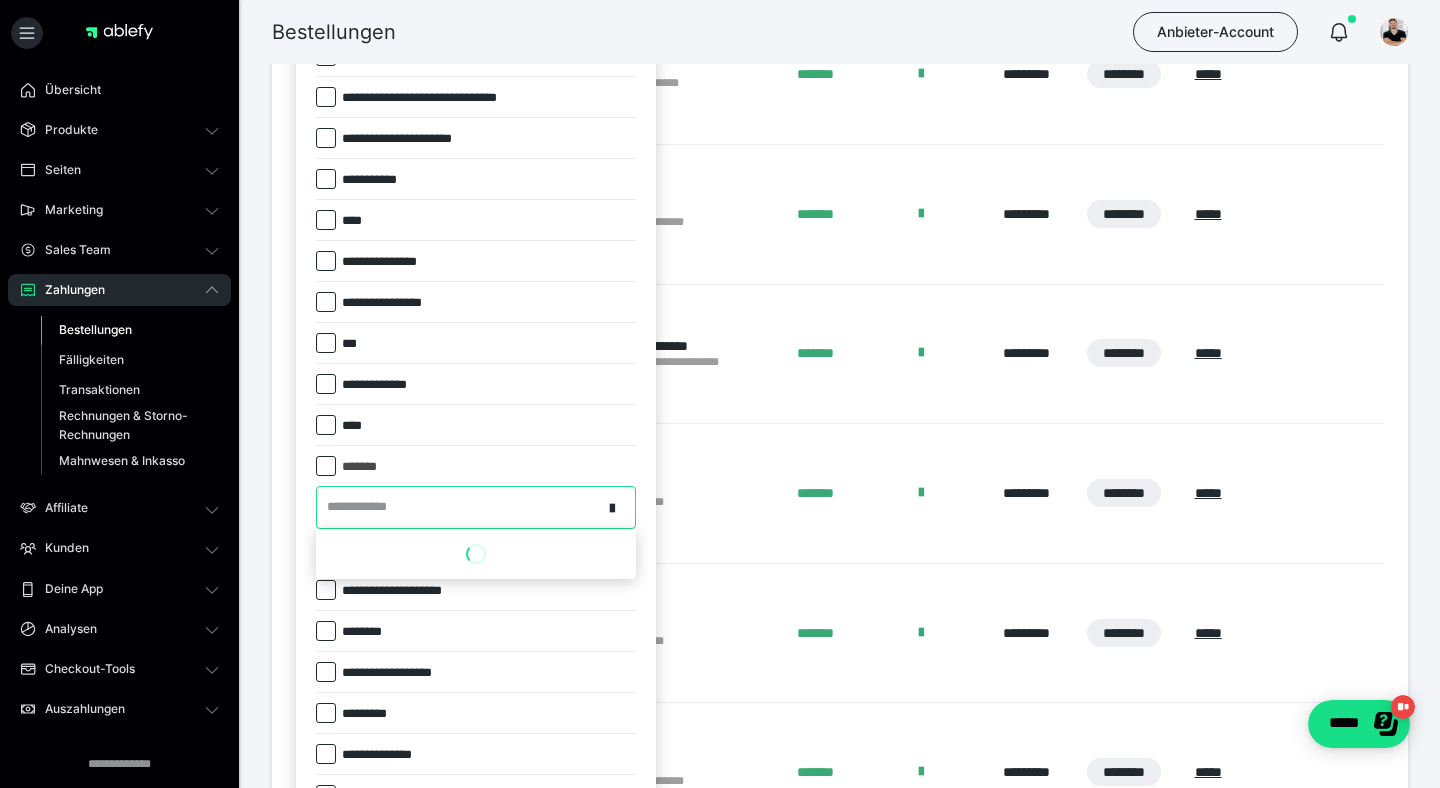 click on "**********" at bounding box center (459, 507) 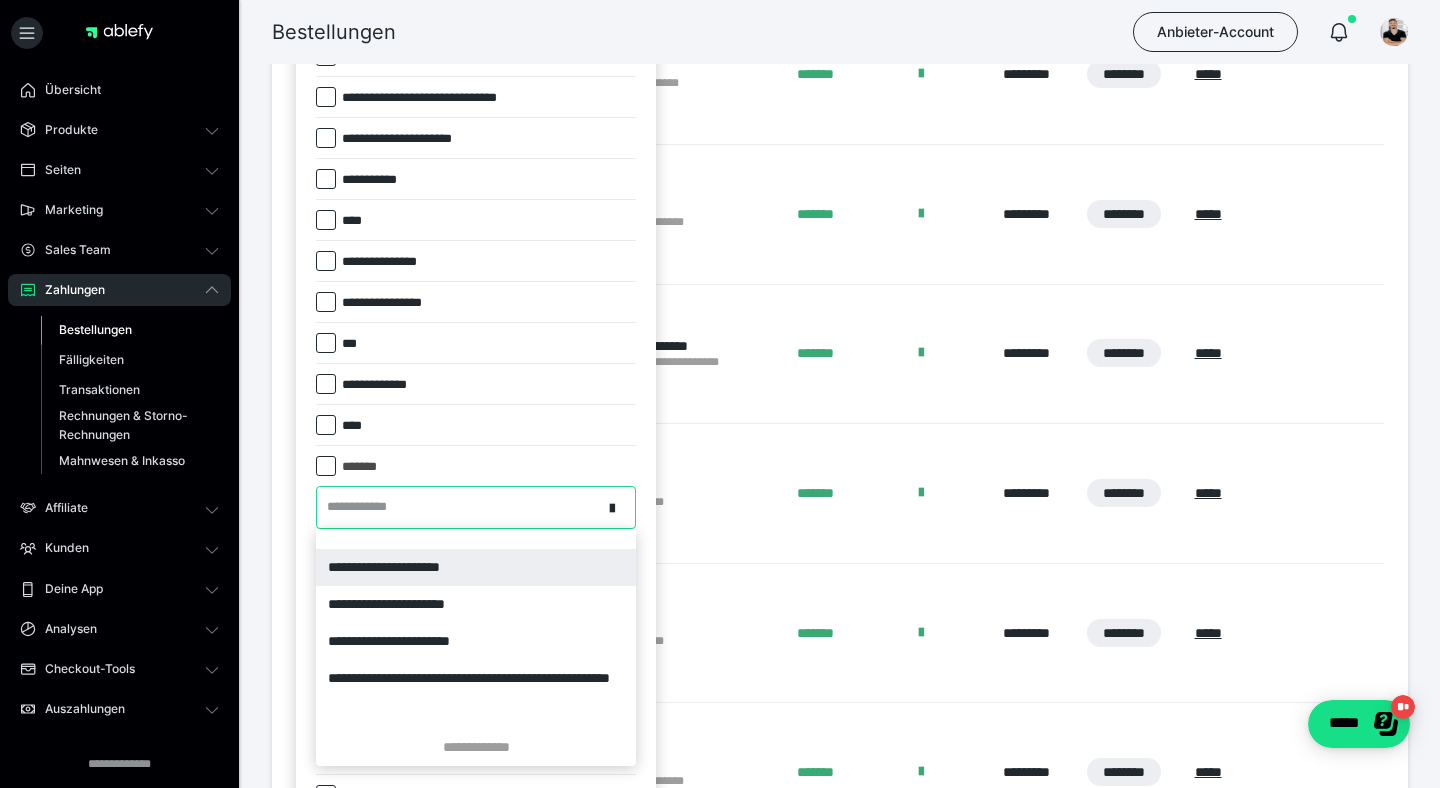 scroll, scrollTop: 118, scrollLeft: 0, axis: vertical 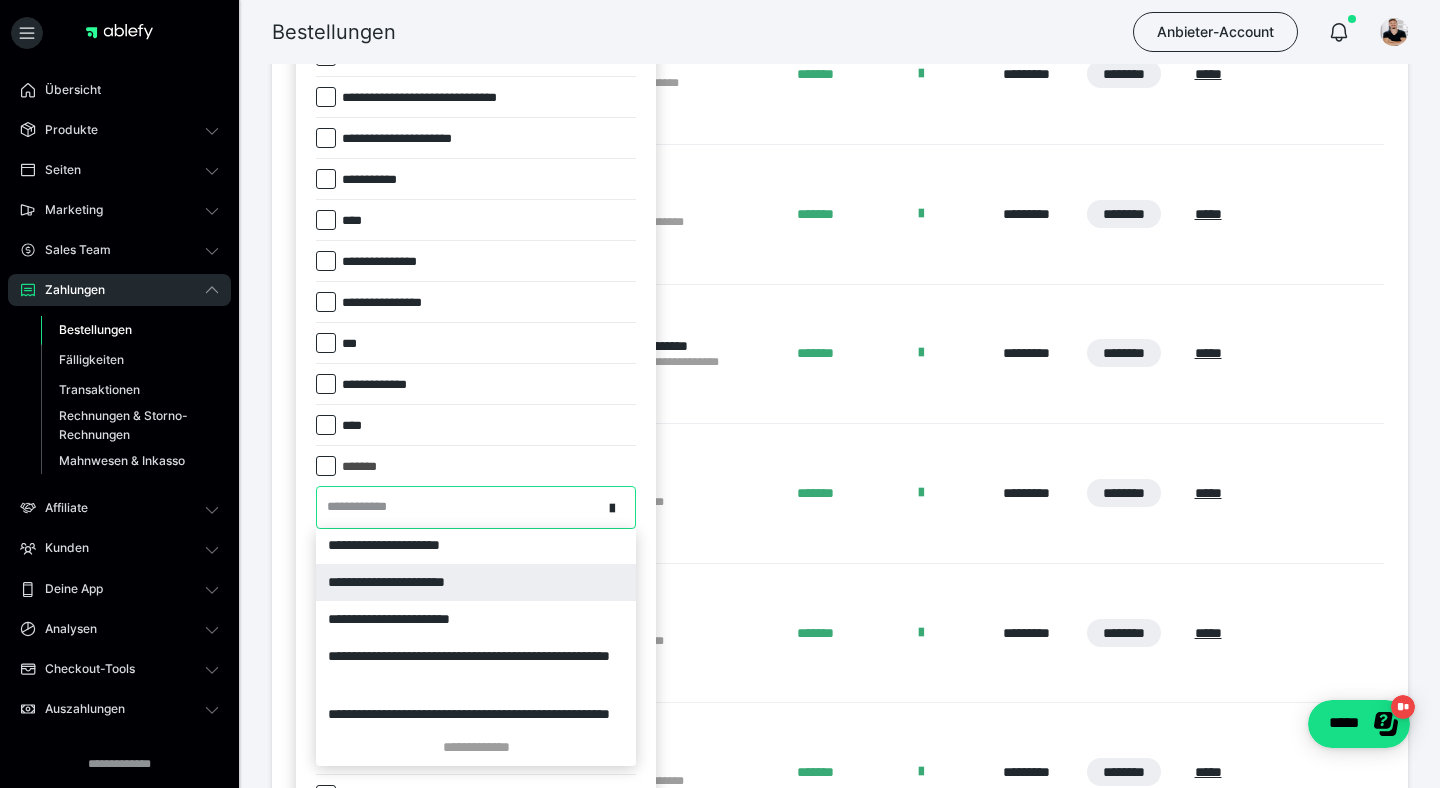 click on "**********" at bounding box center [476, 582] 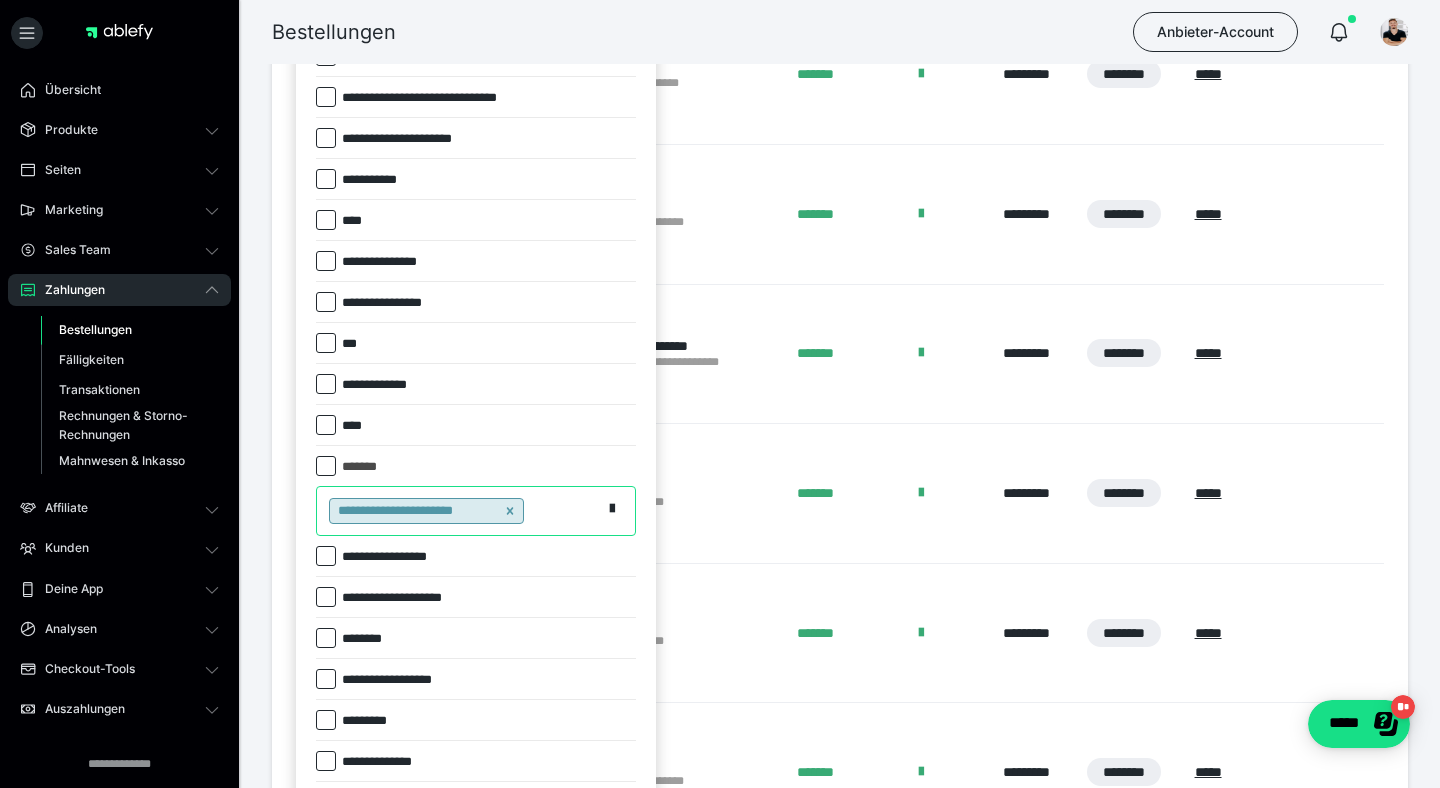 click on "**********" at bounding box center (459, 511) 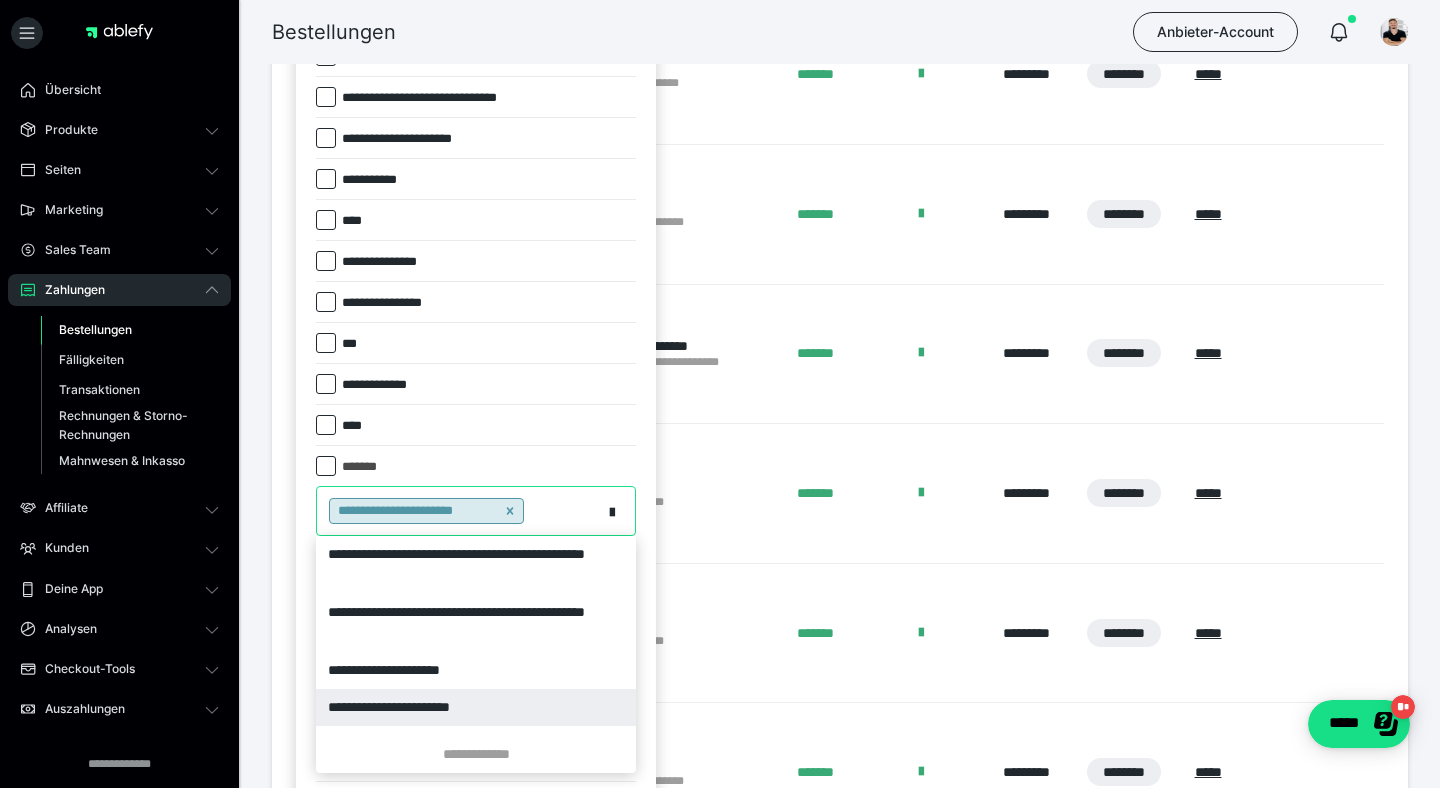 click on "**********" at bounding box center [476, 707] 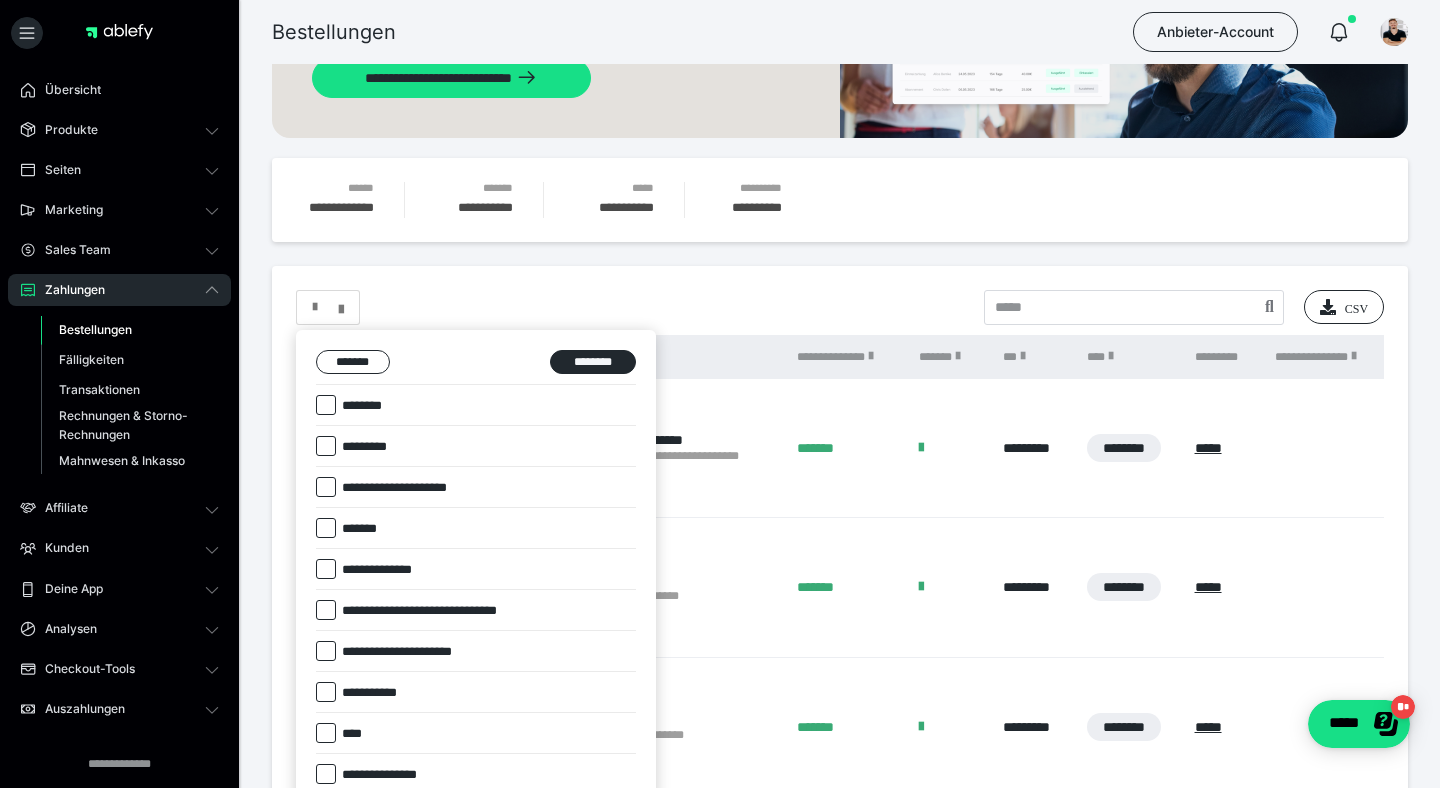 scroll, scrollTop: 141, scrollLeft: 0, axis: vertical 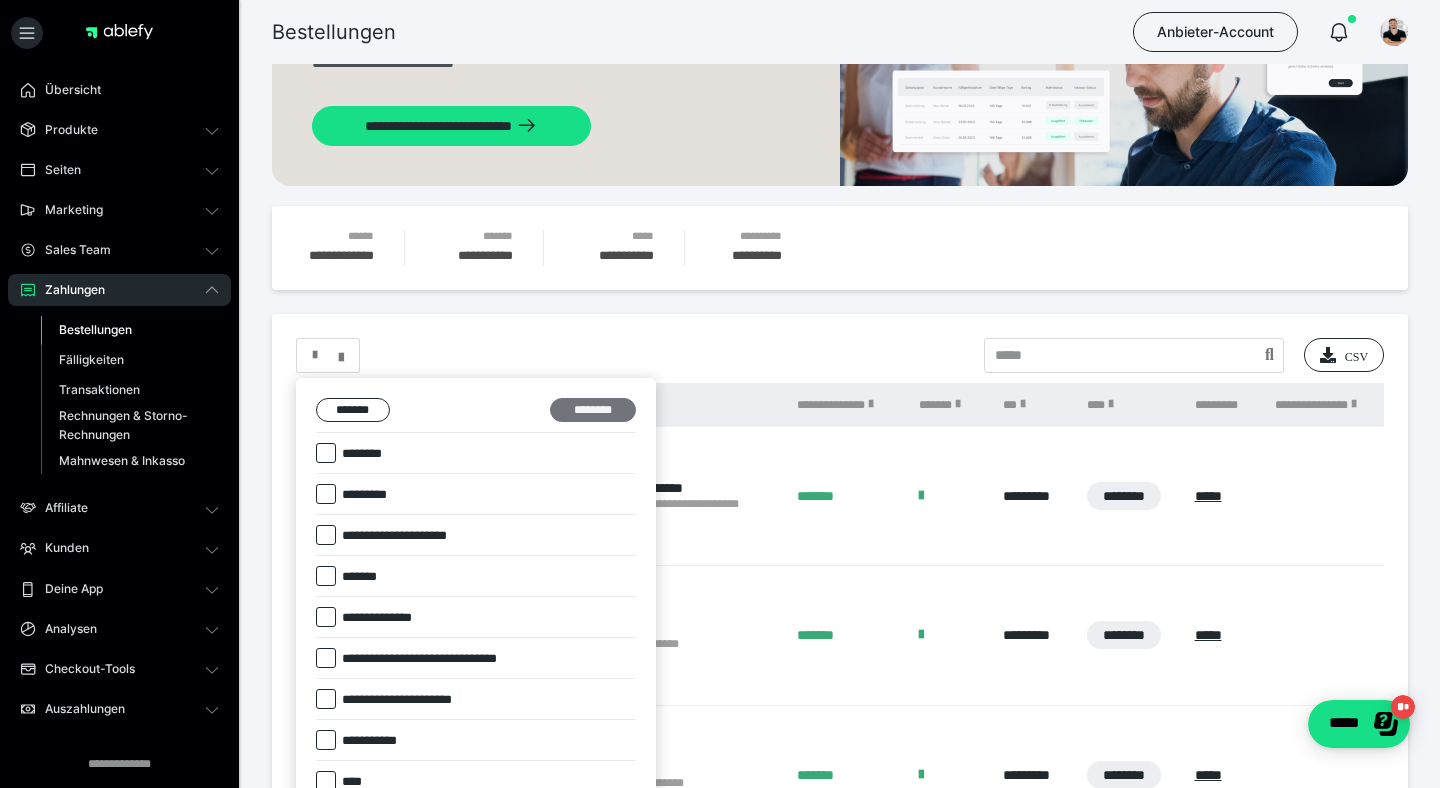 click on "********" at bounding box center (593, 410) 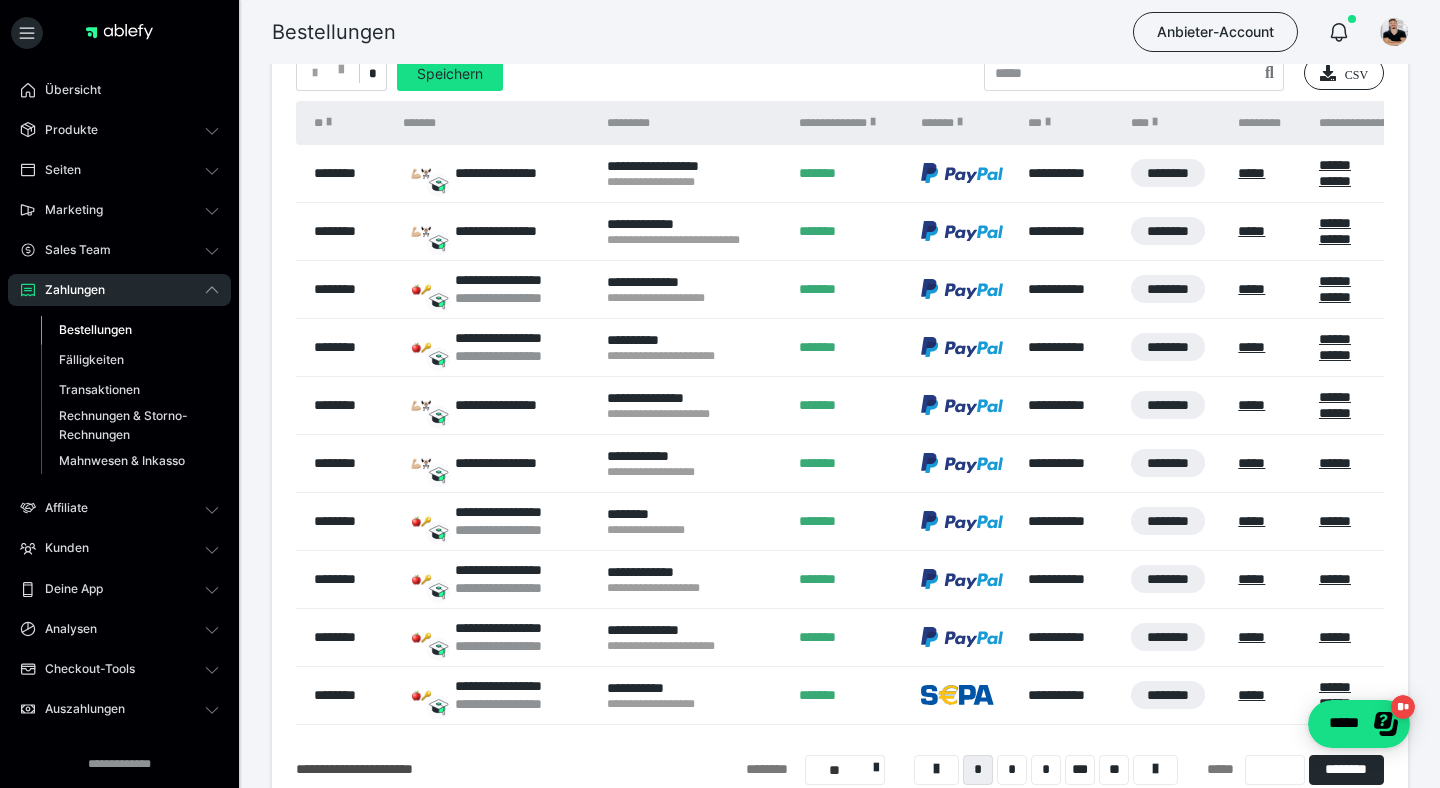 scroll, scrollTop: 427, scrollLeft: 0, axis: vertical 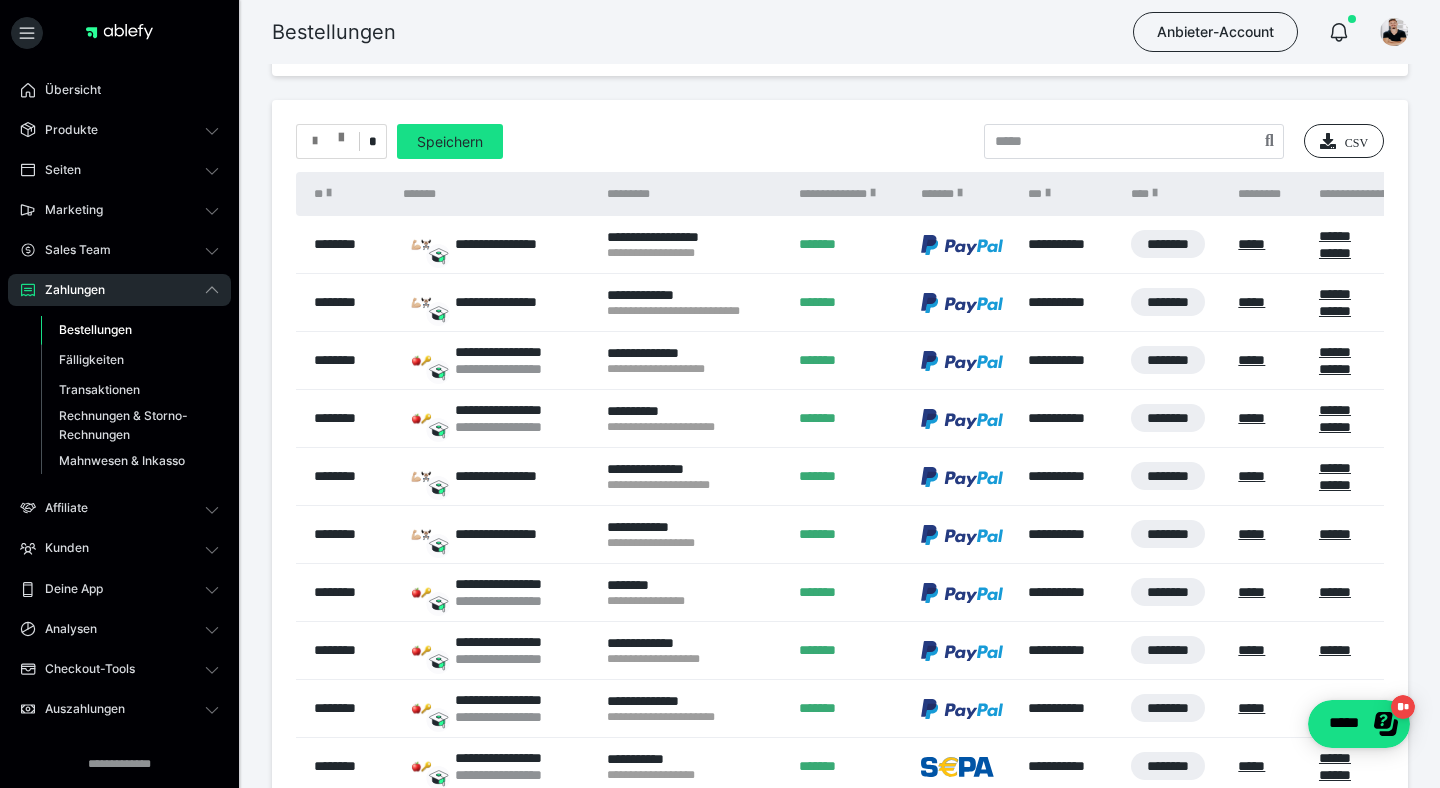 click at bounding box center (341, 133) 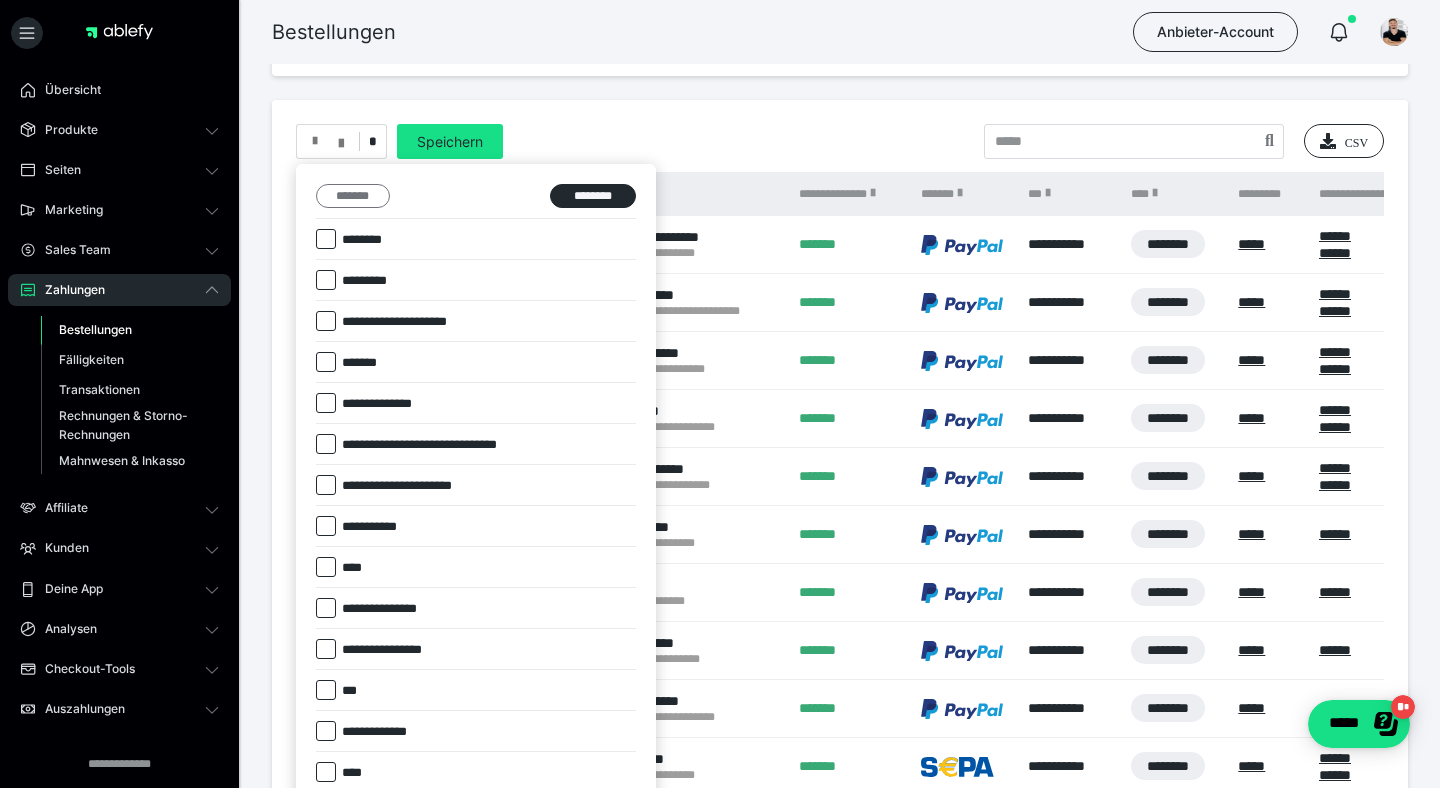 click on "*******" at bounding box center [353, 196] 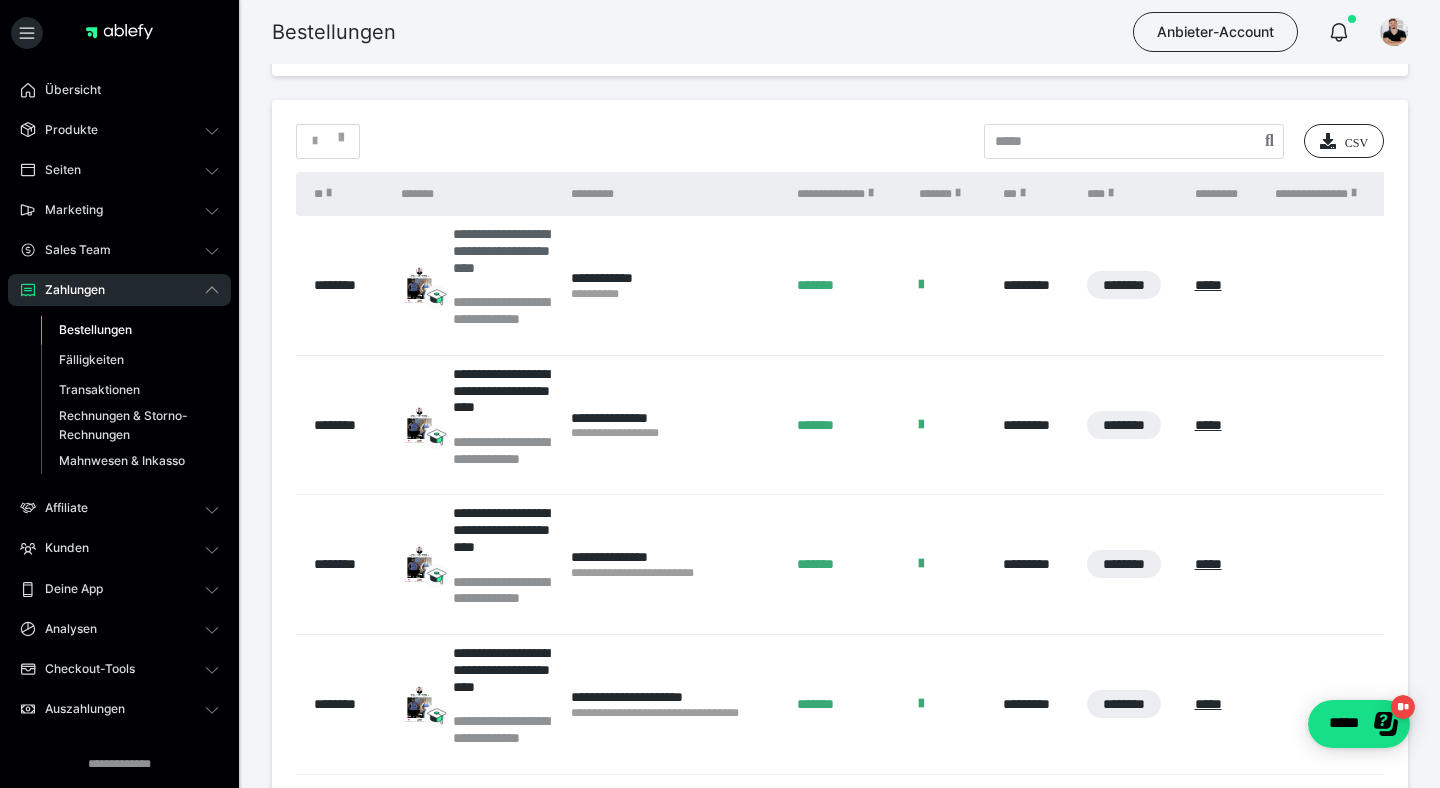 click on "**********" at bounding box center [502, 259] 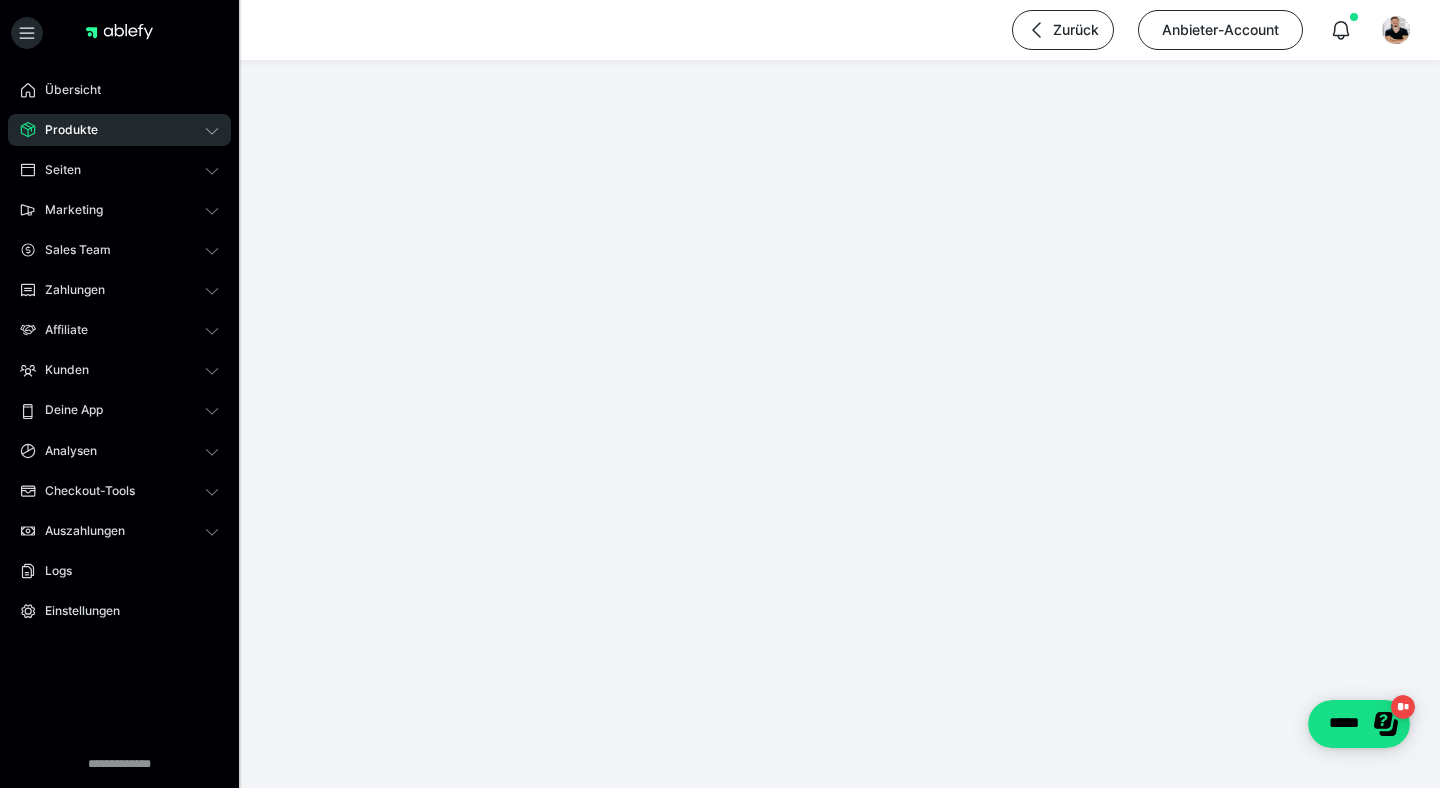 scroll, scrollTop: 0, scrollLeft: 0, axis: both 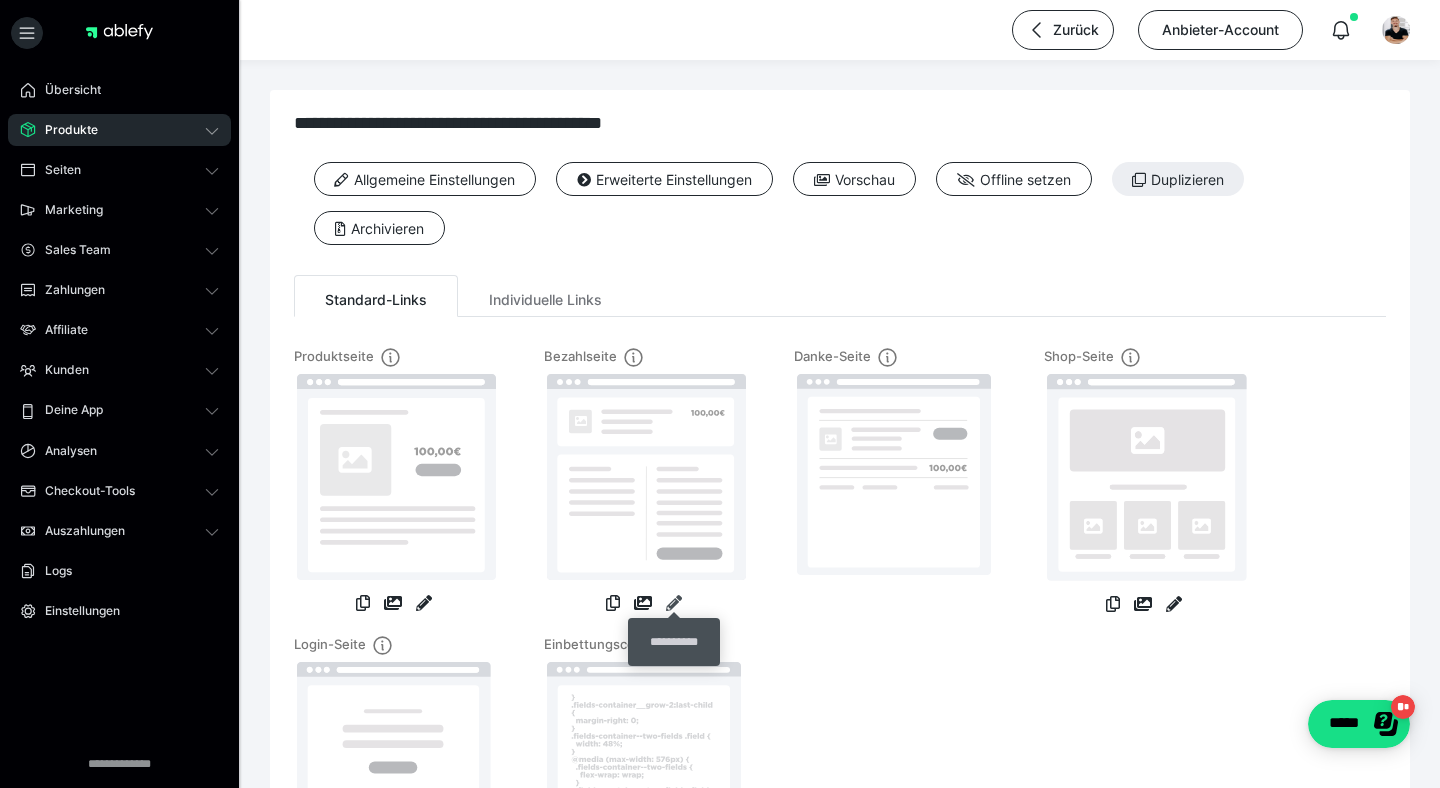 click at bounding box center (674, 603) 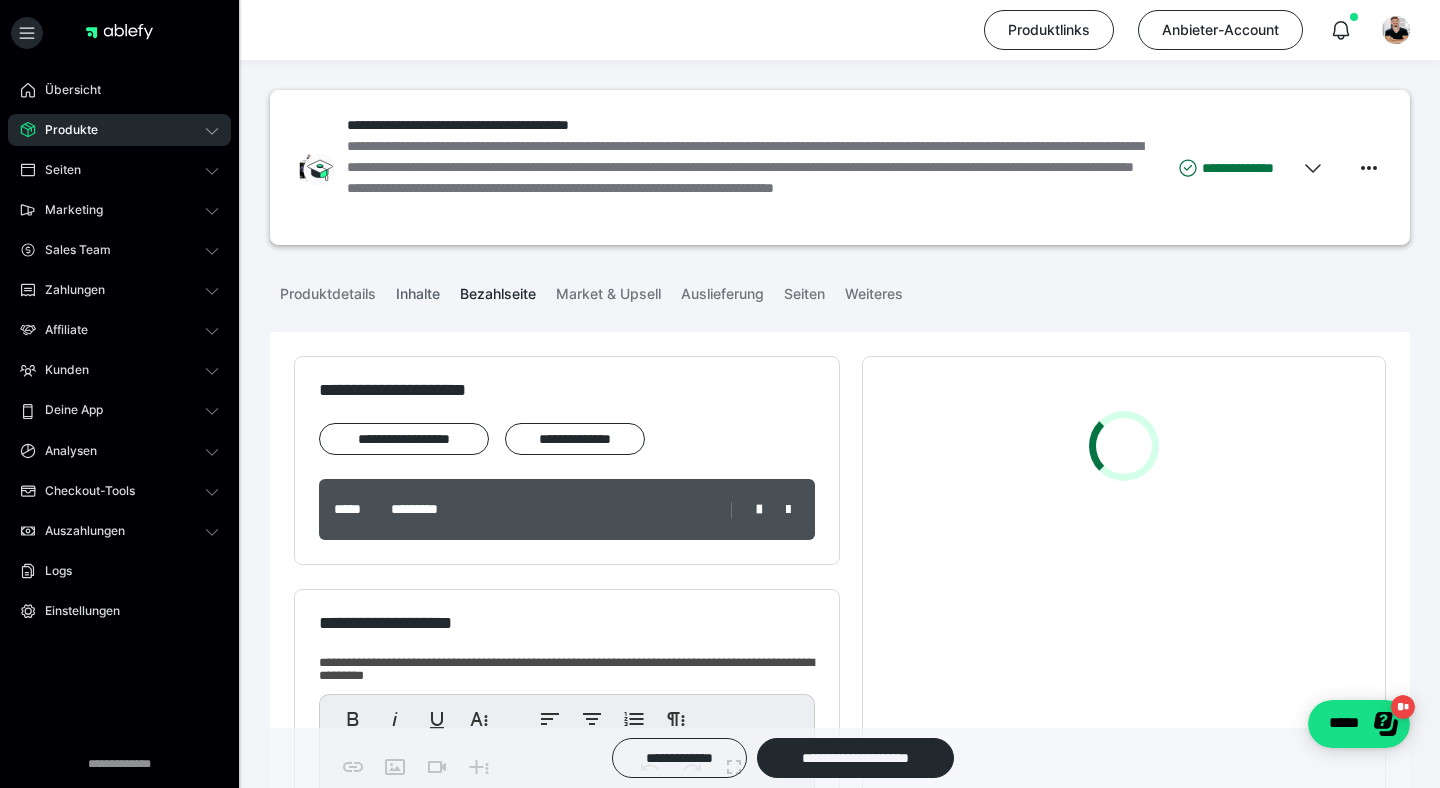 click on "Inhalte" at bounding box center [418, 290] 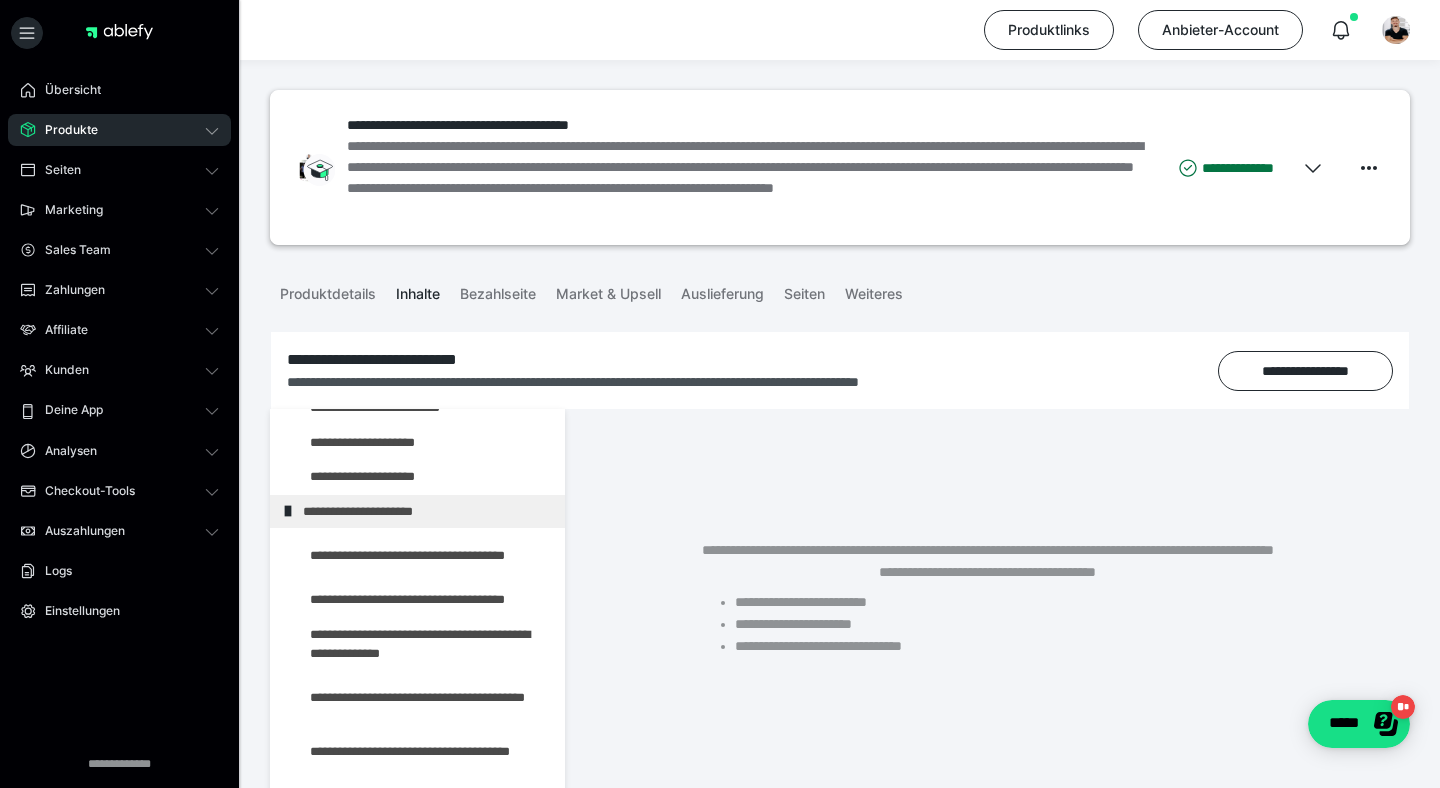 scroll, scrollTop: 197, scrollLeft: 0, axis: vertical 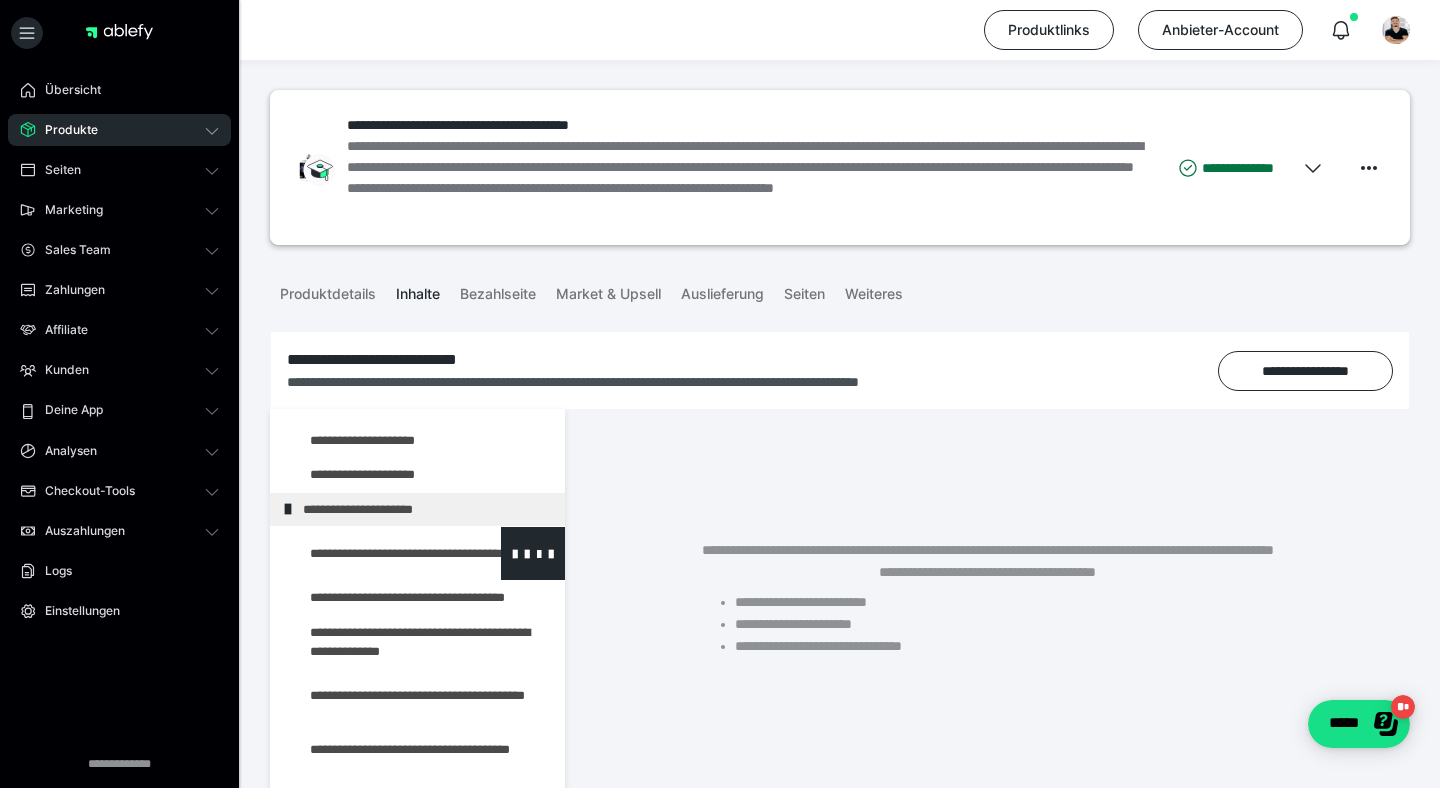 click at bounding box center [375, 553] 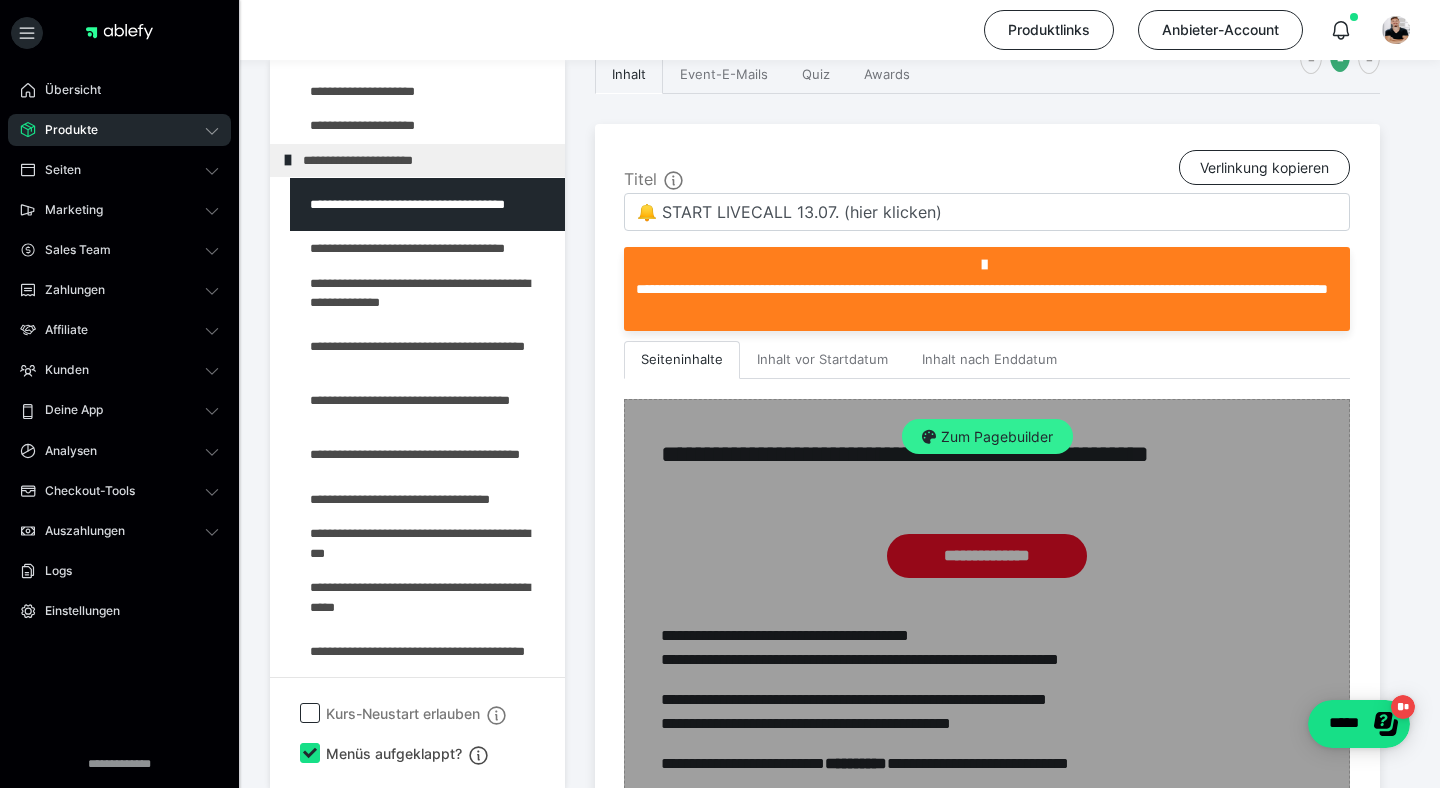 click on "Zum Pagebuilder" at bounding box center (987, 437) 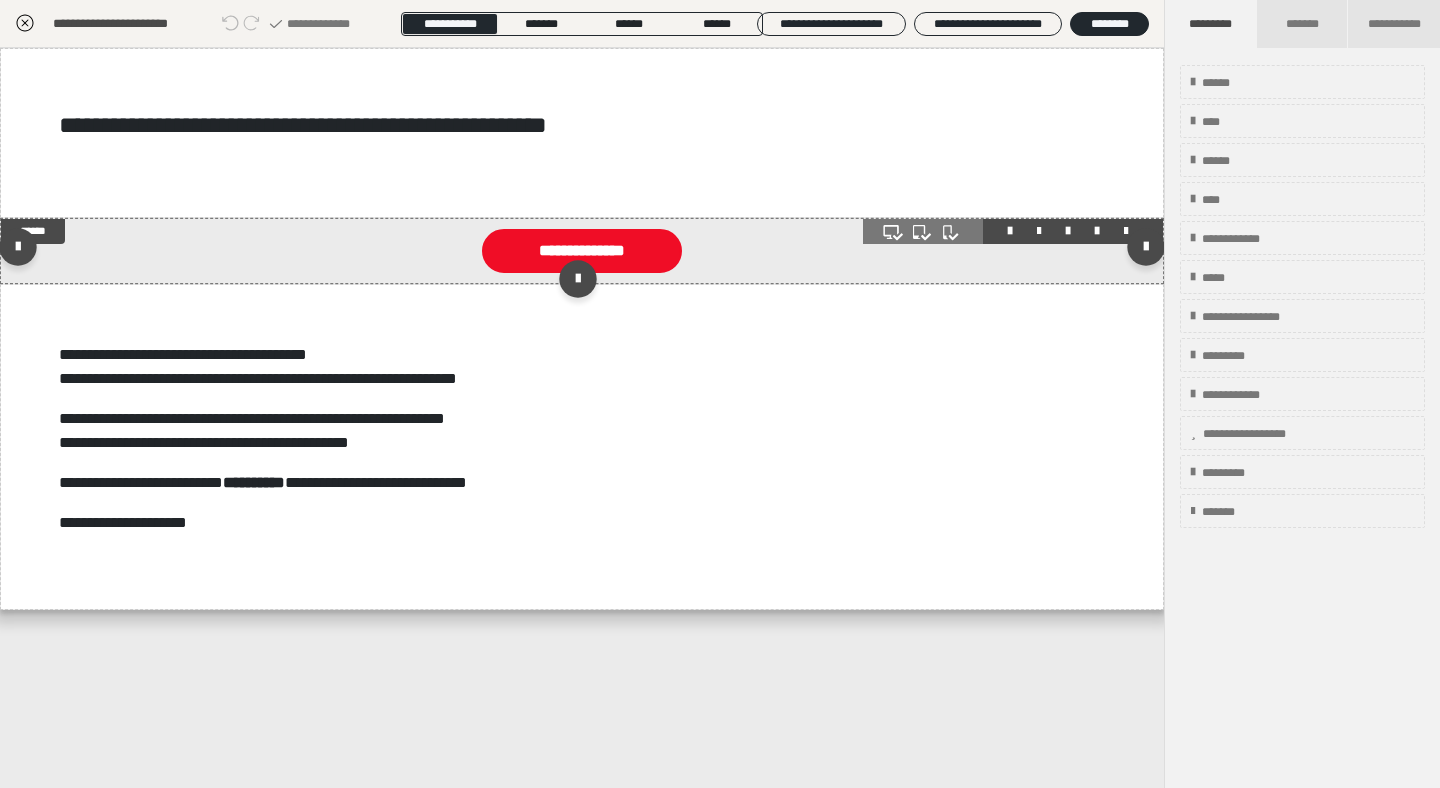 click at bounding box center (582, 251) 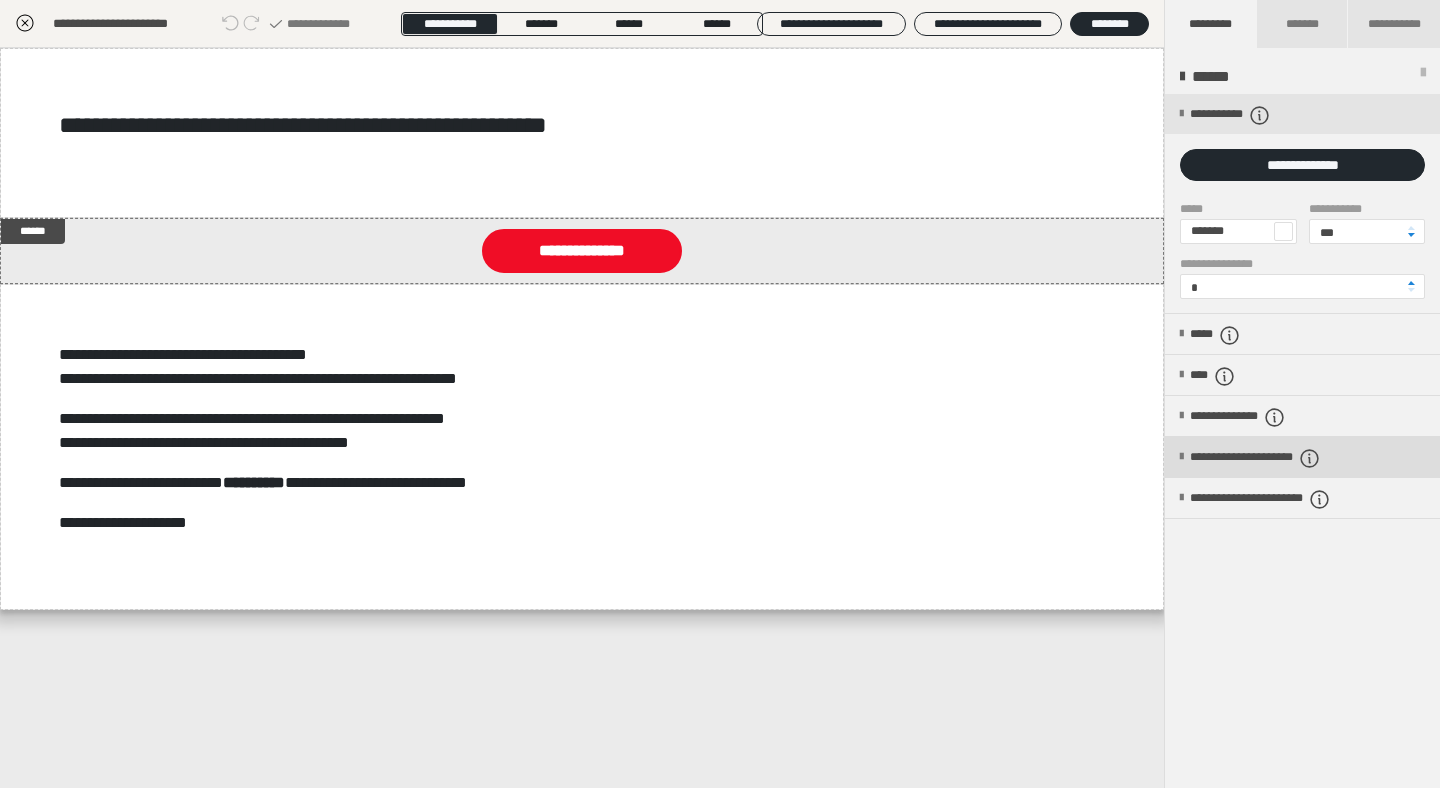 click on "**********" at bounding box center (1302, 457) 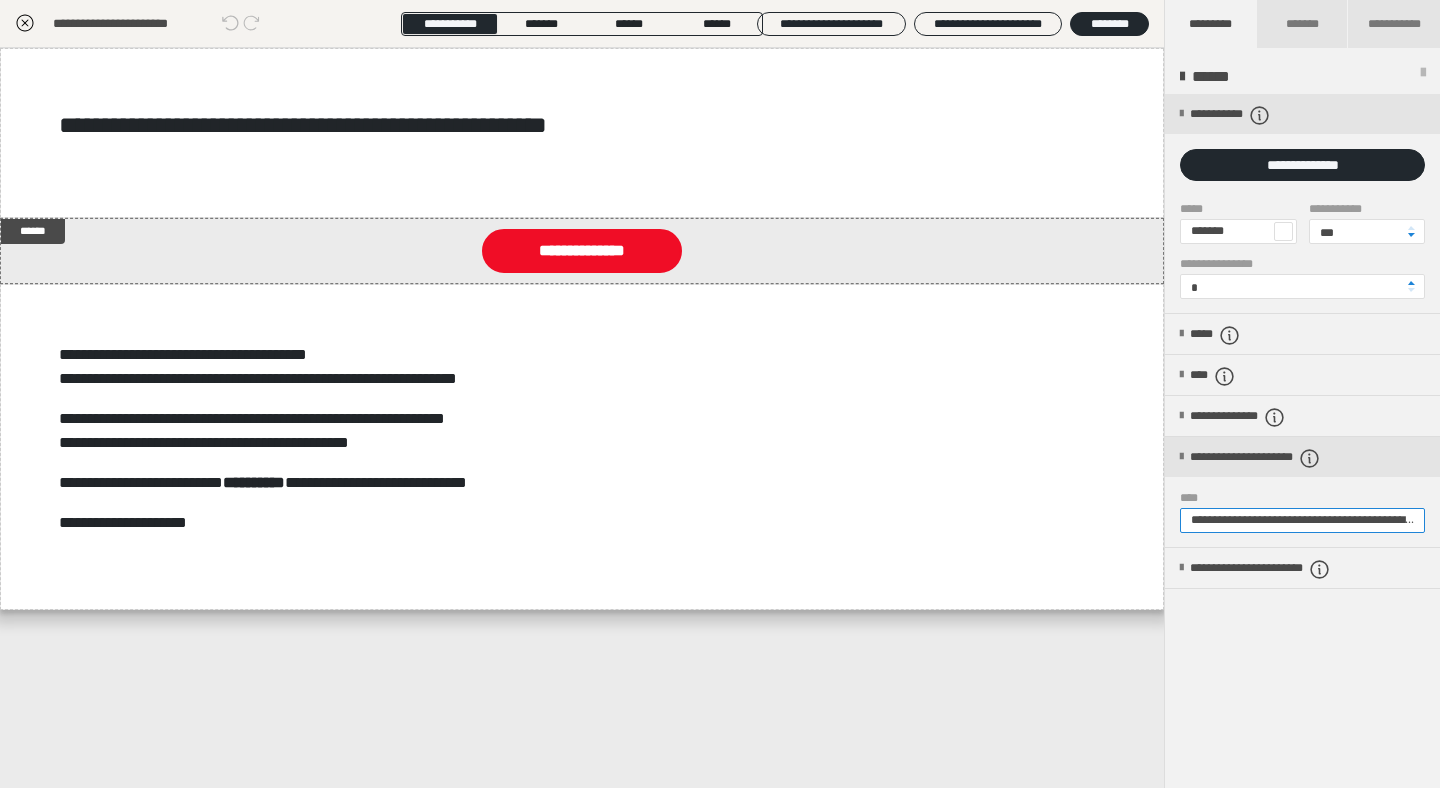 click on "**********" at bounding box center [1302, 520] 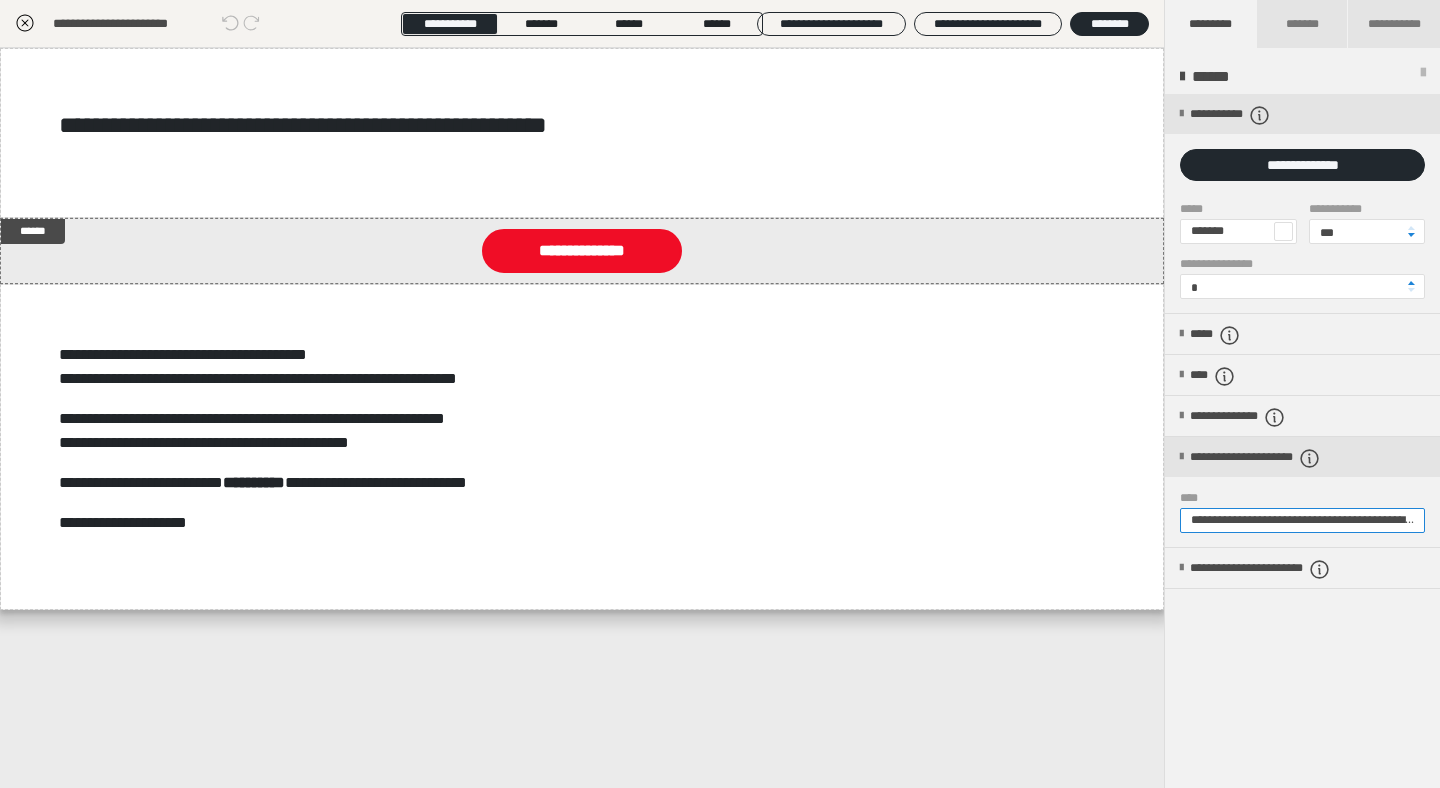 click on "**********" at bounding box center [1302, 520] 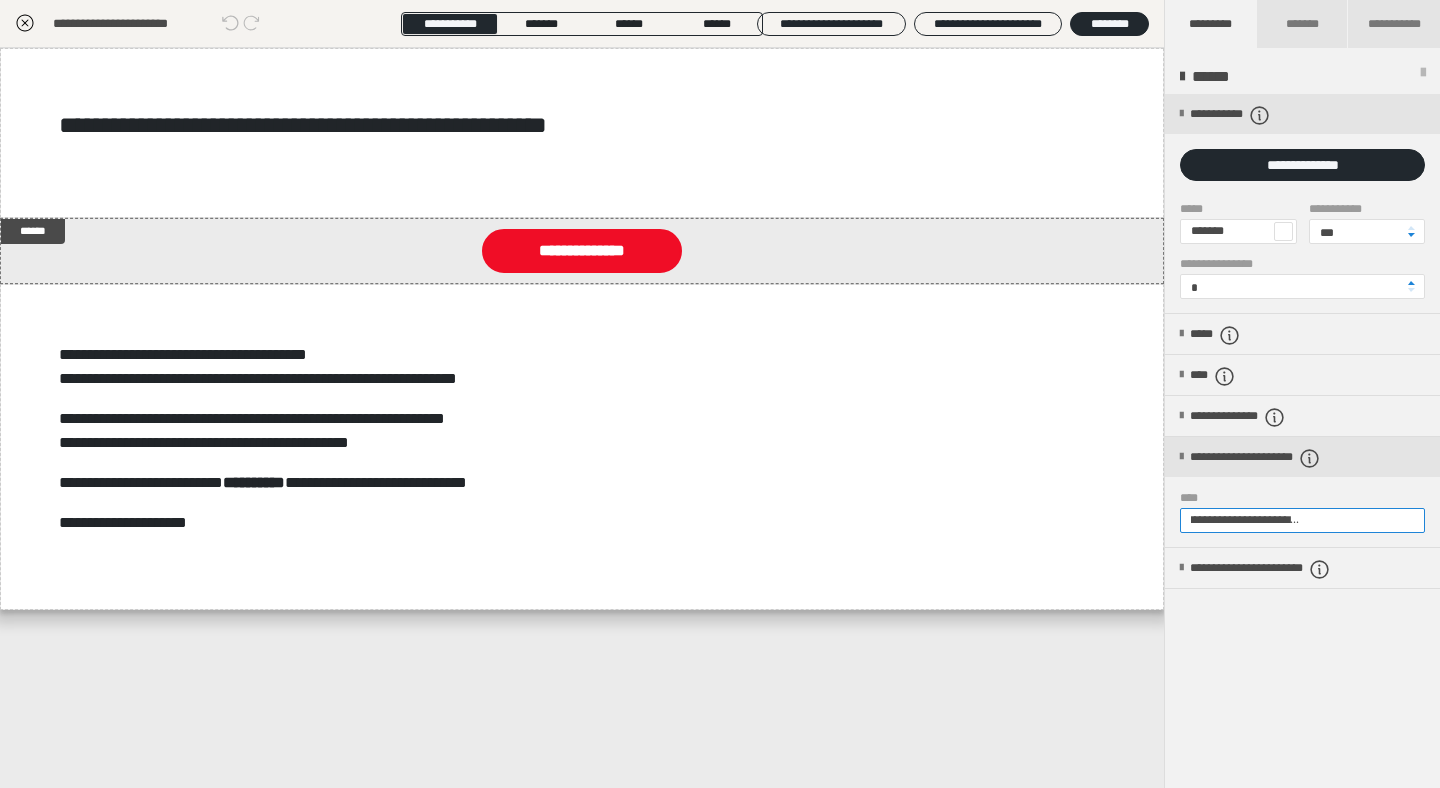scroll, scrollTop: 0, scrollLeft: 227, axis: horizontal 